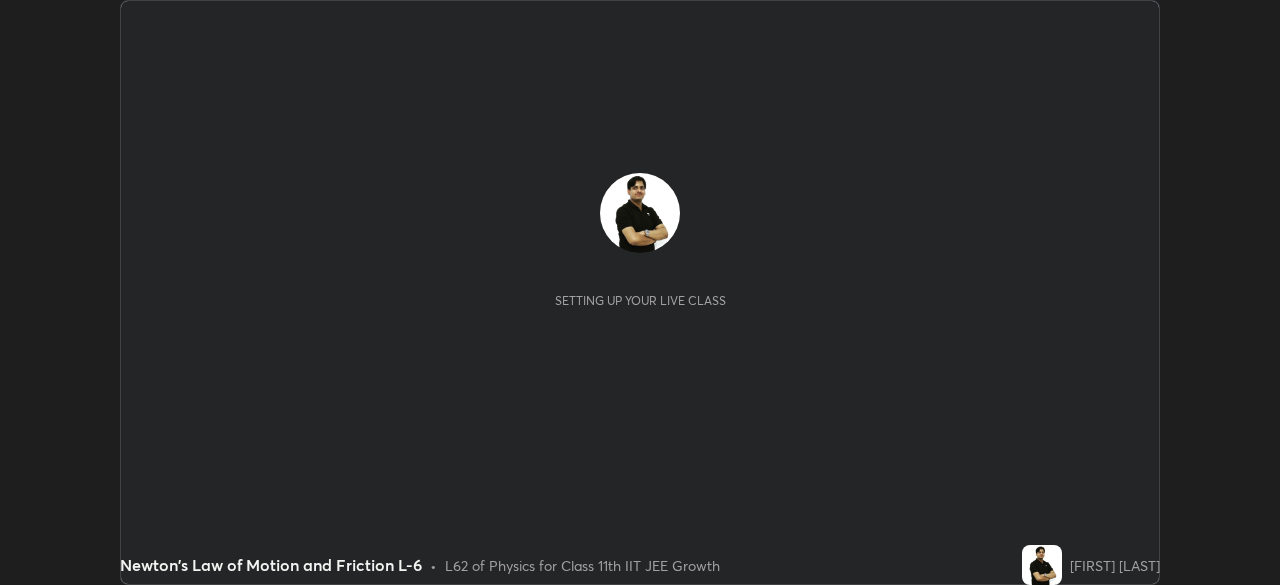 scroll, scrollTop: 0, scrollLeft: 0, axis: both 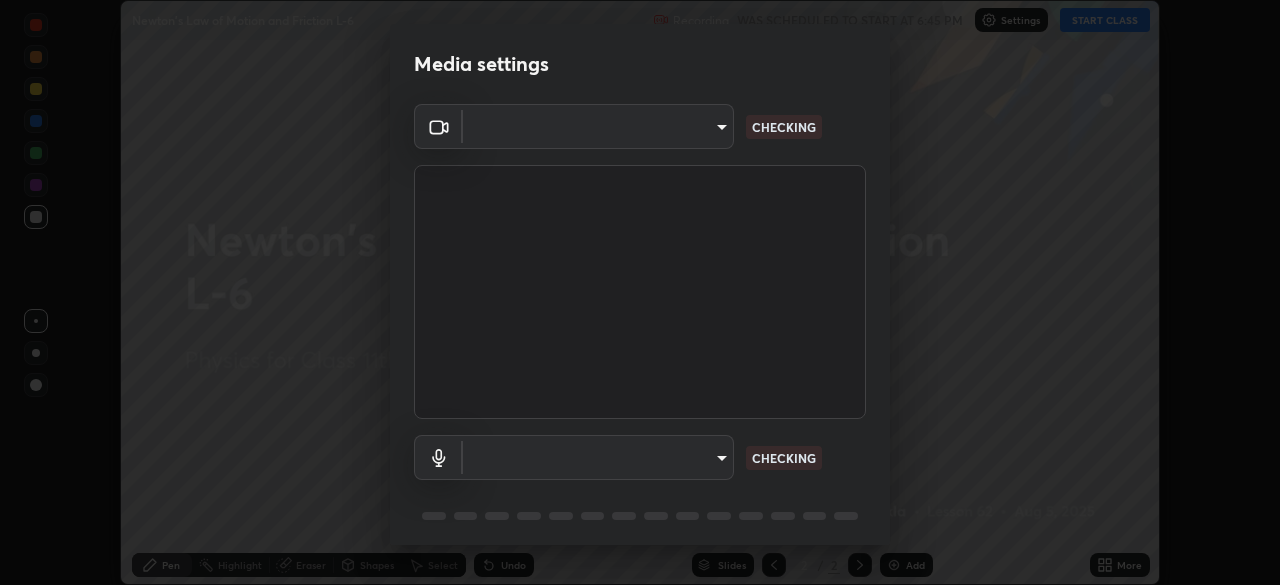 type on "fec30703c8e22cf69a8f77a224c2d994de0da897dc859dbf546555d8622b01d3" 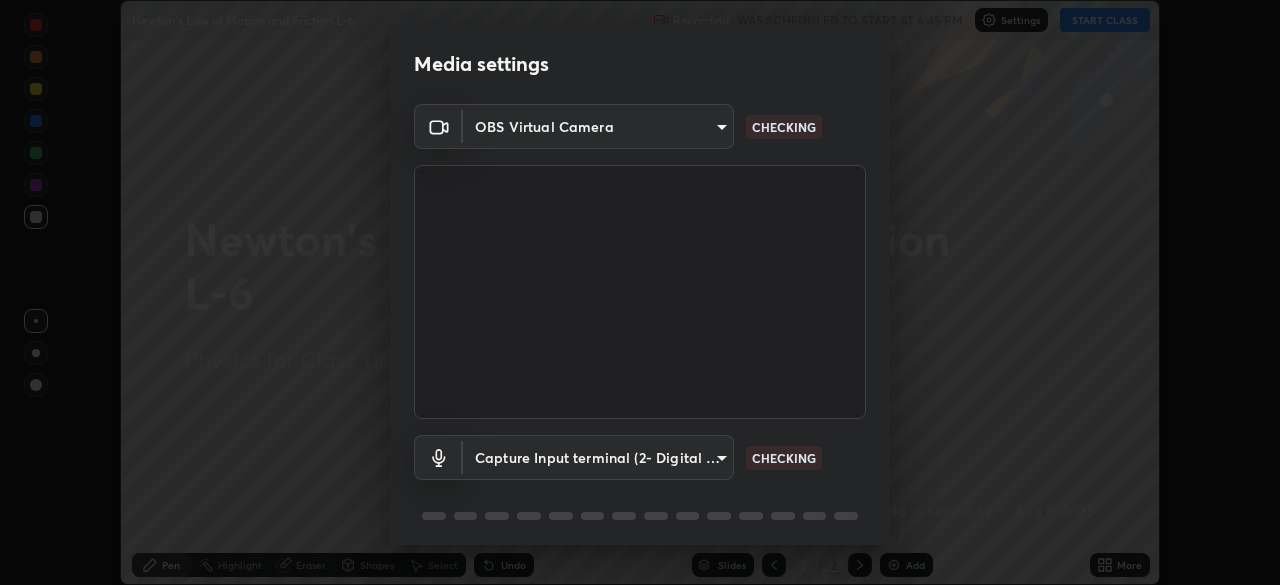 scroll, scrollTop: 71, scrollLeft: 0, axis: vertical 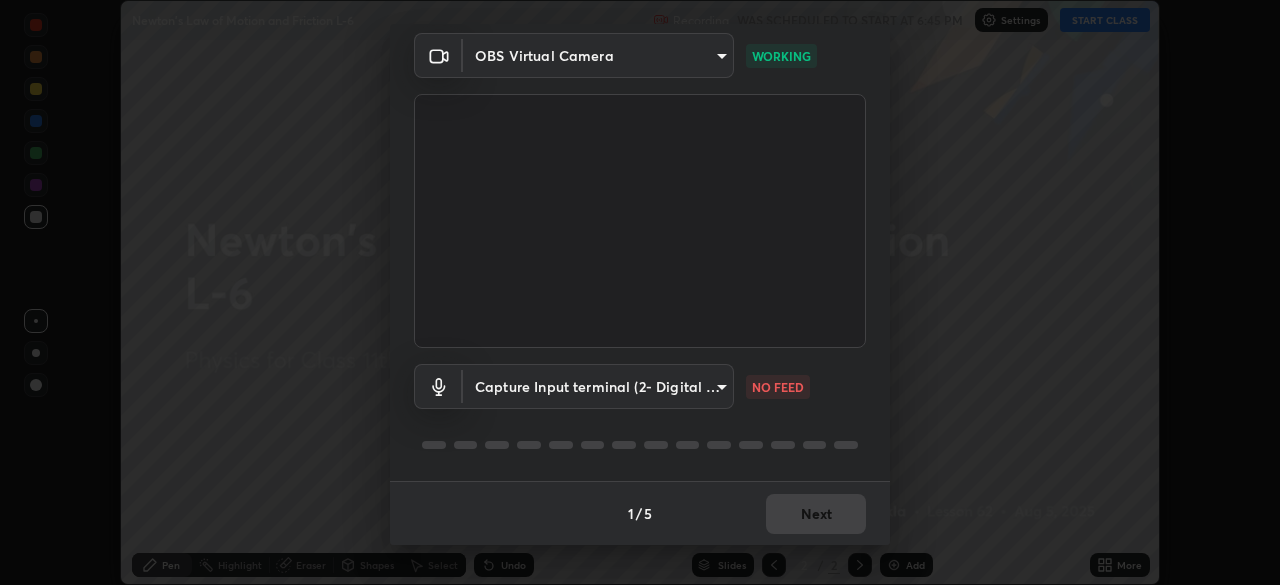 click on "Erase all Newton's Law of Motion and Friction L-6 Recording WAS SCHEDULED TO START AT 6:45 PM Settings START CLASS Setting up your live class Newton's Law of Motion and Friction L-6 • L62 of Physics for Class 11th IIT JEE Growth [FIRST] [LAST] Pen Highlight Eraser Shapes Select Undo Slides 2 / 2 Add More No doubts shared Encourage your learners to ask a doubt for better clarity Report an issue Reason for reporting Buffering Chat not working Audio - Video sync issue Educator video quality low ​ Attach an image Report Media settings OBS Virtual Camera [HASH] WORKING Capture Input terminal (2- Digital Array MIC) [HASH] NO FEED 1 / 5 Next" at bounding box center [640, 292] 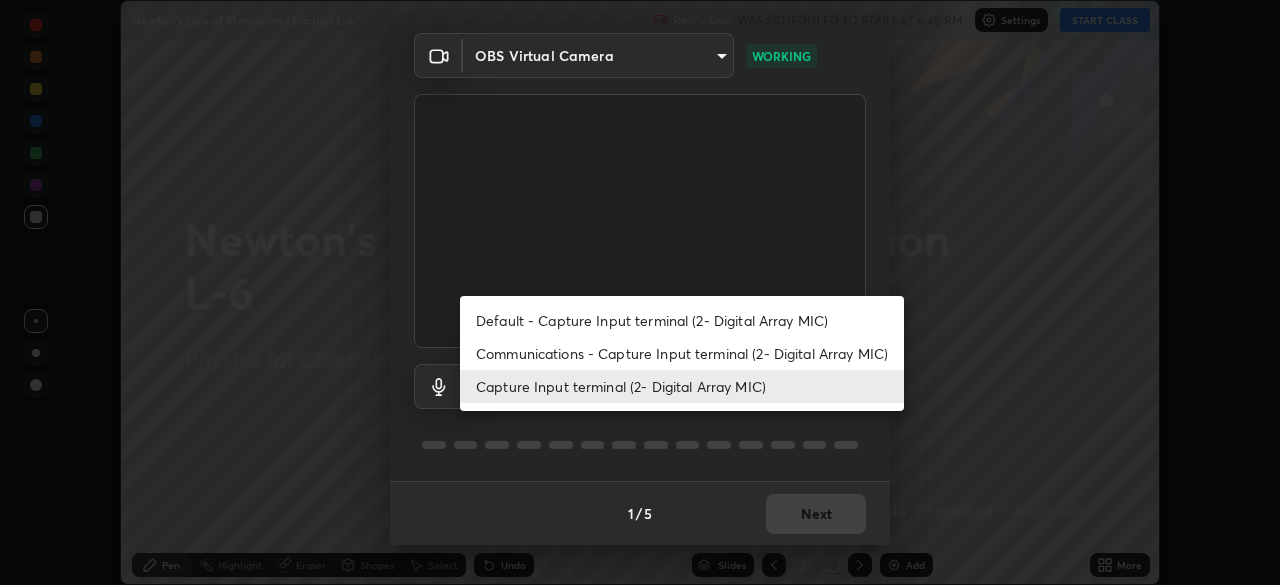 click on "Communications - Capture Input terminal (2- Digital Array MIC)" at bounding box center (682, 353) 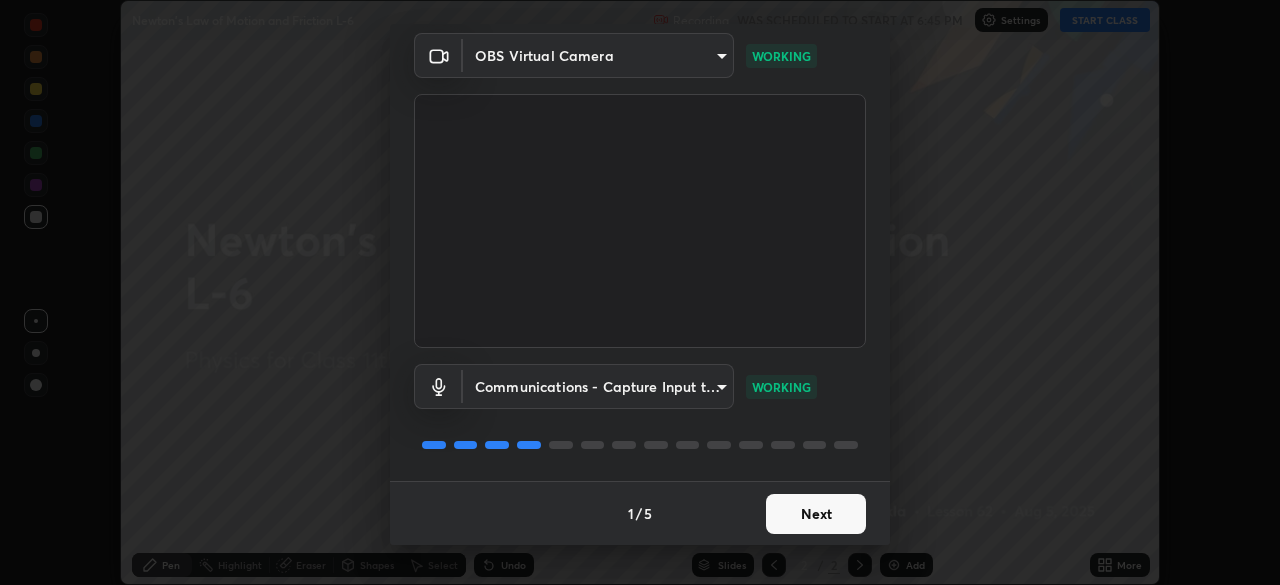 click on "Next" at bounding box center [816, 514] 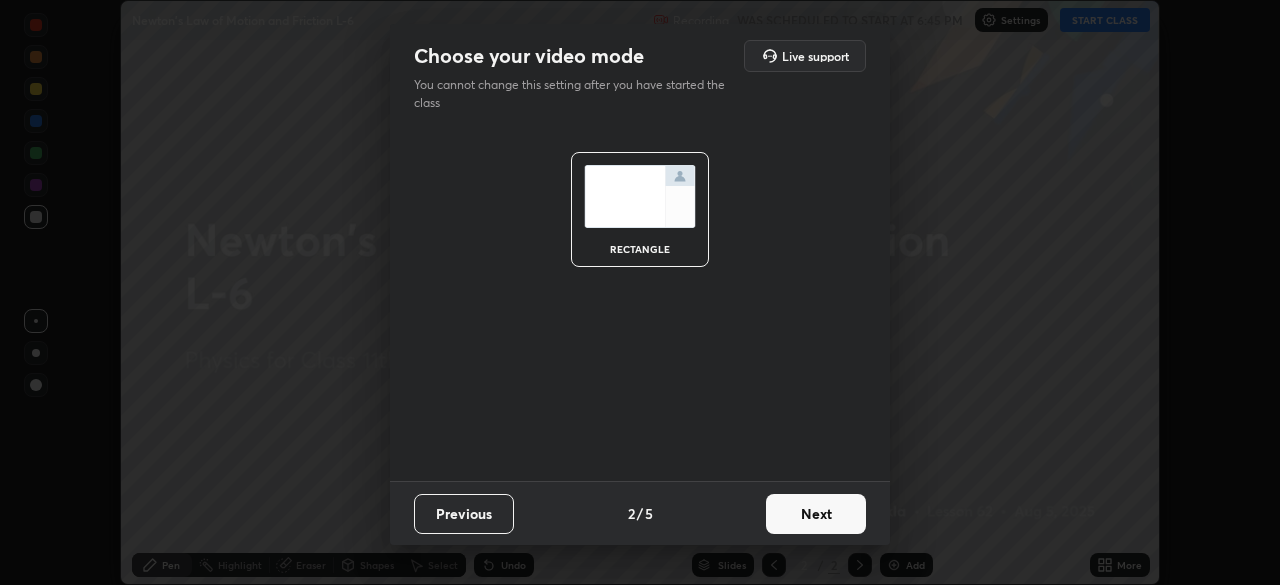 scroll, scrollTop: 0, scrollLeft: 0, axis: both 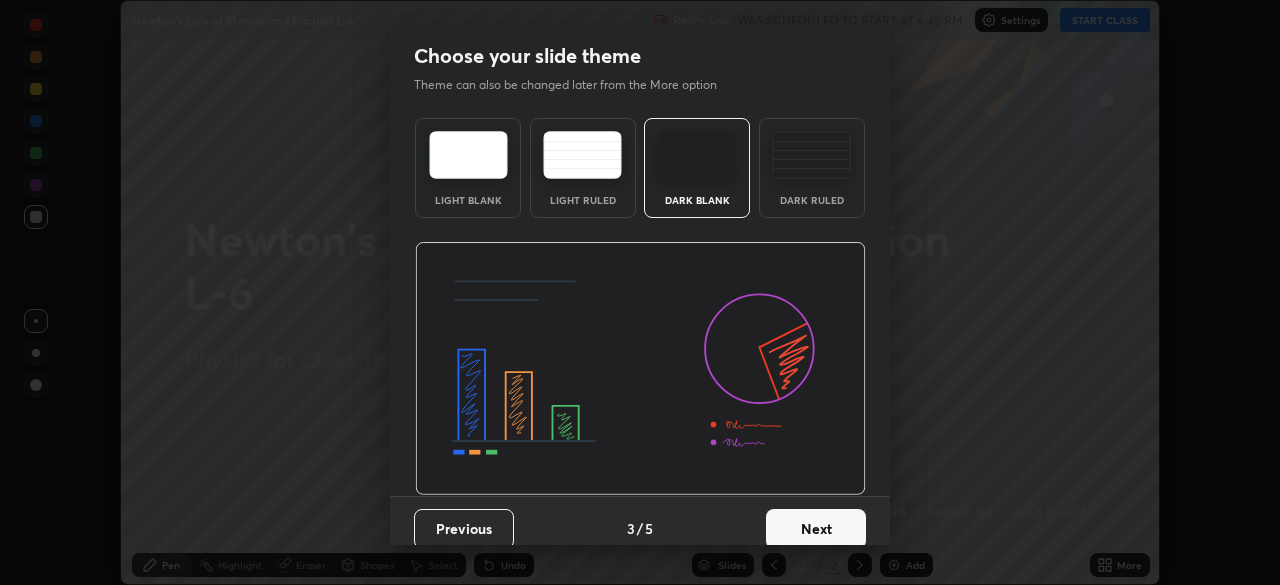 click on "Next" at bounding box center [816, 529] 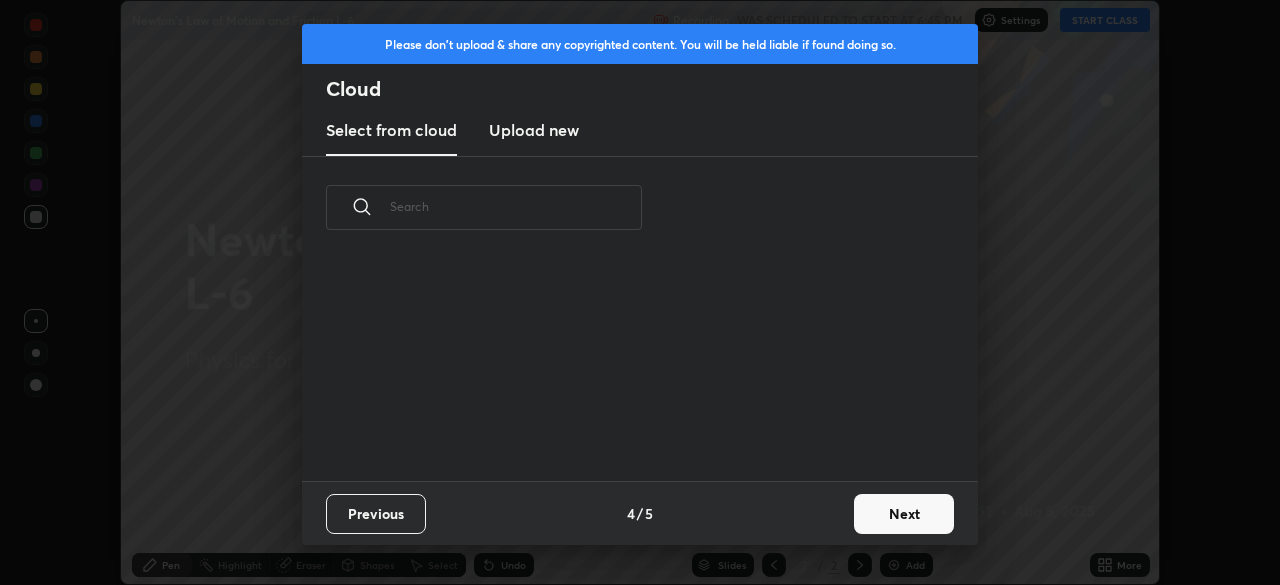 click on "Next" at bounding box center [904, 514] 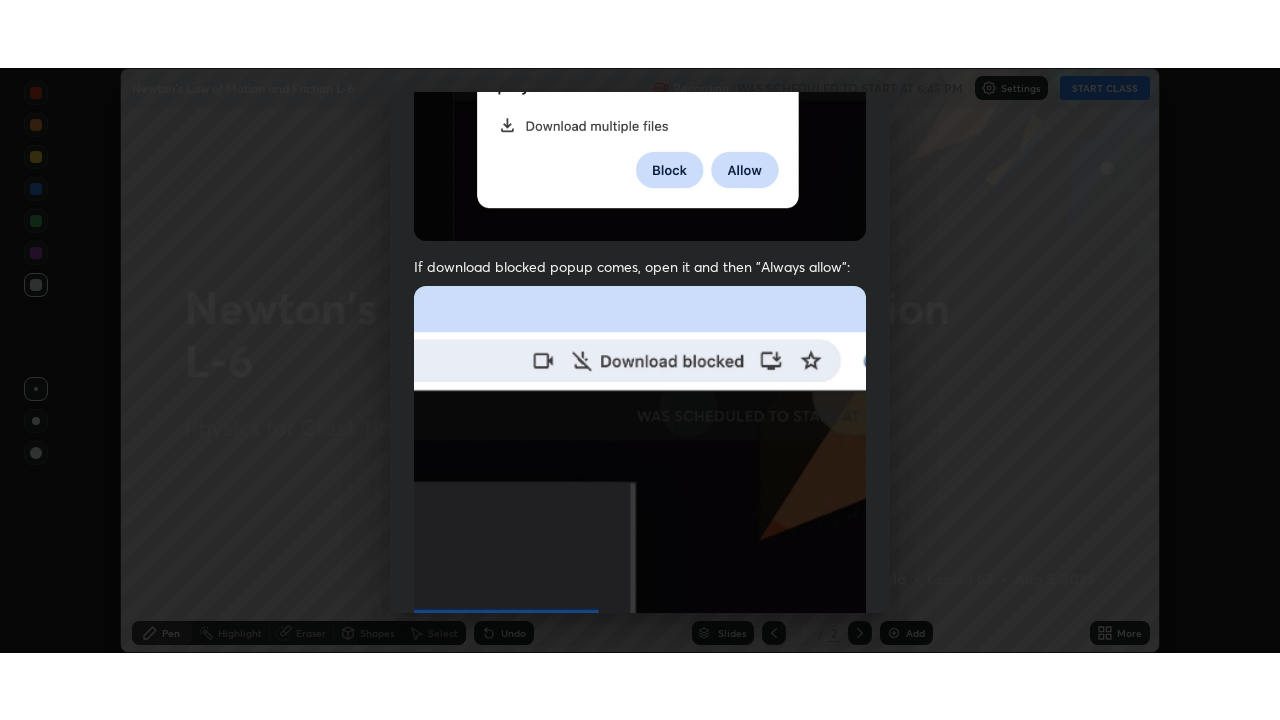 scroll, scrollTop: 479, scrollLeft: 0, axis: vertical 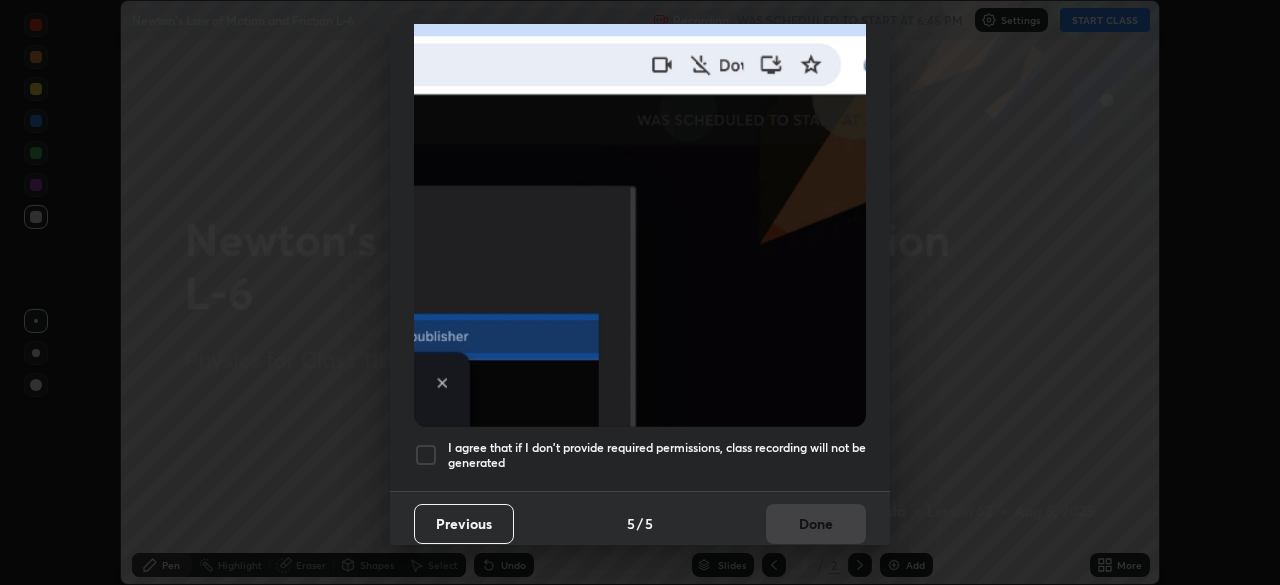 click at bounding box center (426, 455) 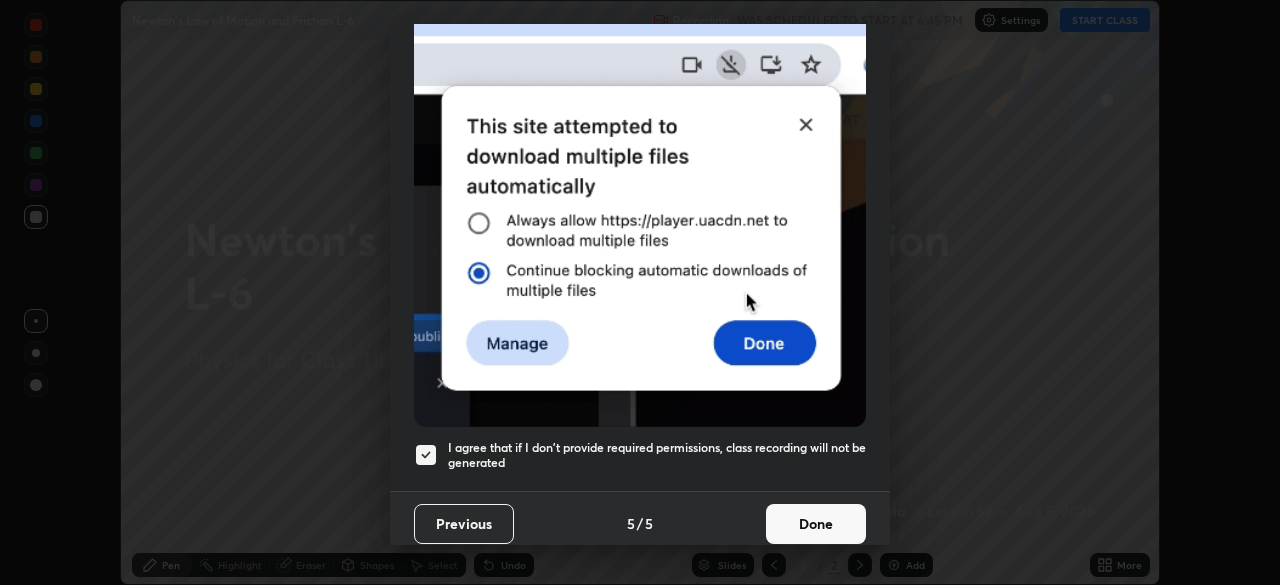 click on "Done" at bounding box center (816, 524) 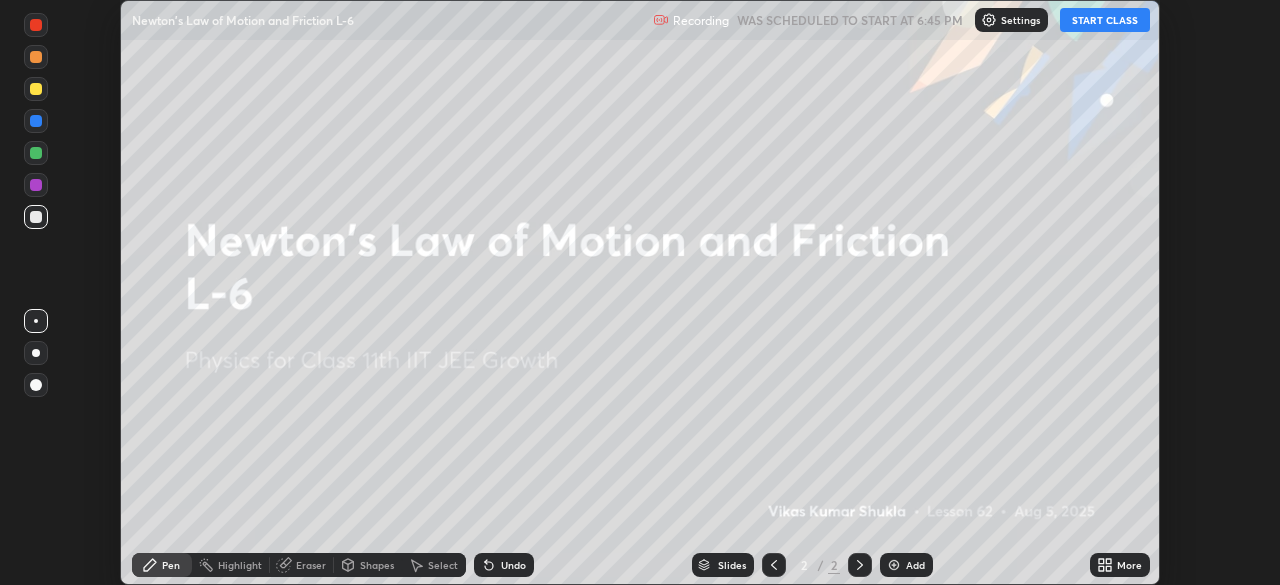 click on "START CLASS" at bounding box center [1105, 20] 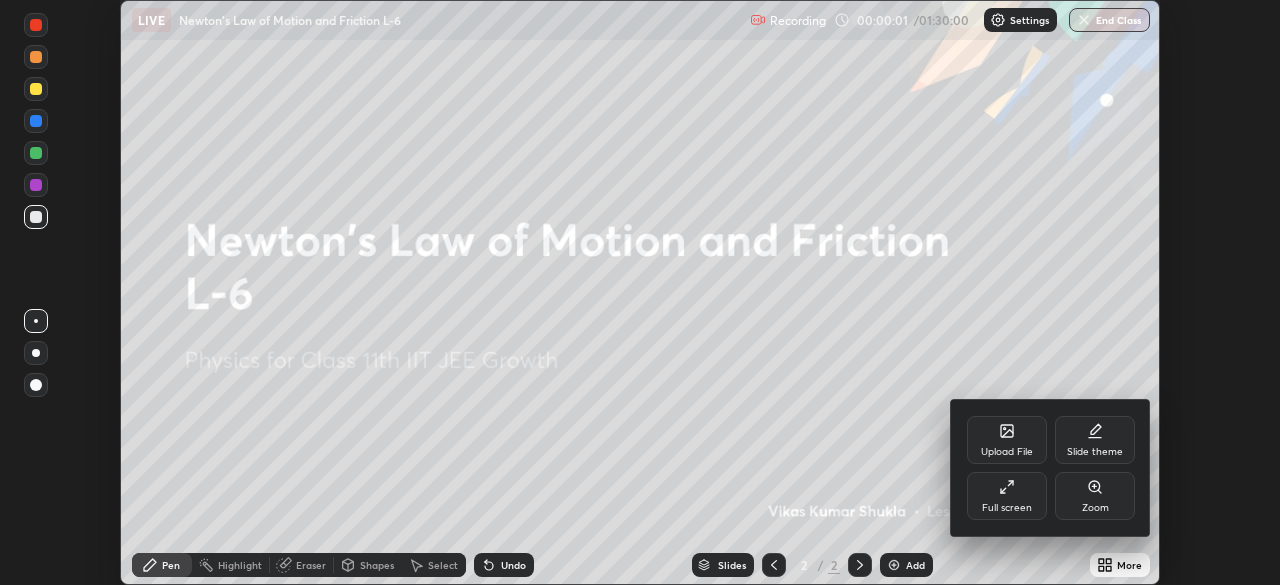 click on "Full screen" at bounding box center [1007, 496] 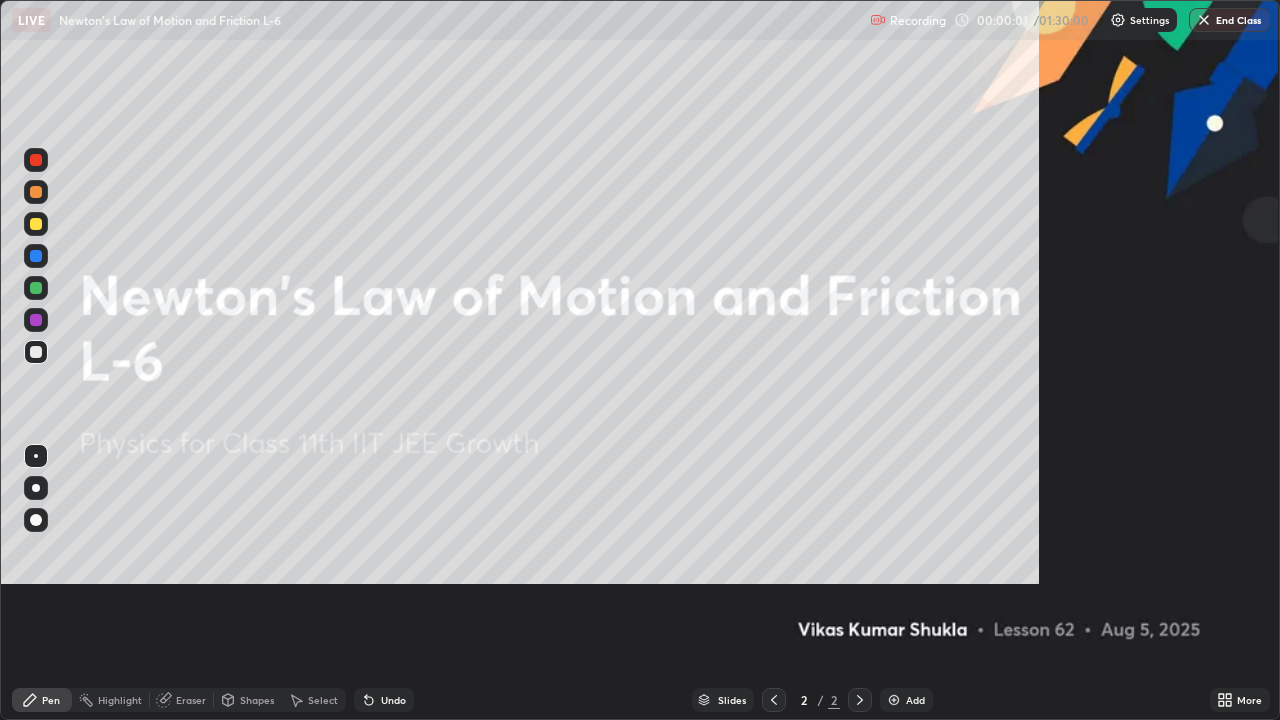 scroll, scrollTop: 99280, scrollLeft: 98720, axis: both 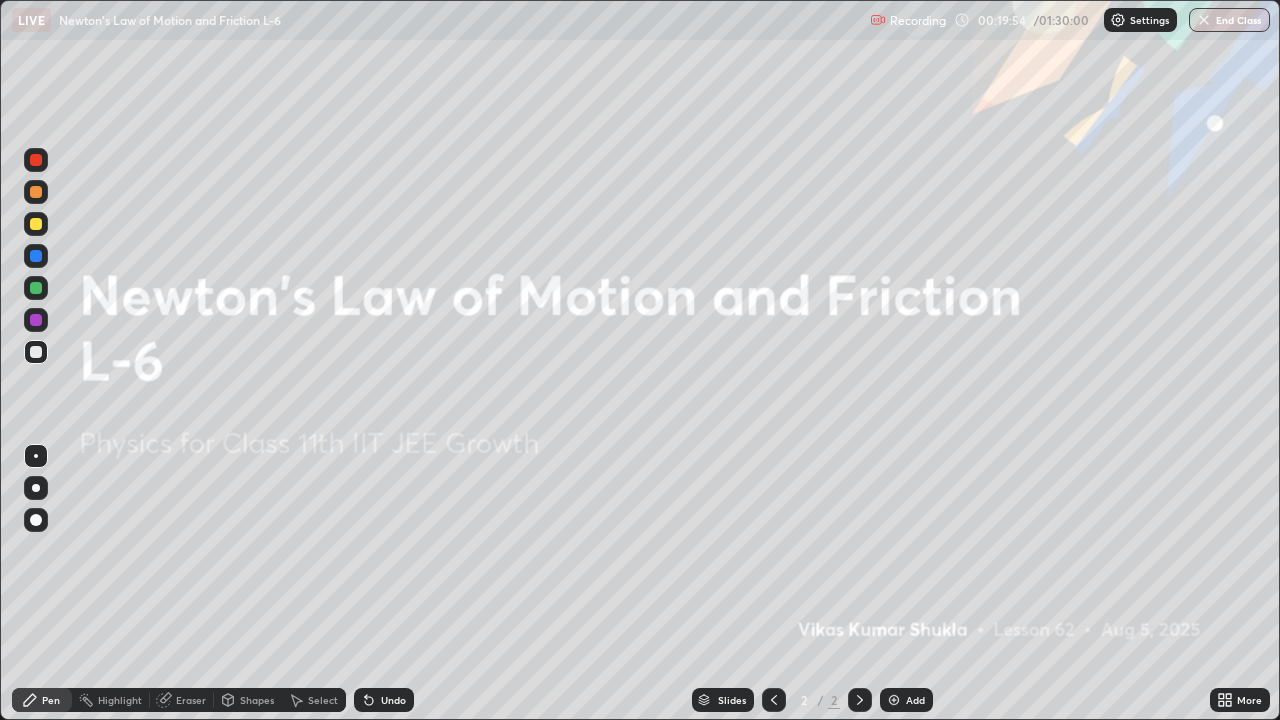 click on "Undo" at bounding box center [393, 700] 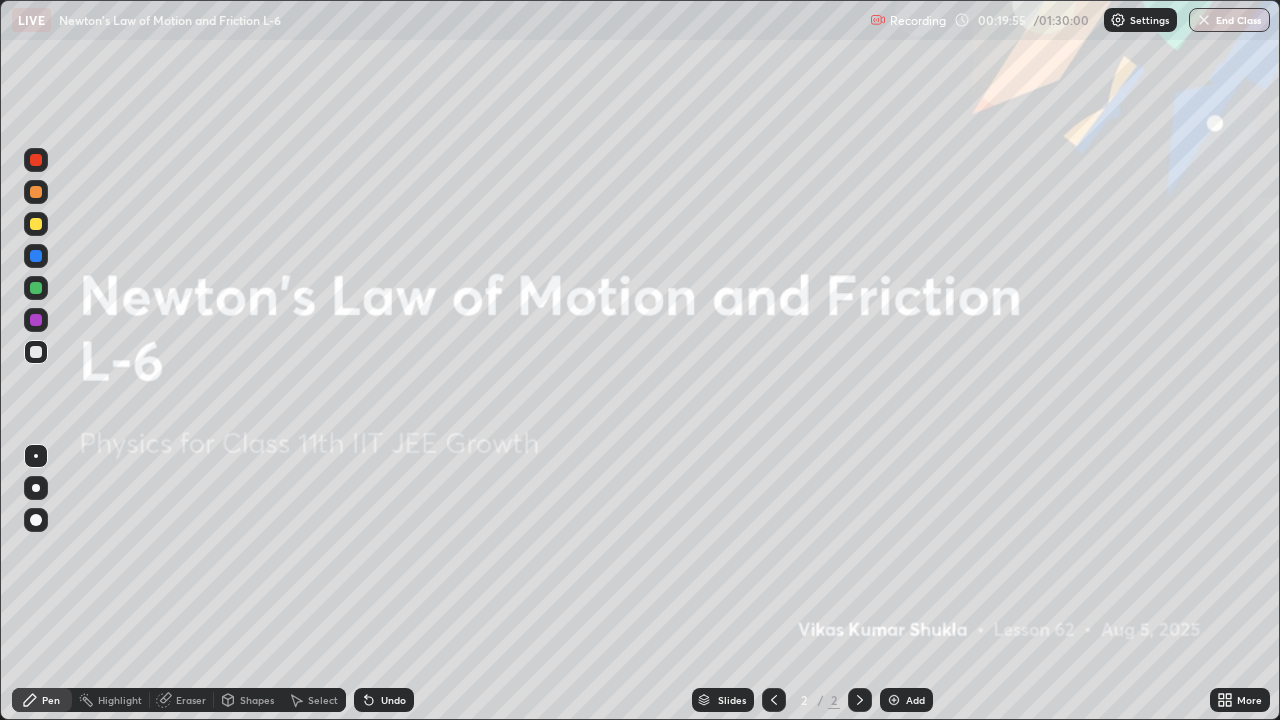 click on "Undo" at bounding box center (384, 700) 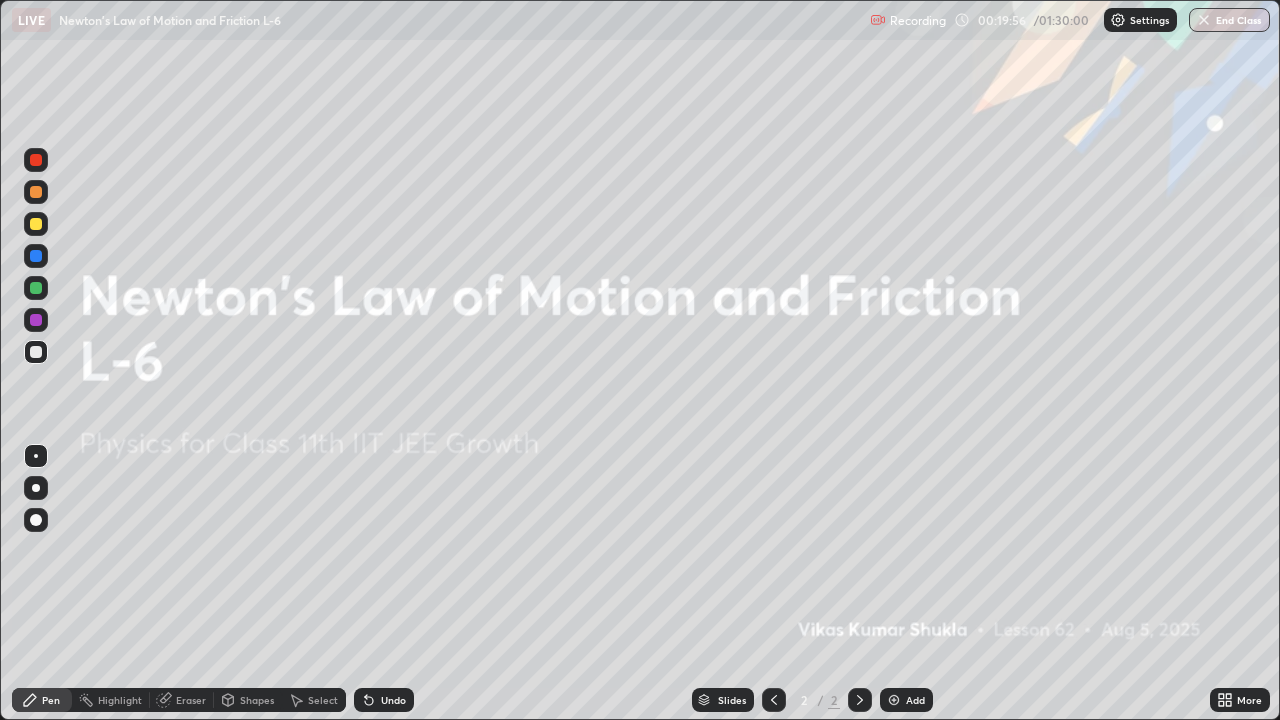 click on "Undo" at bounding box center [384, 700] 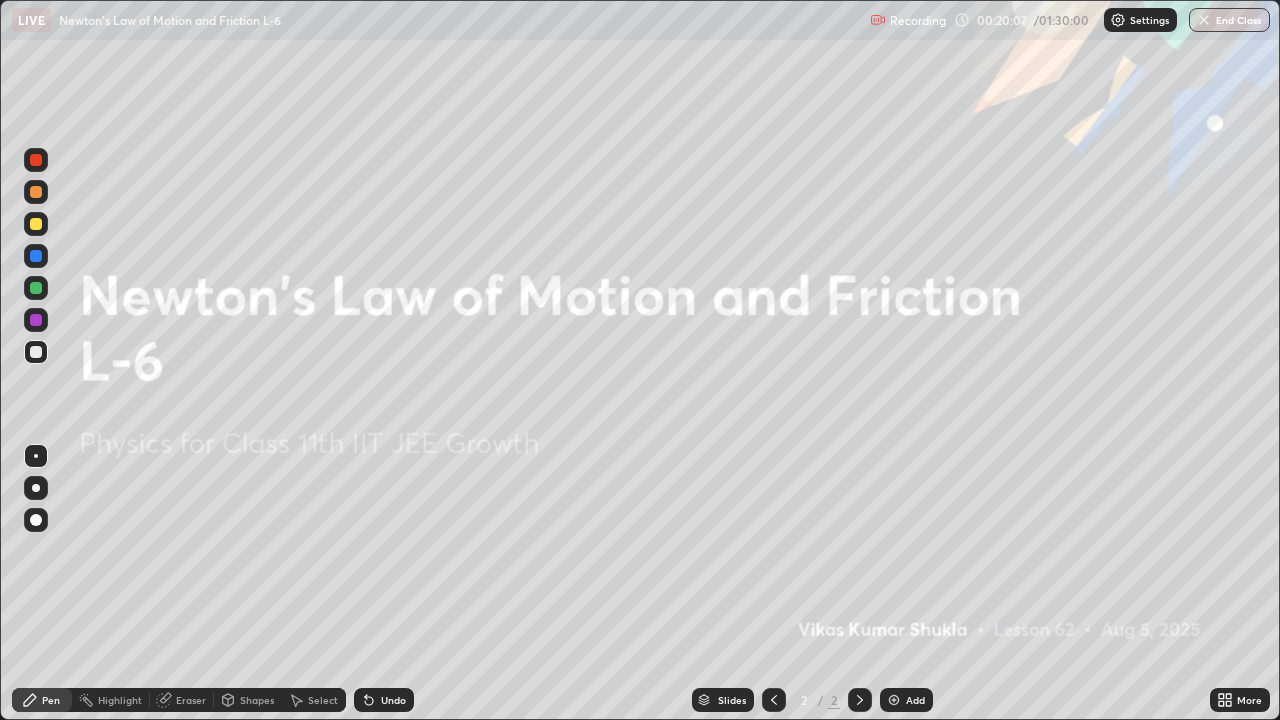 click on "Add" at bounding box center [906, 700] 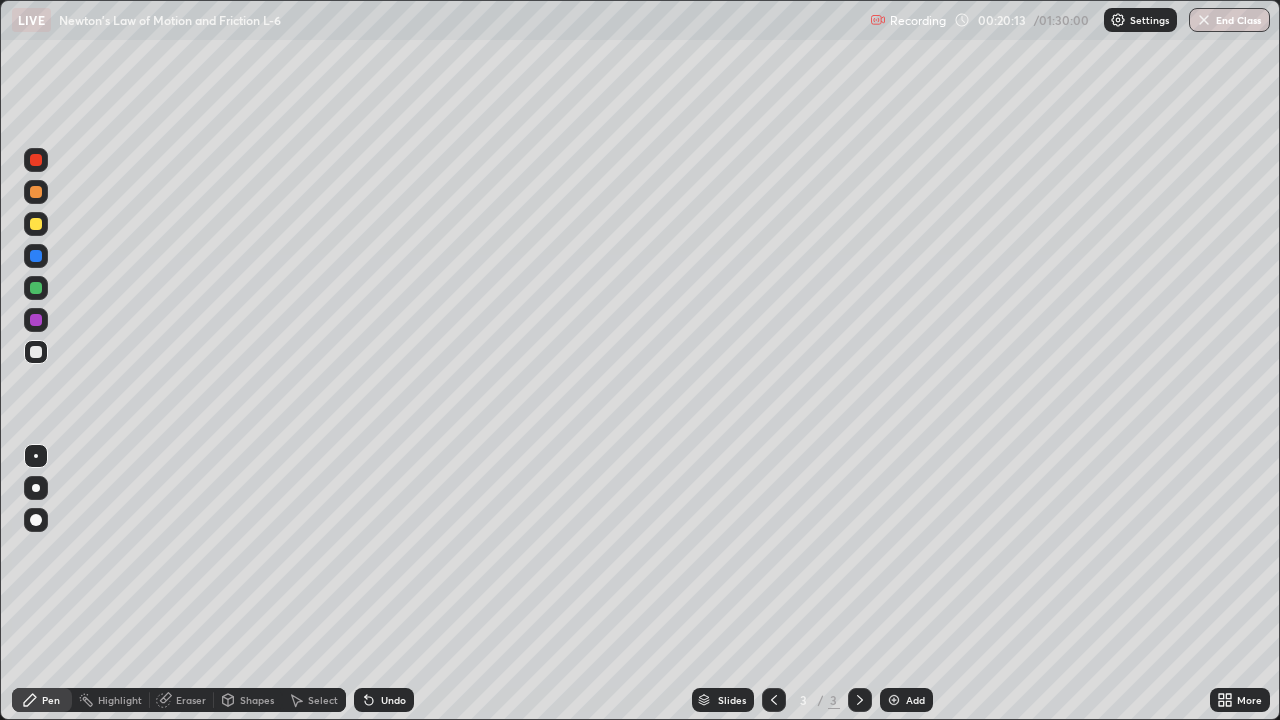 click at bounding box center [36, 224] 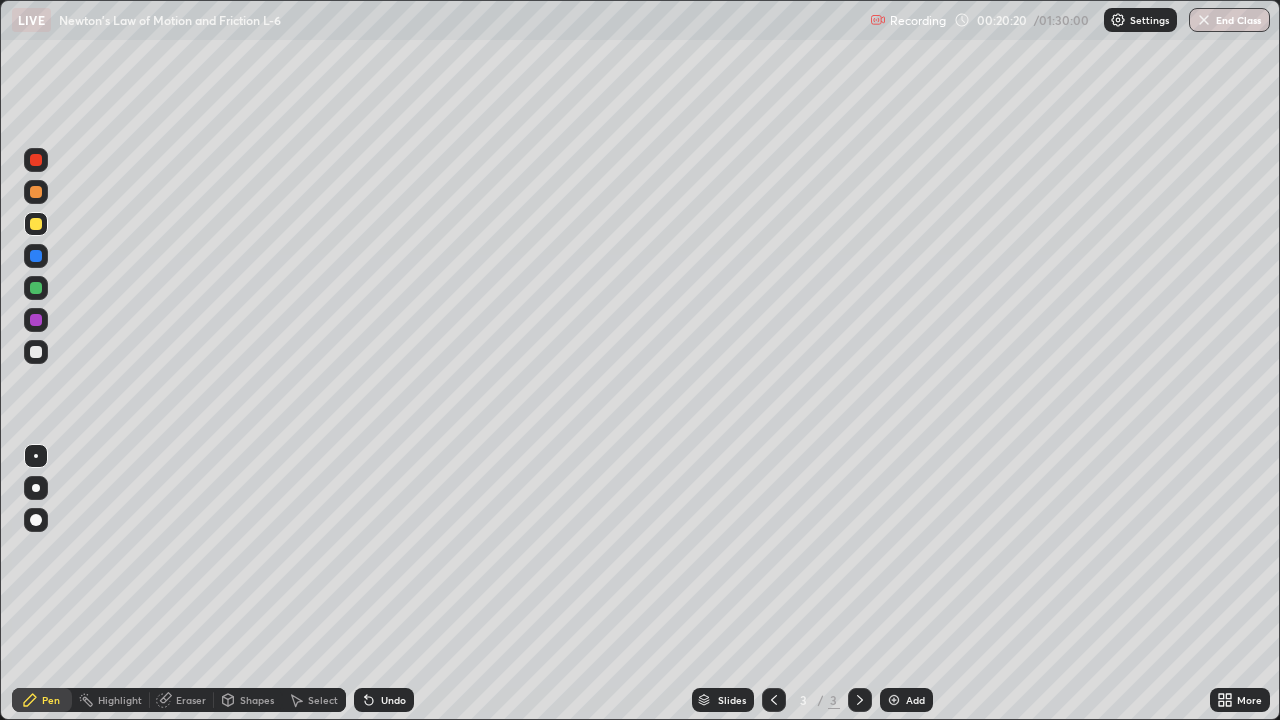 click at bounding box center (36, 160) 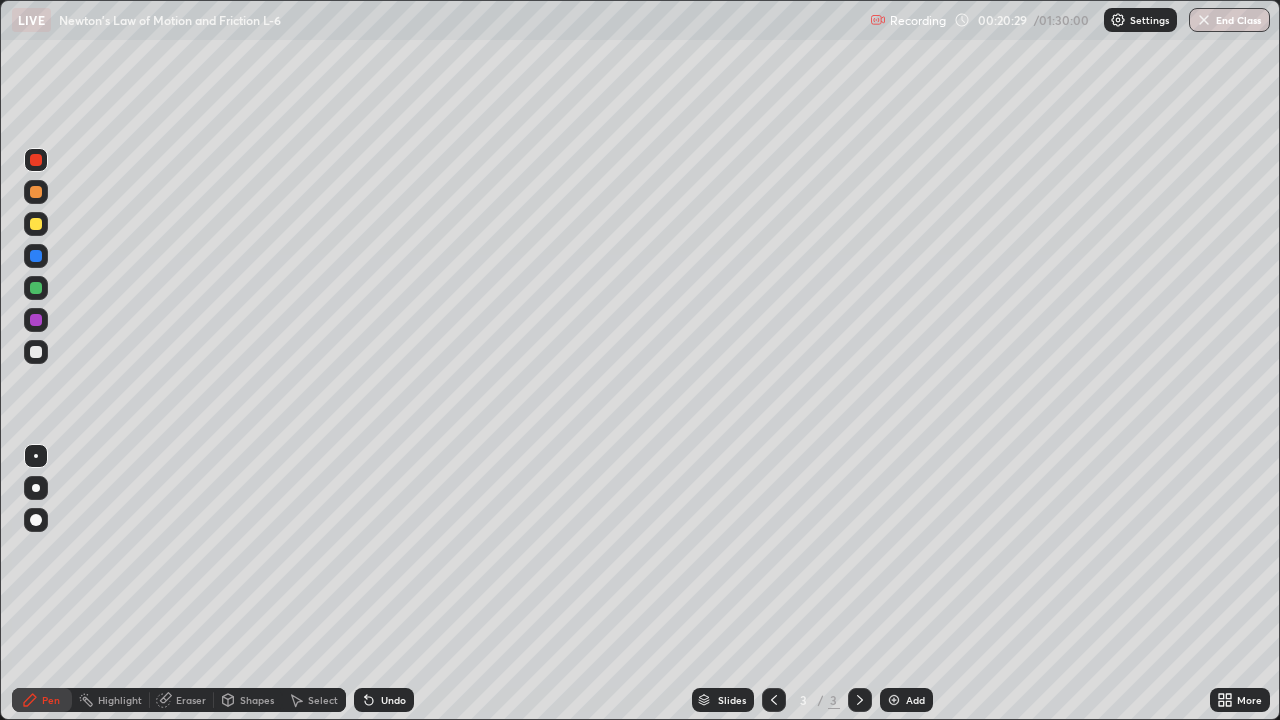 click at bounding box center (36, 256) 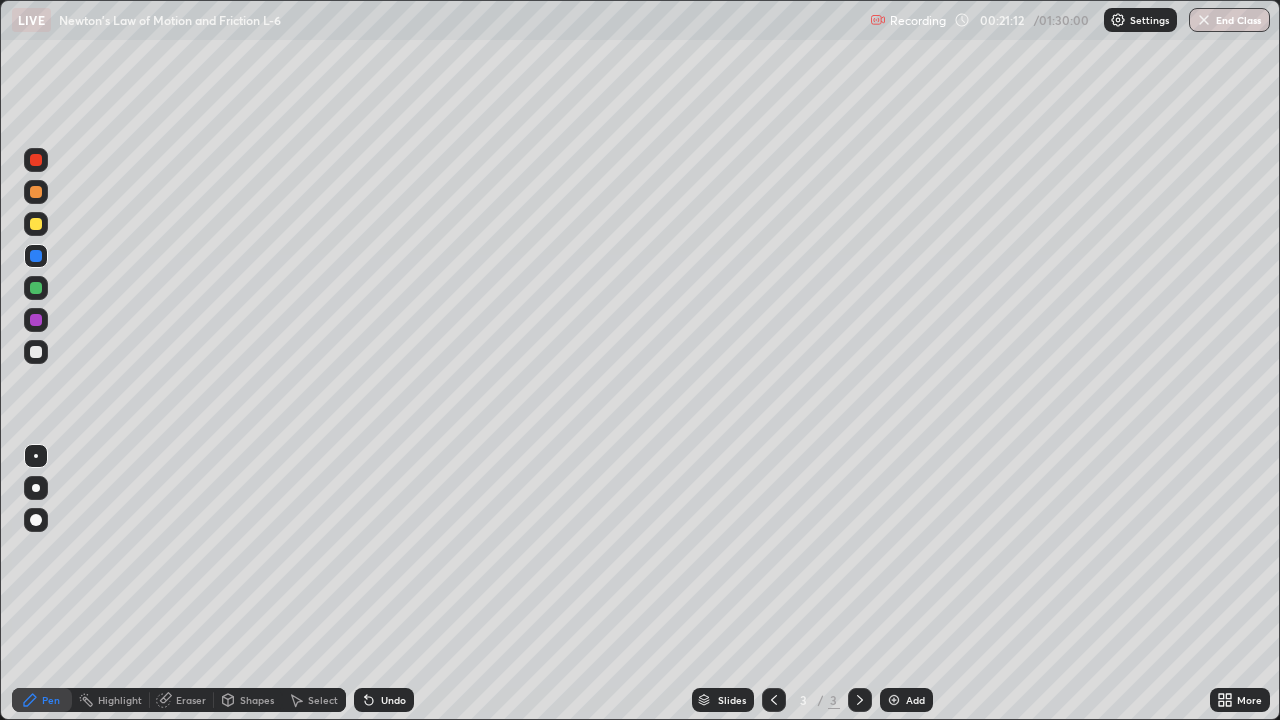 click on "Shapes" at bounding box center (257, 700) 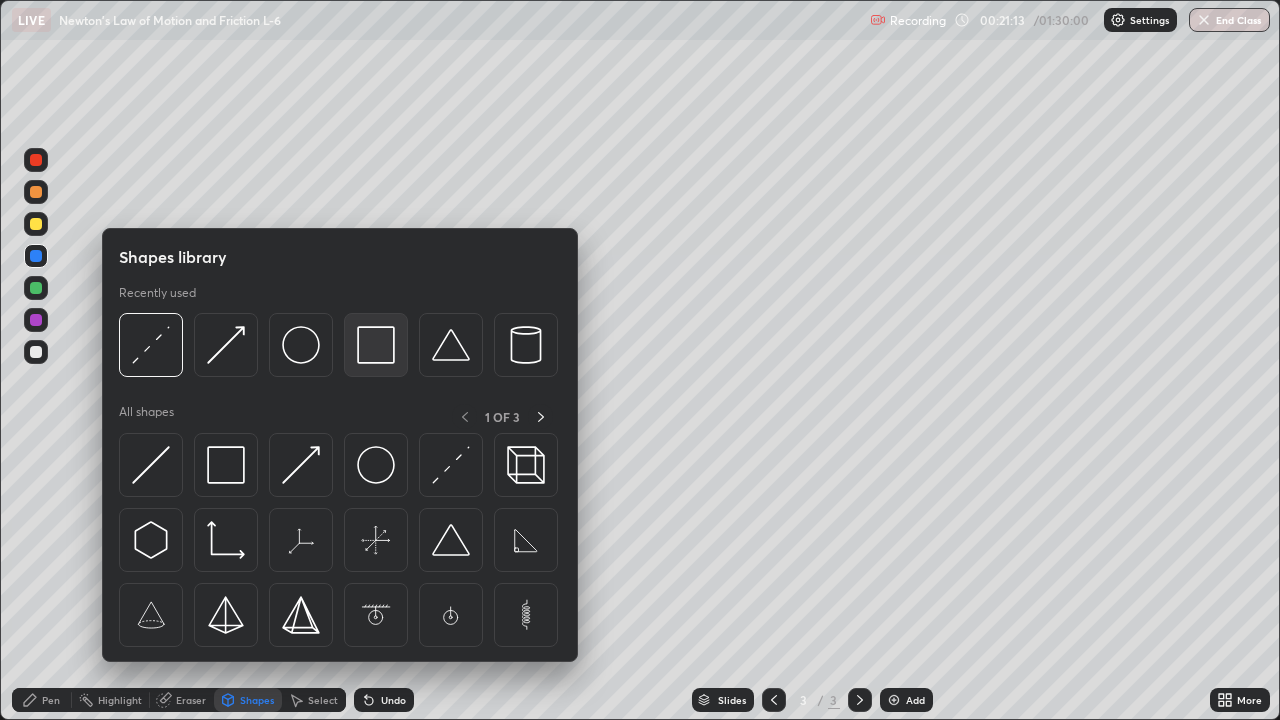 click at bounding box center (376, 345) 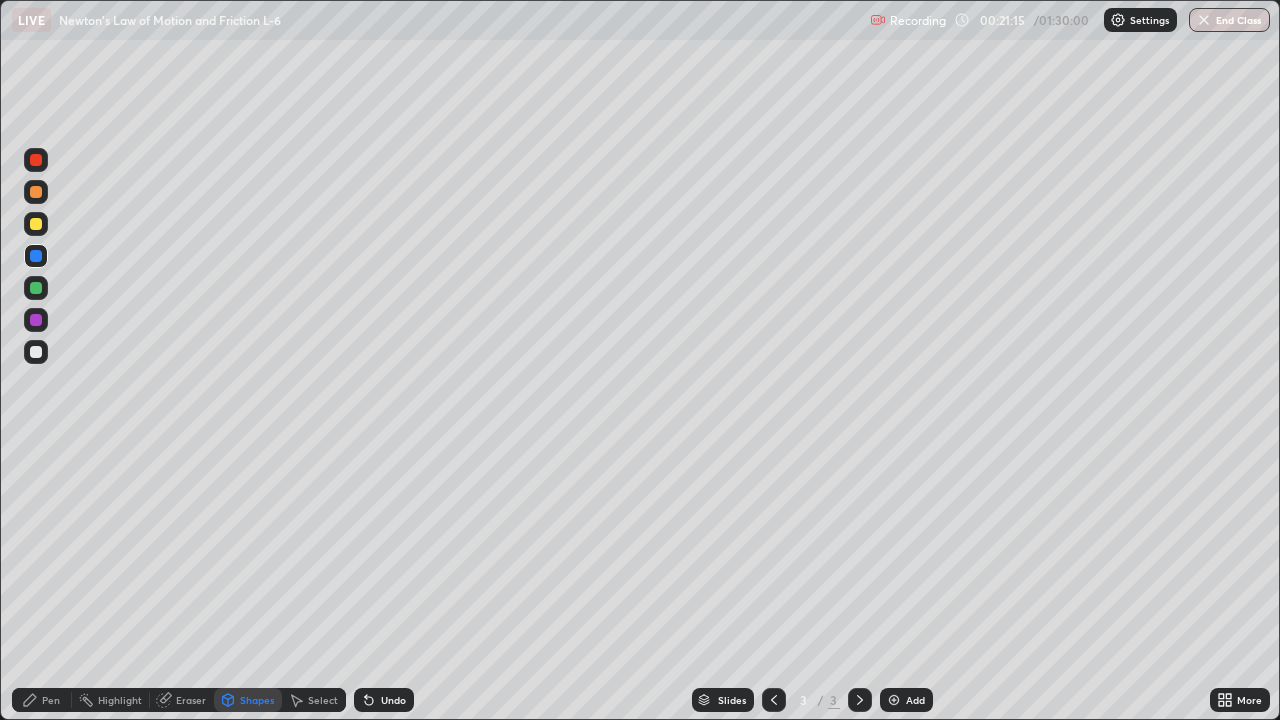 click at bounding box center (36, 288) 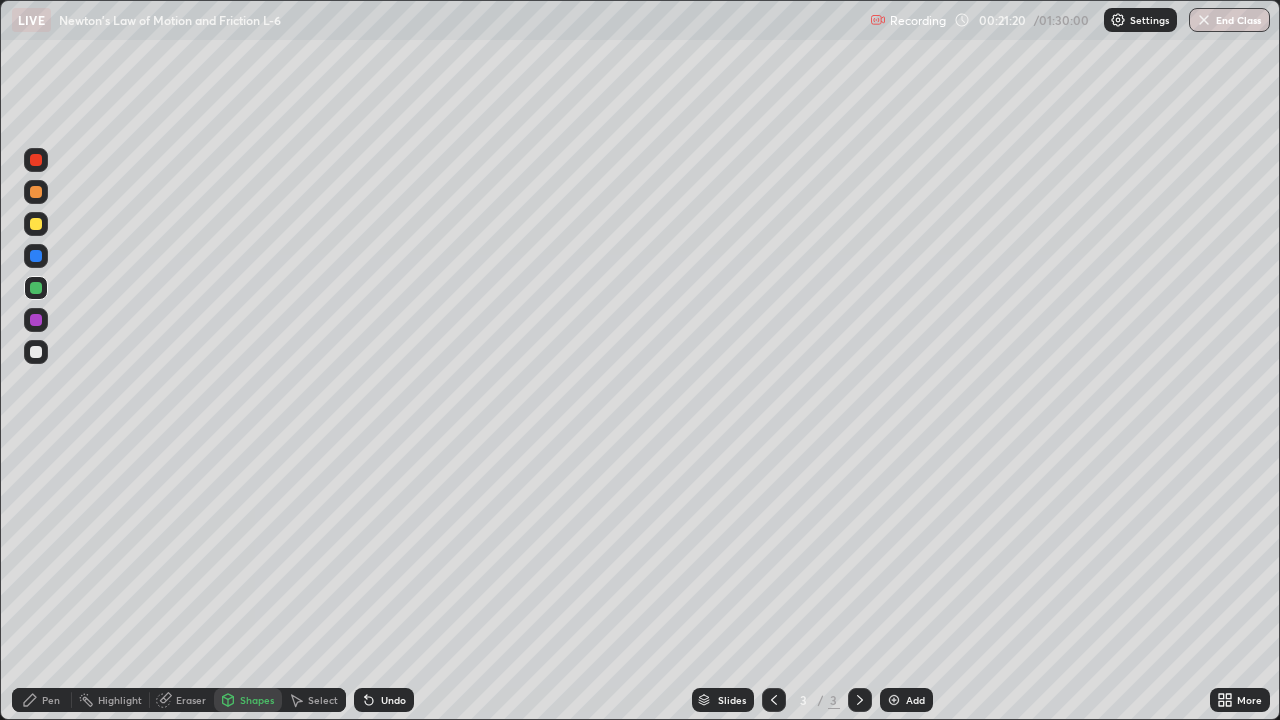 click at bounding box center (36, 352) 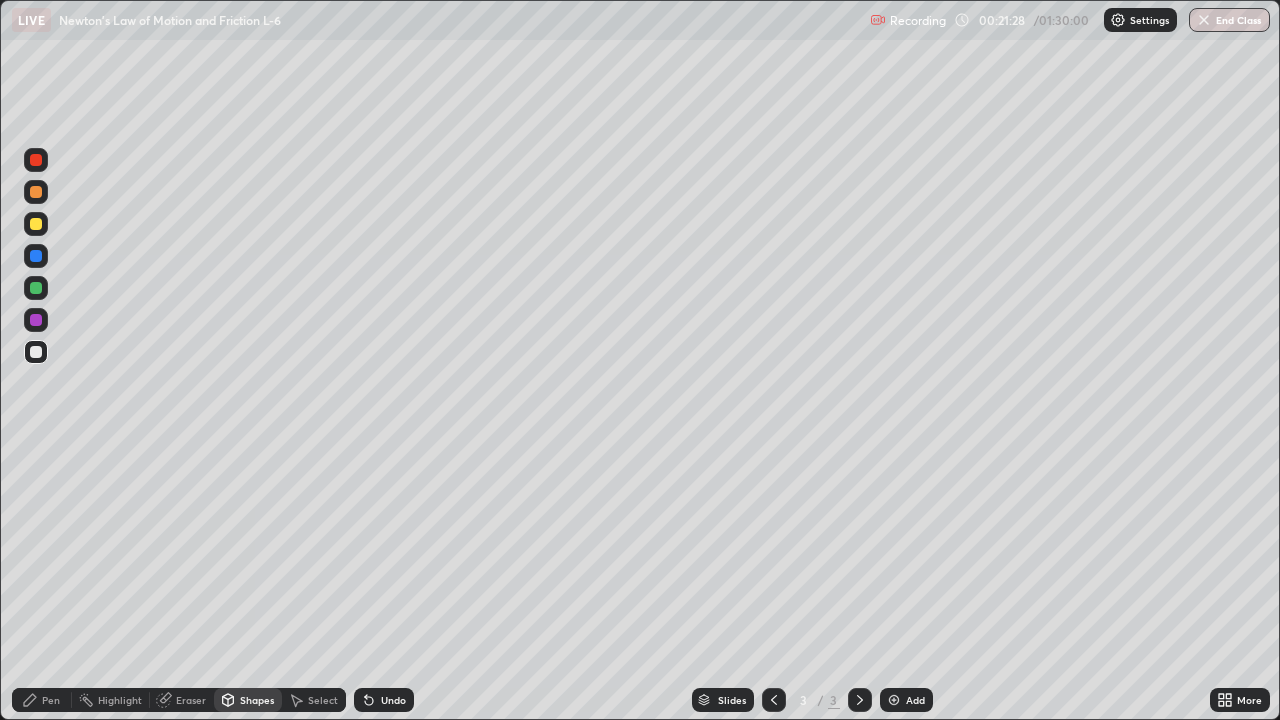 click on "Select" at bounding box center [314, 700] 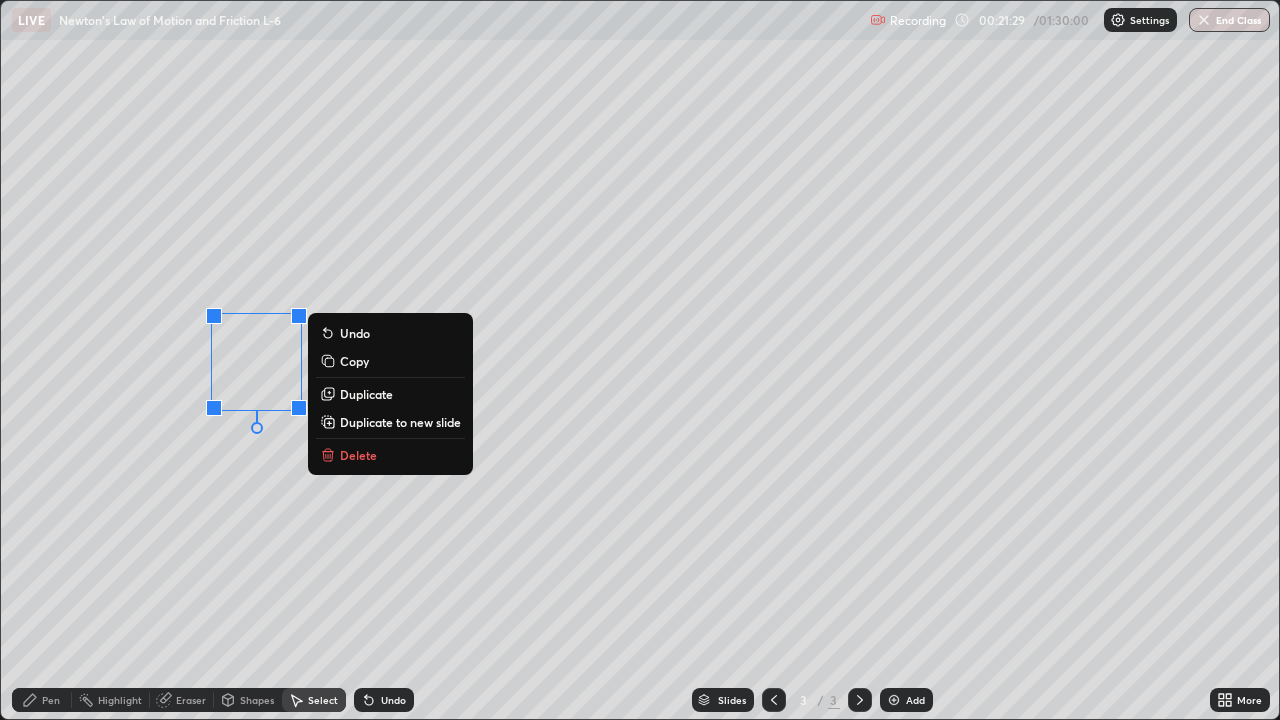 click on "Duplicate" at bounding box center [366, 394] 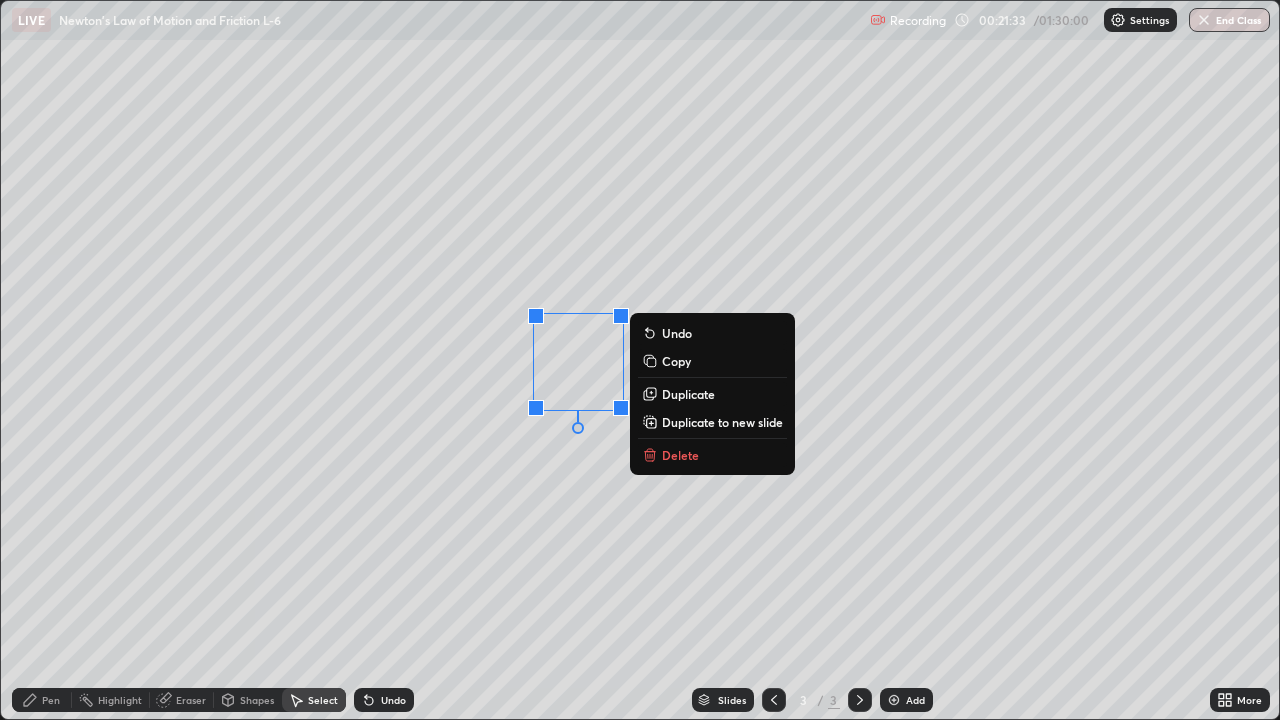 click on "0 ° Undo Copy Duplicate Duplicate to new slide Delete" at bounding box center [640, 360] 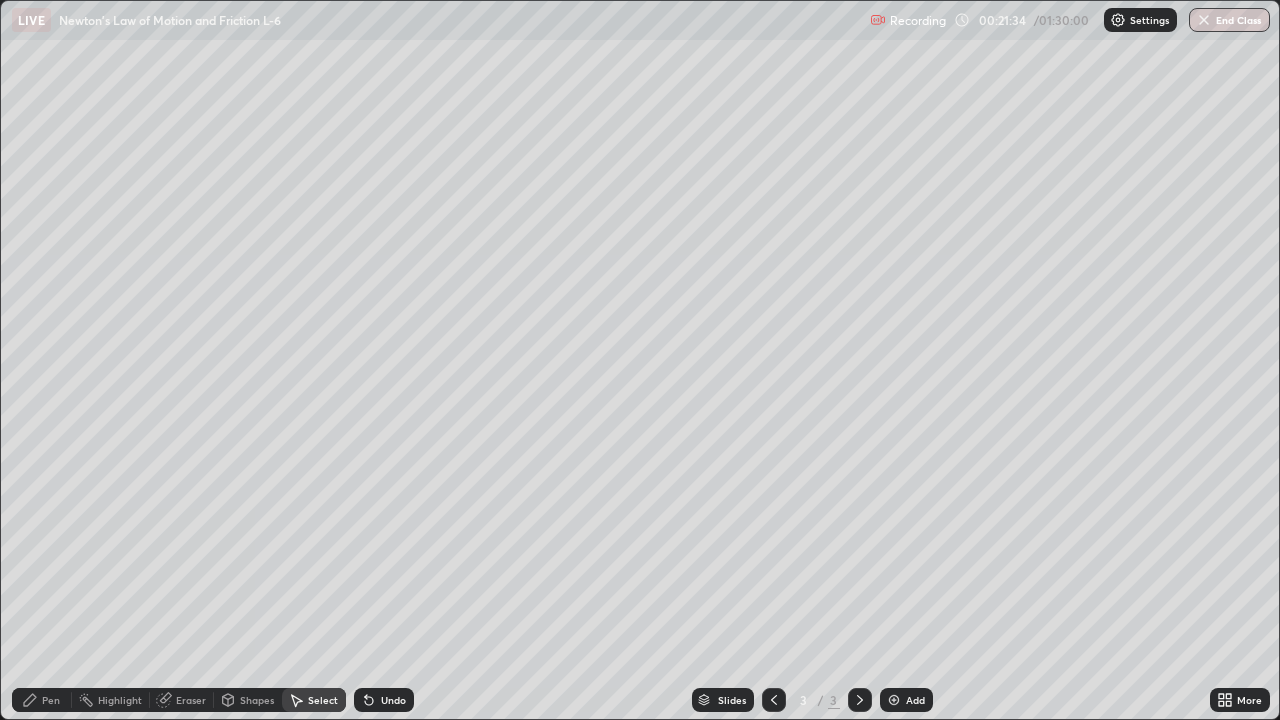 click on "Shapes" at bounding box center [248, 700] 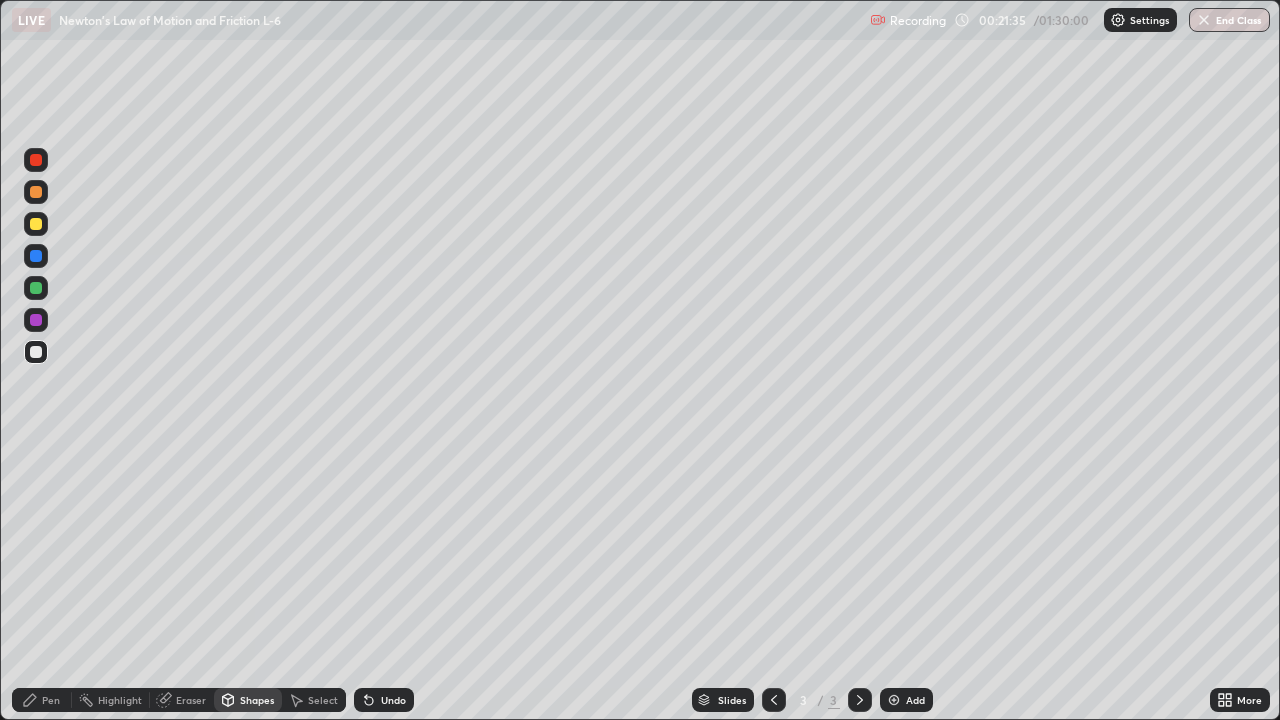 click on "Pen" at bounding box center [42, 700] 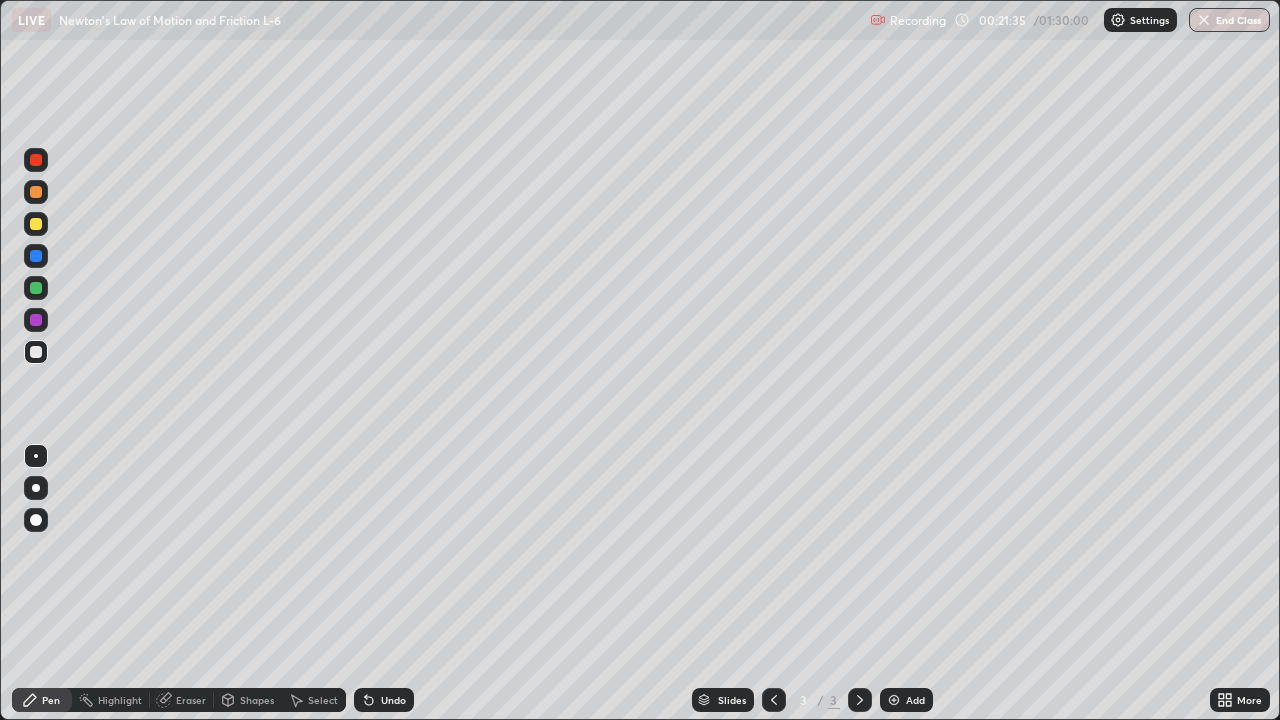 click at bounding box center (36, 520) 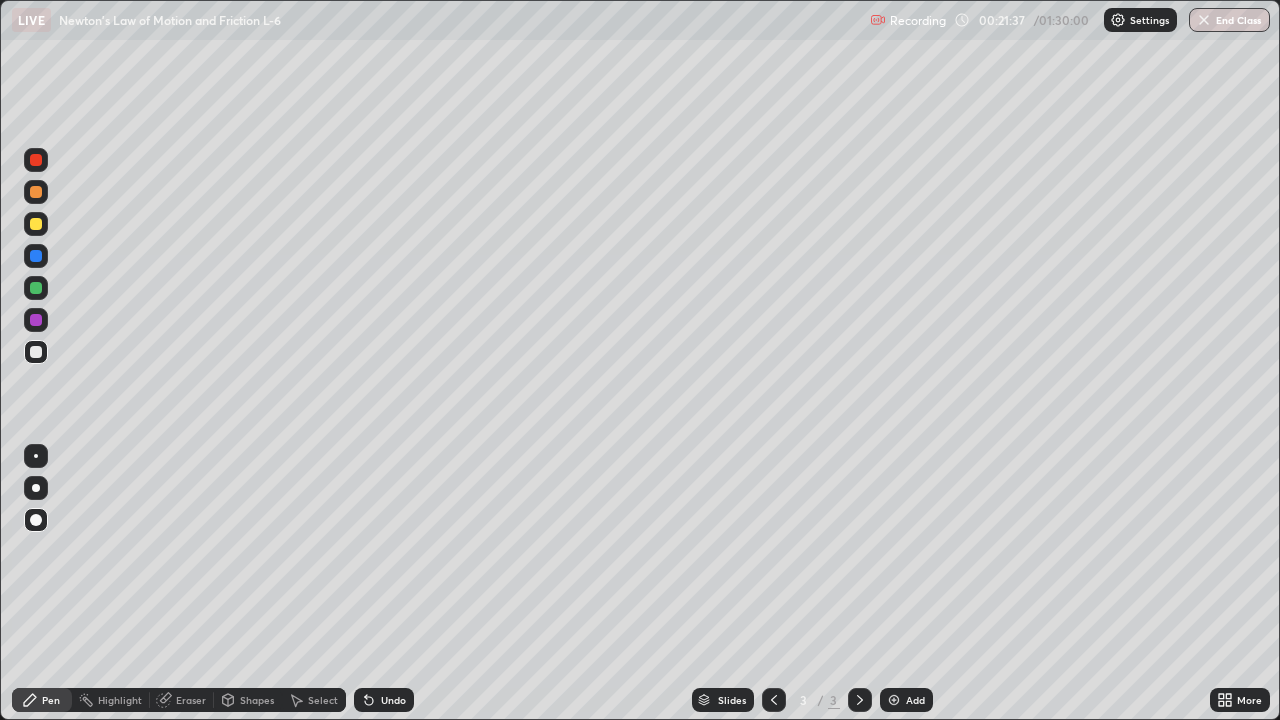 click at bounding box center (36, 192) 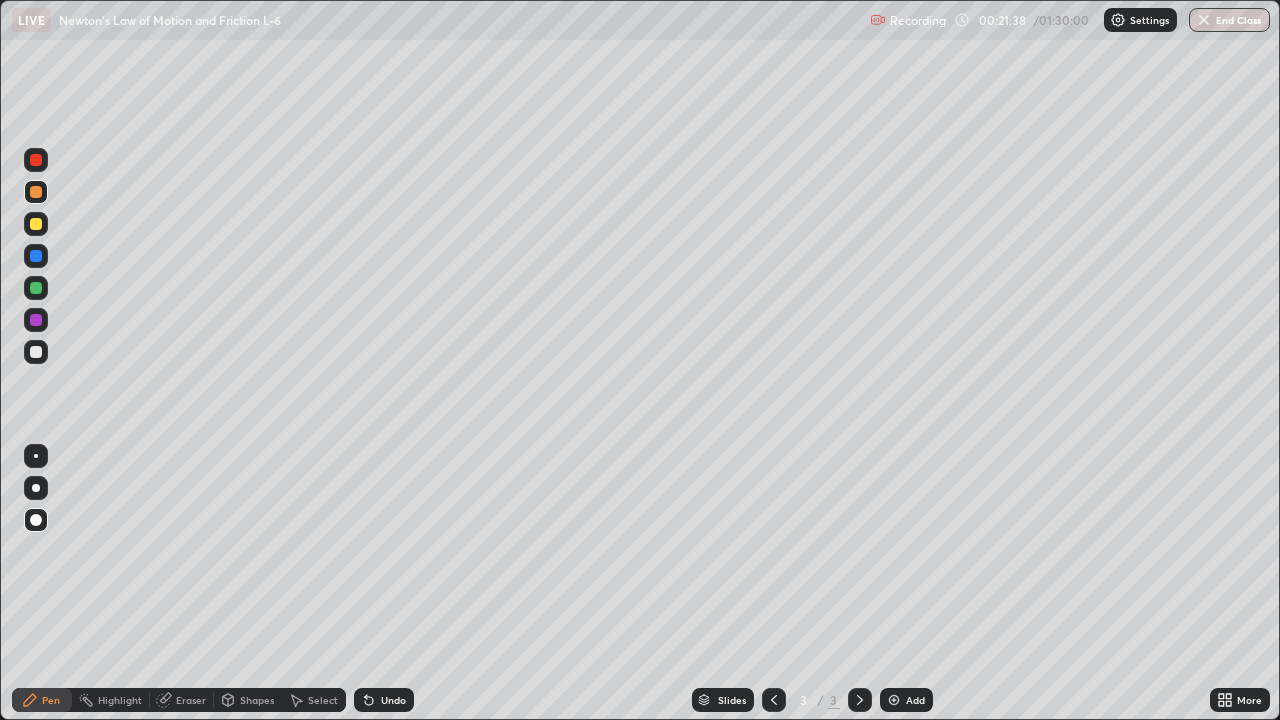 click on "Shapes" at bounding box center (257, 700) 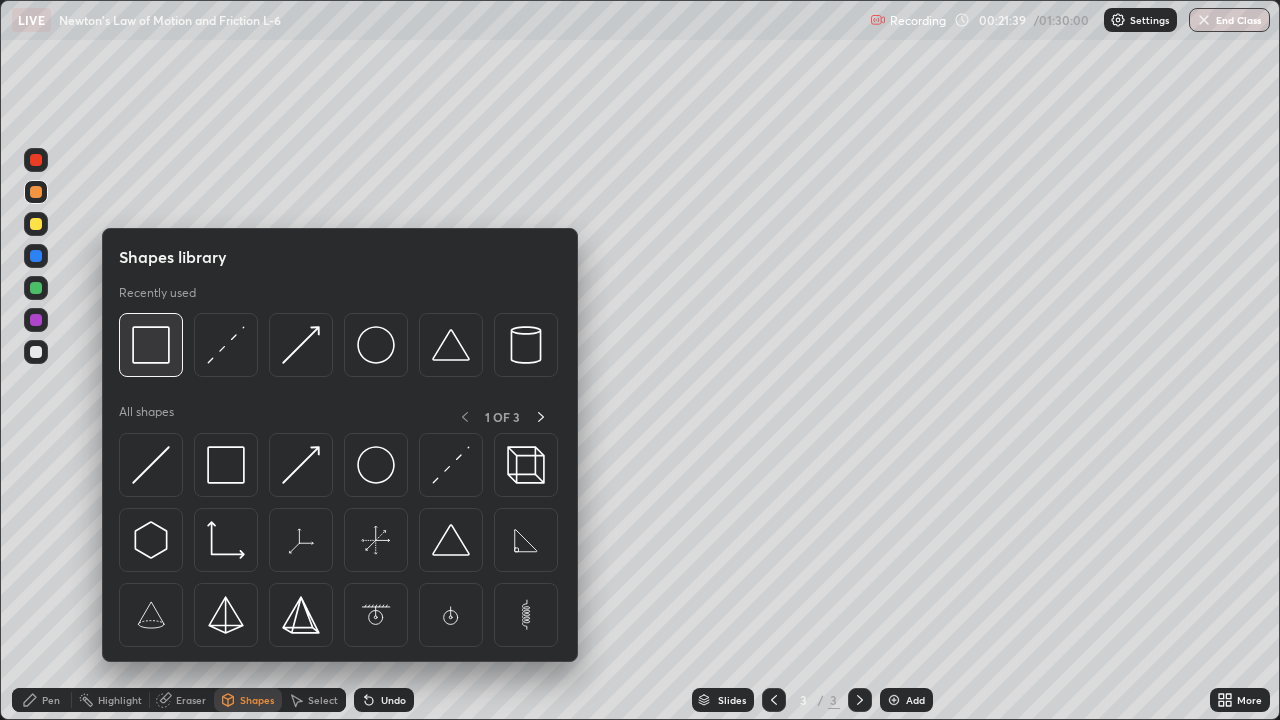 click at bounding box center [151, 345] 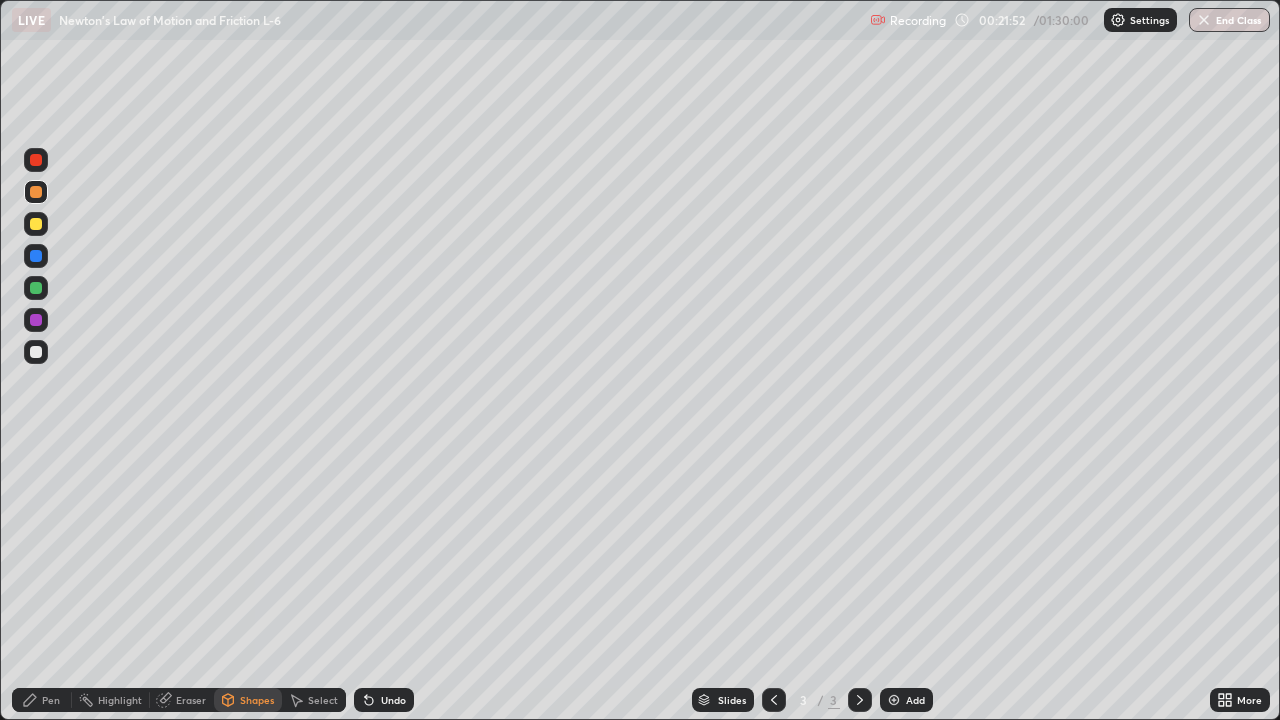 click on "Pen" at bounding box center (42, 700) 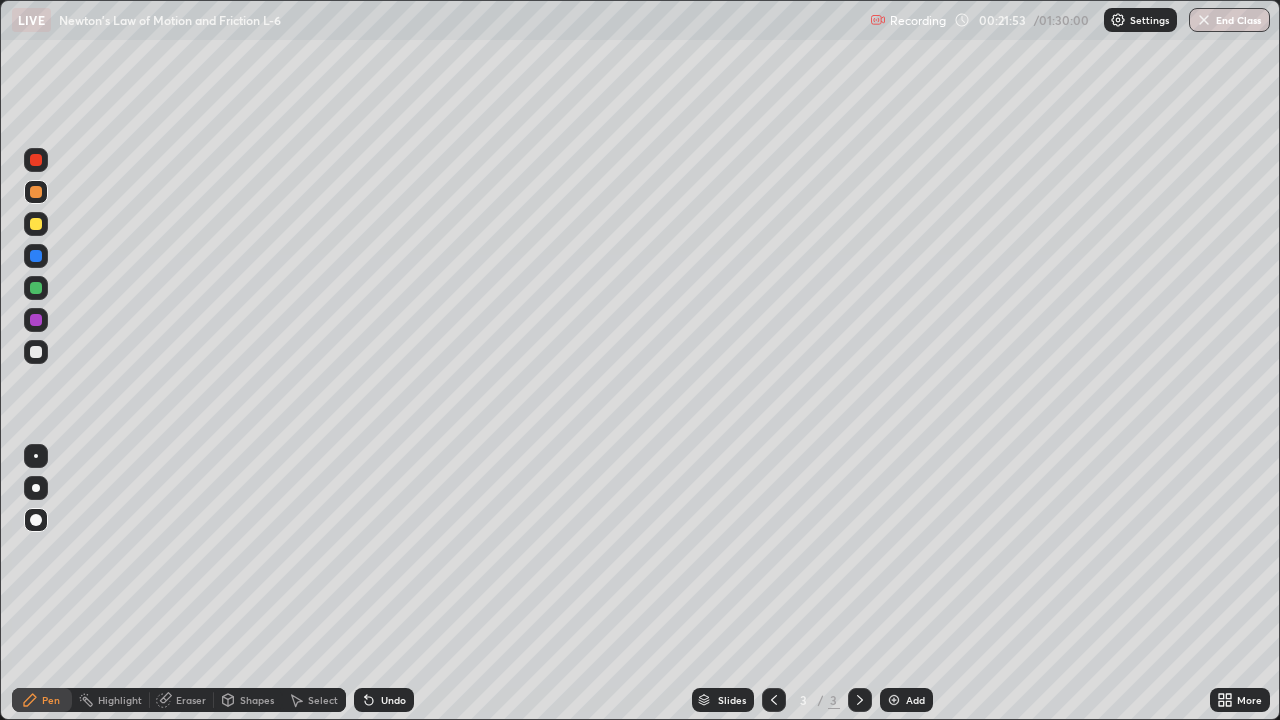 click at bounding box center [36, 456] 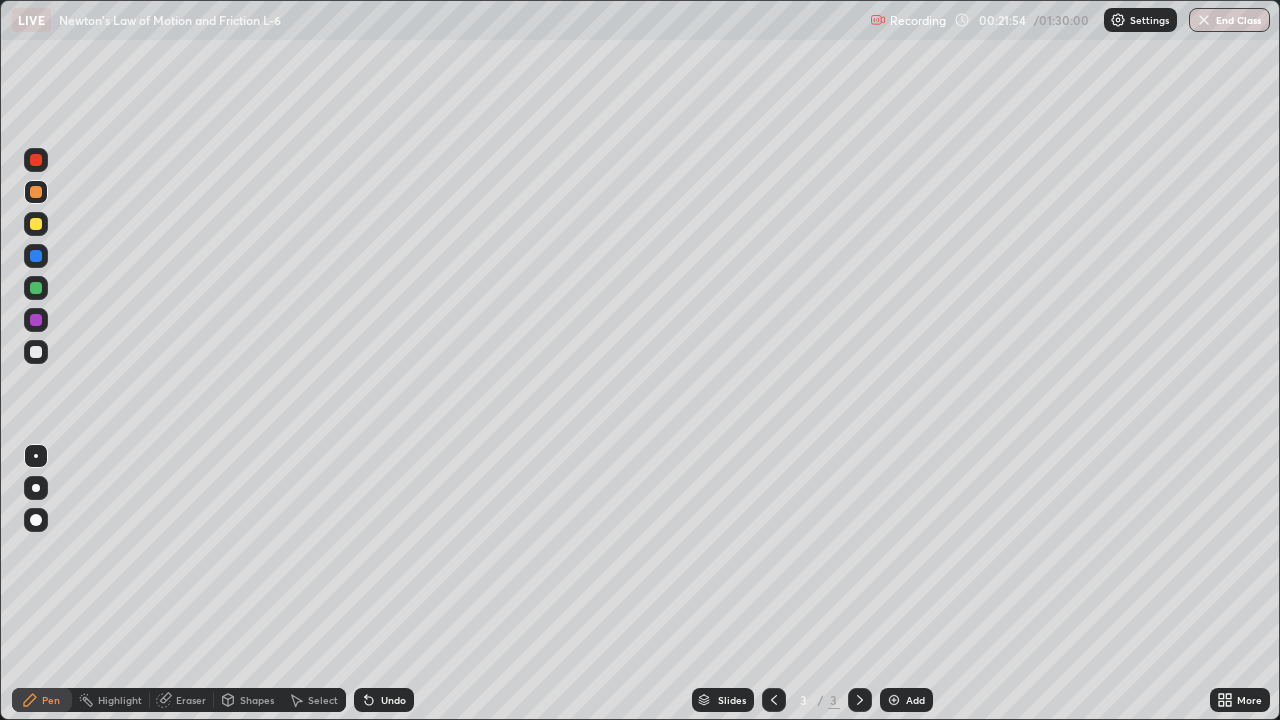 click at bounding box center (36, 320) 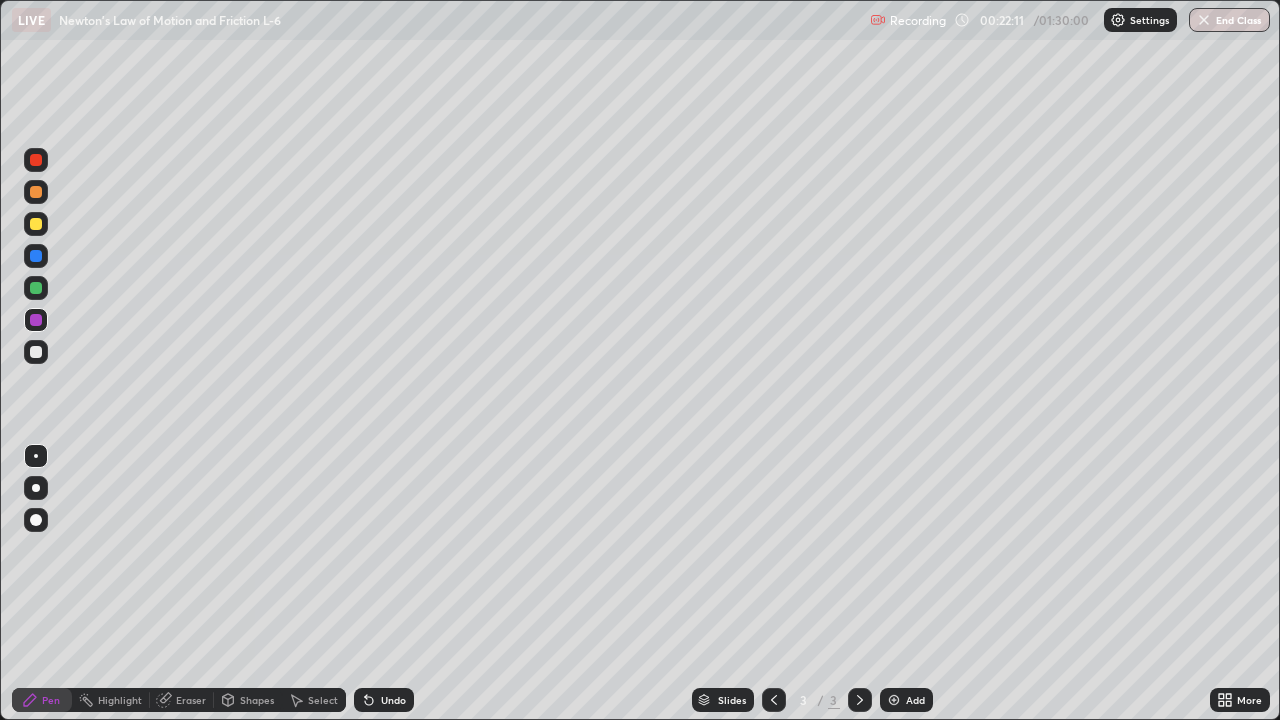 click at bounding box center [36, 224] 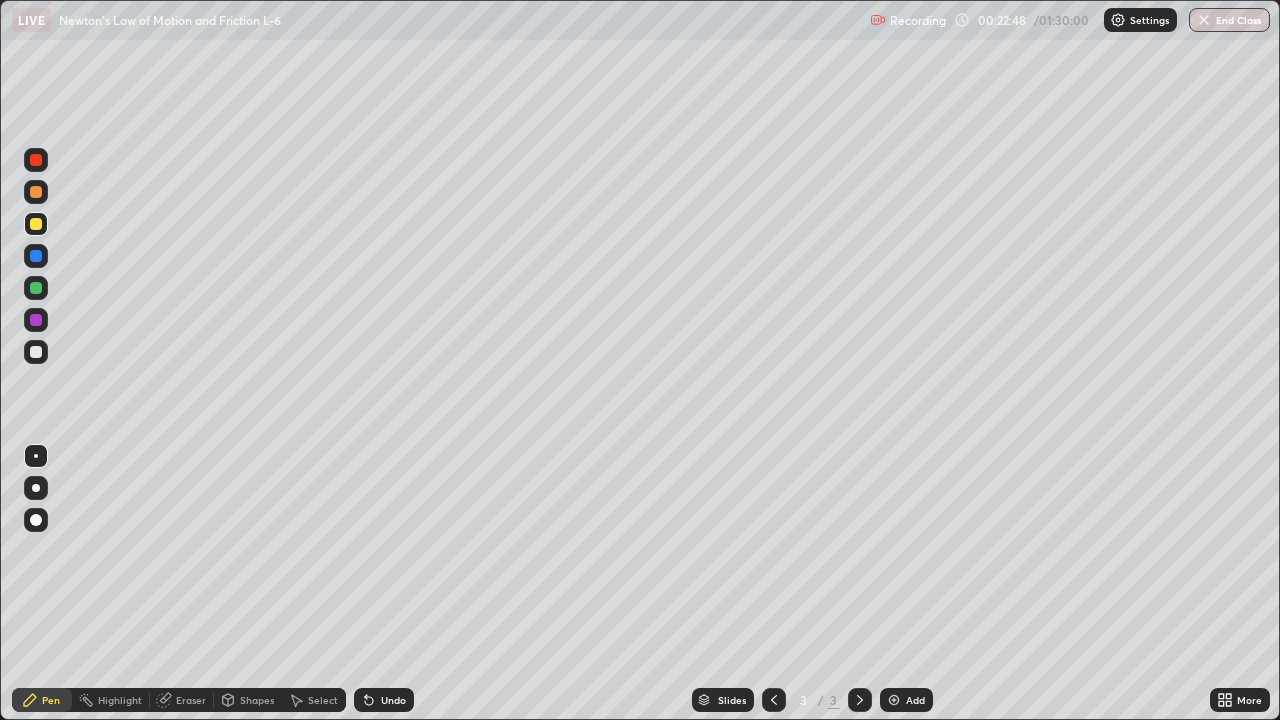 click at bounding box center (36, 288) 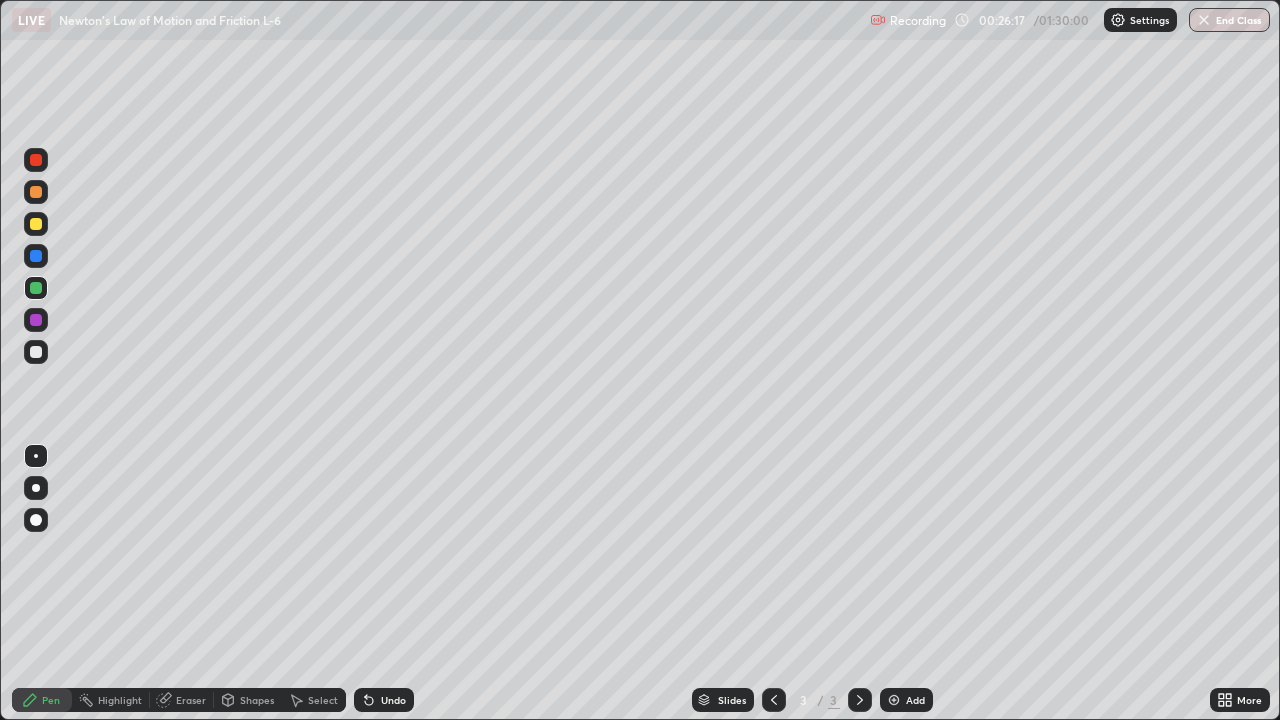 click at bounding box center [36, 352] 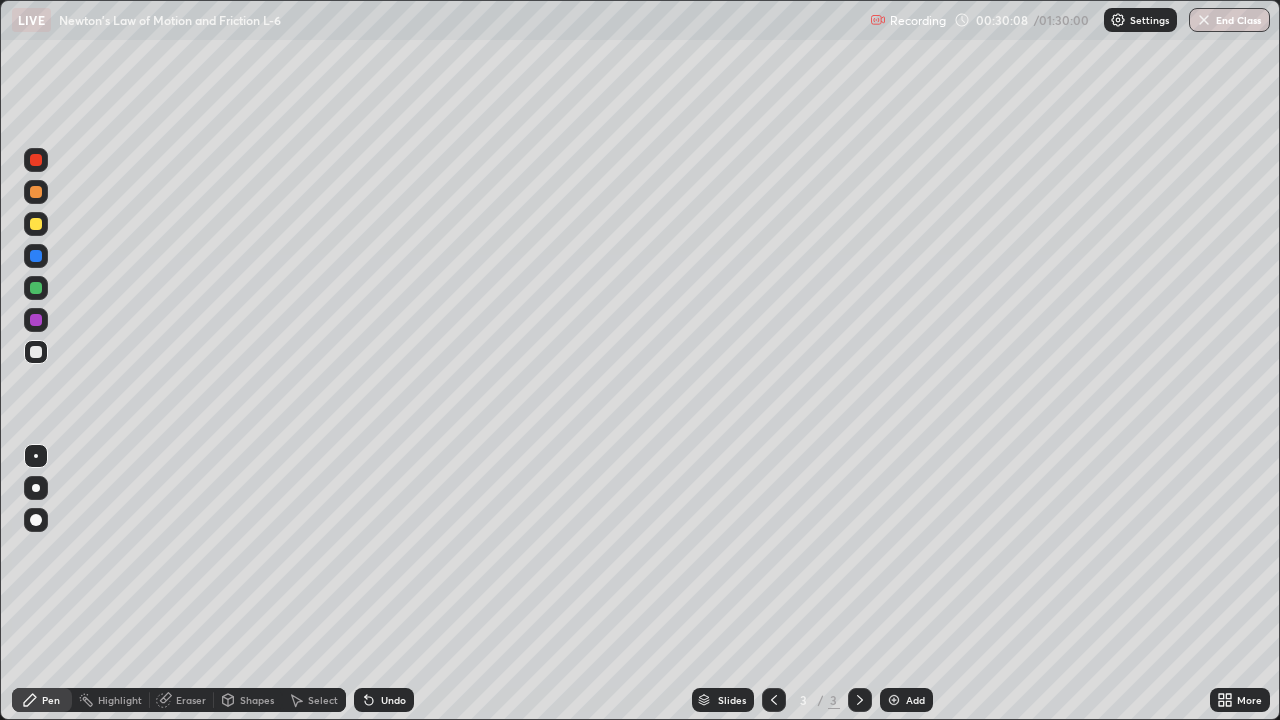 click on "Add" at bounding box center [906, 700] 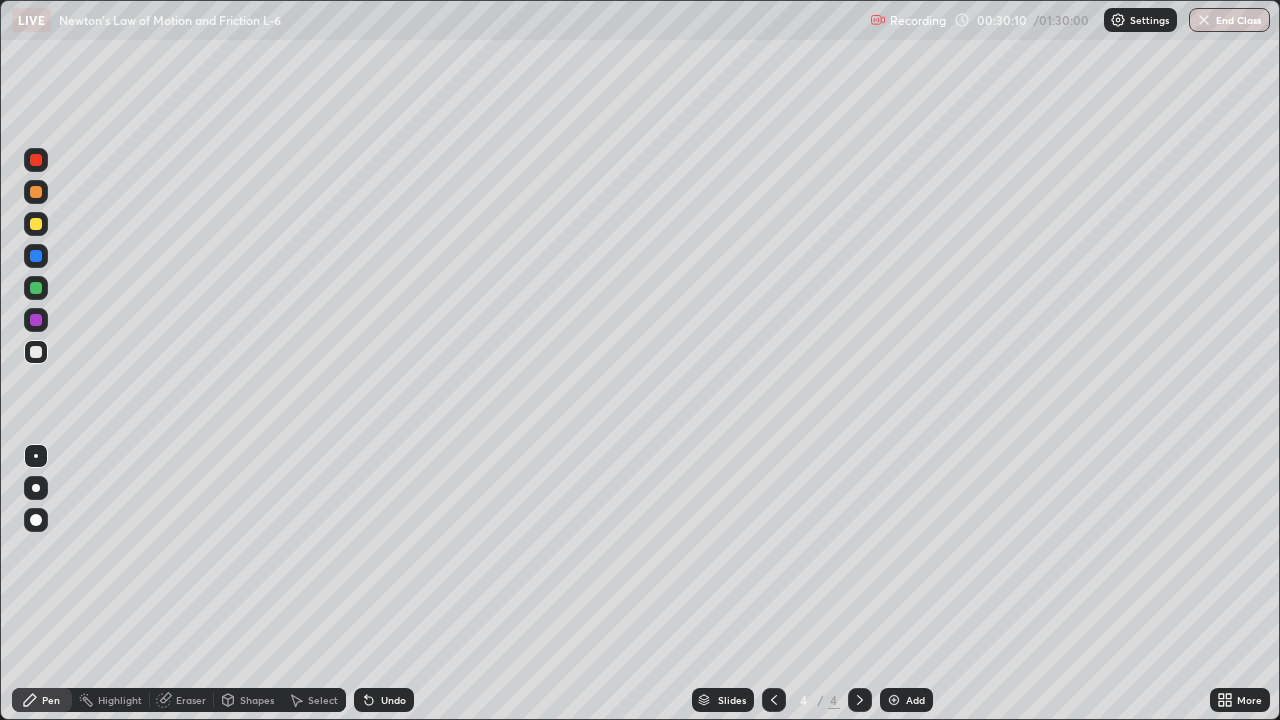 click on "Shapes" at bounding box center (257, 700) 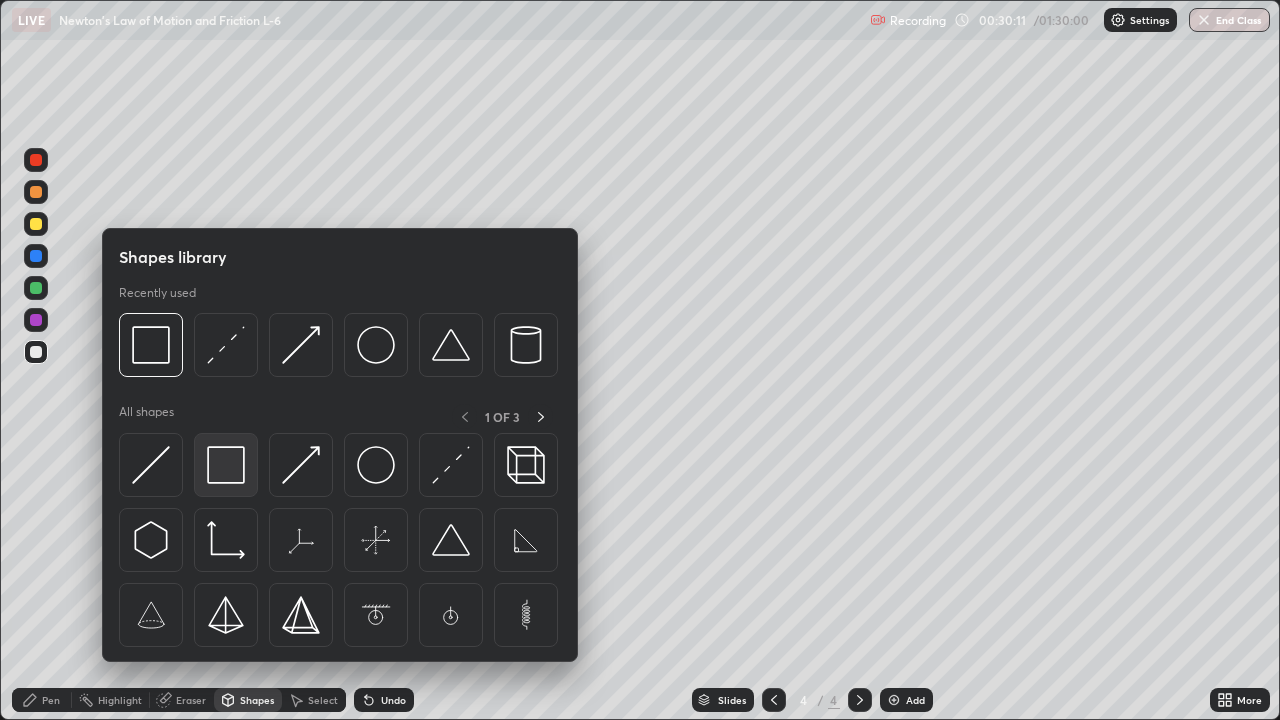 click at bounding box center (226, 465) 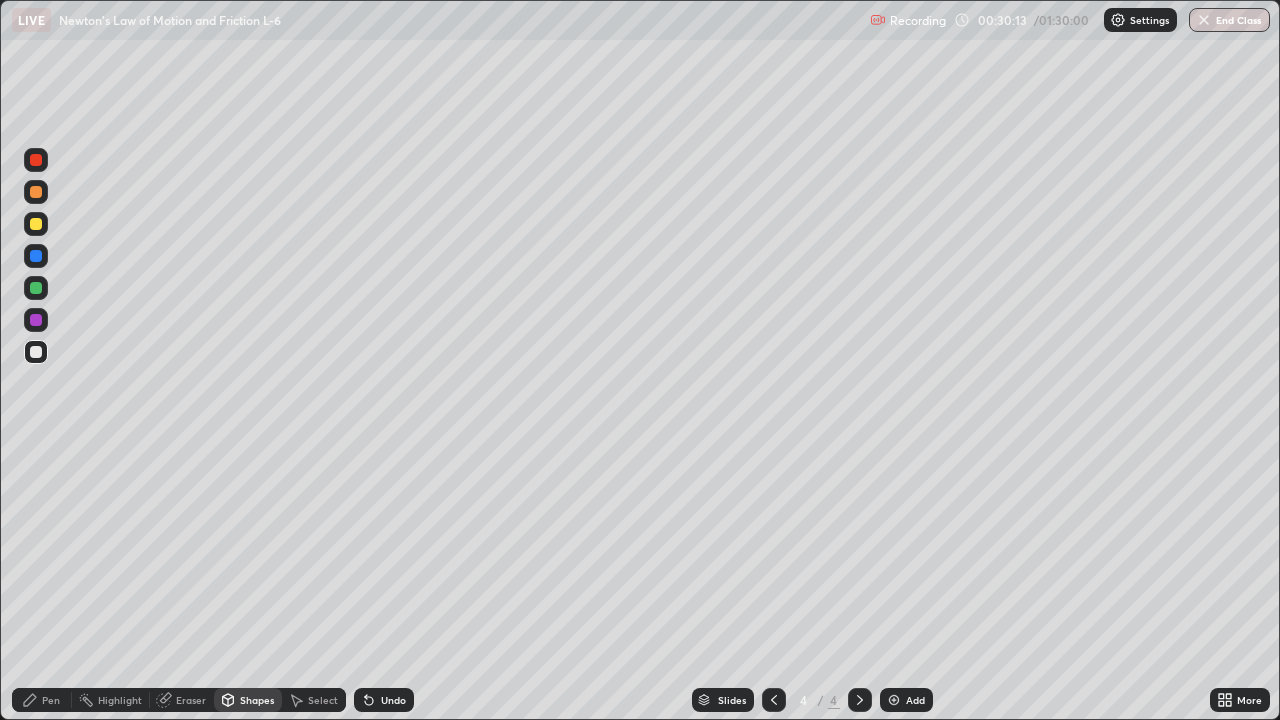 click at bounding box center (36, 192) 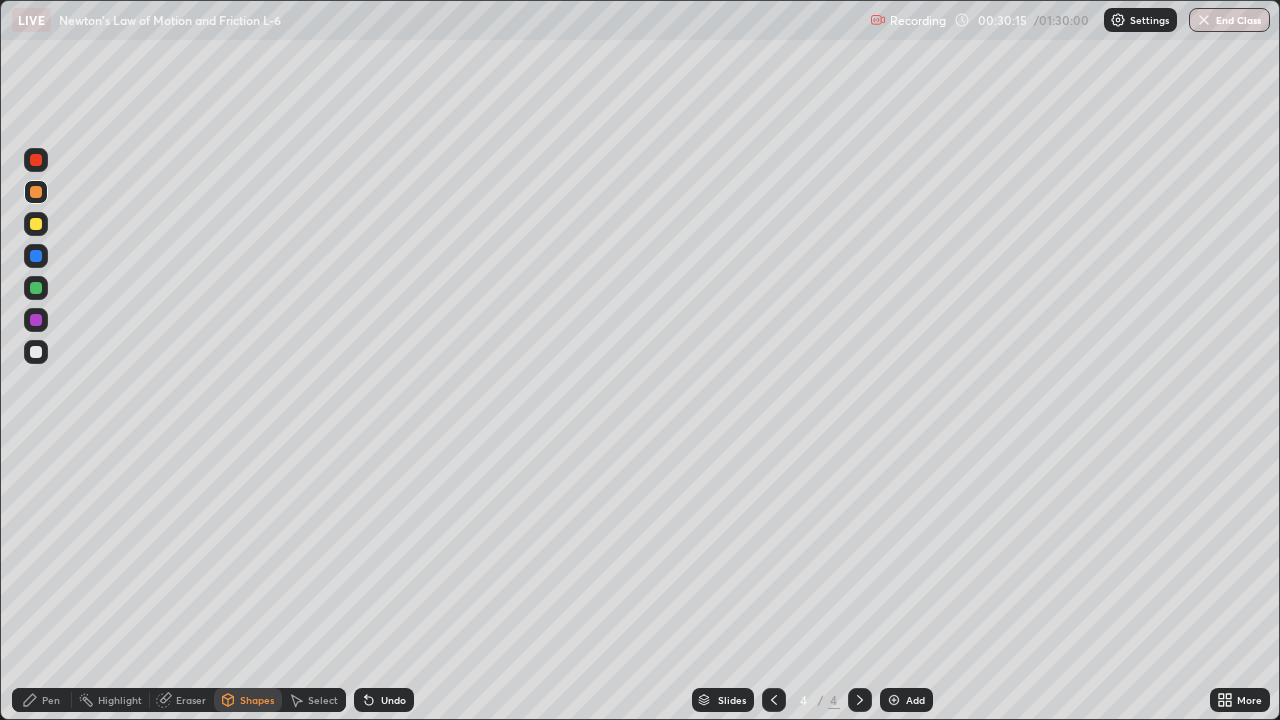 click at bounding box center [36, 288] 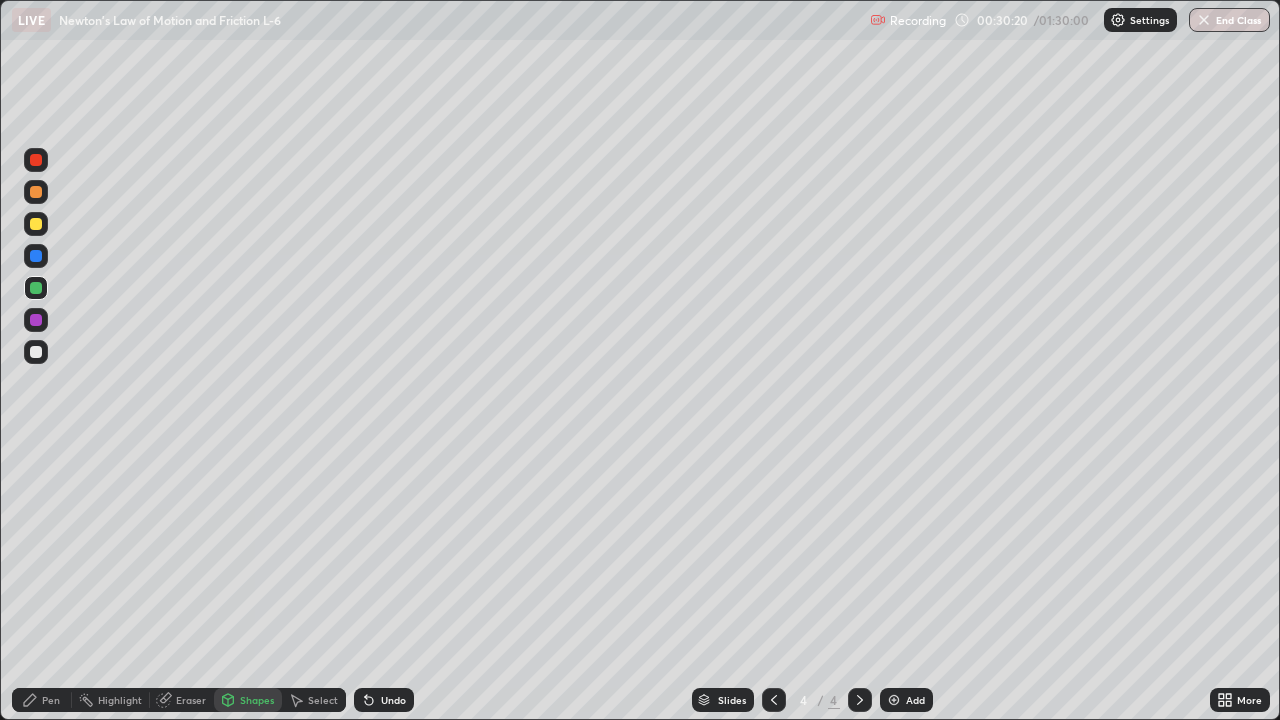 click at bounding box center [36, 352] 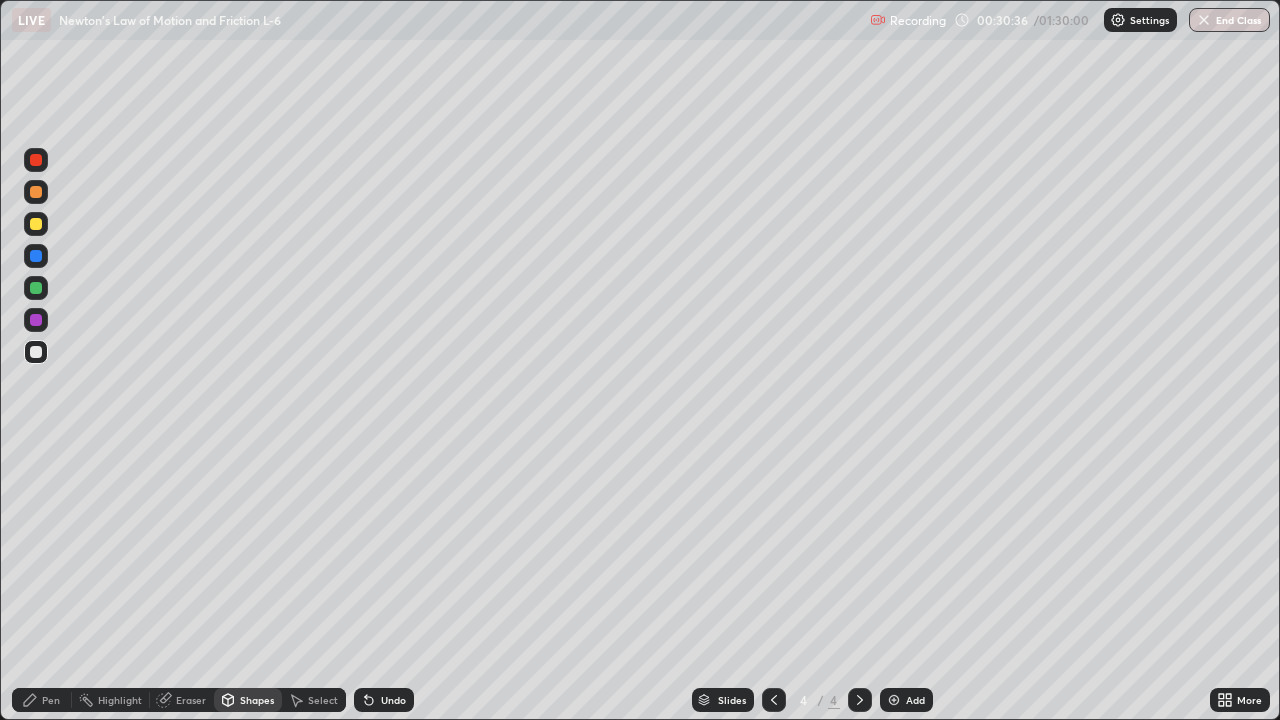 click on "Shapes" at bounding box center [257, 700] 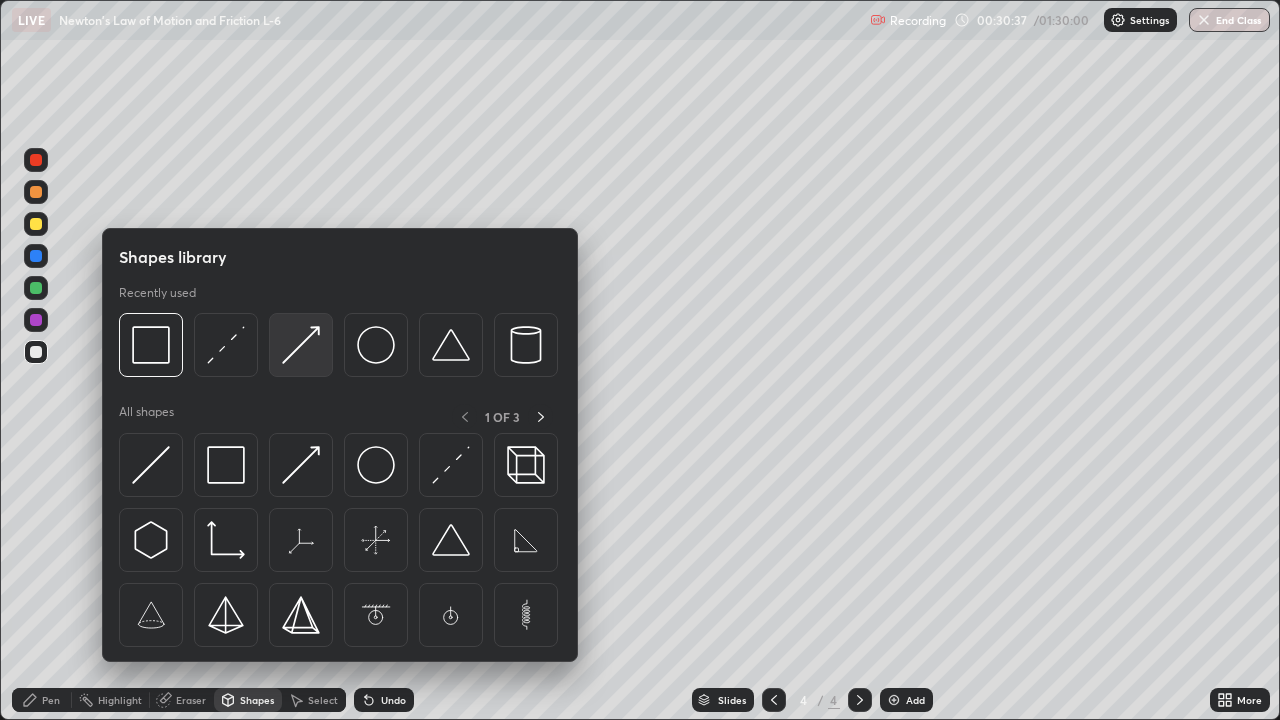 click at bounding box center (301, 345) 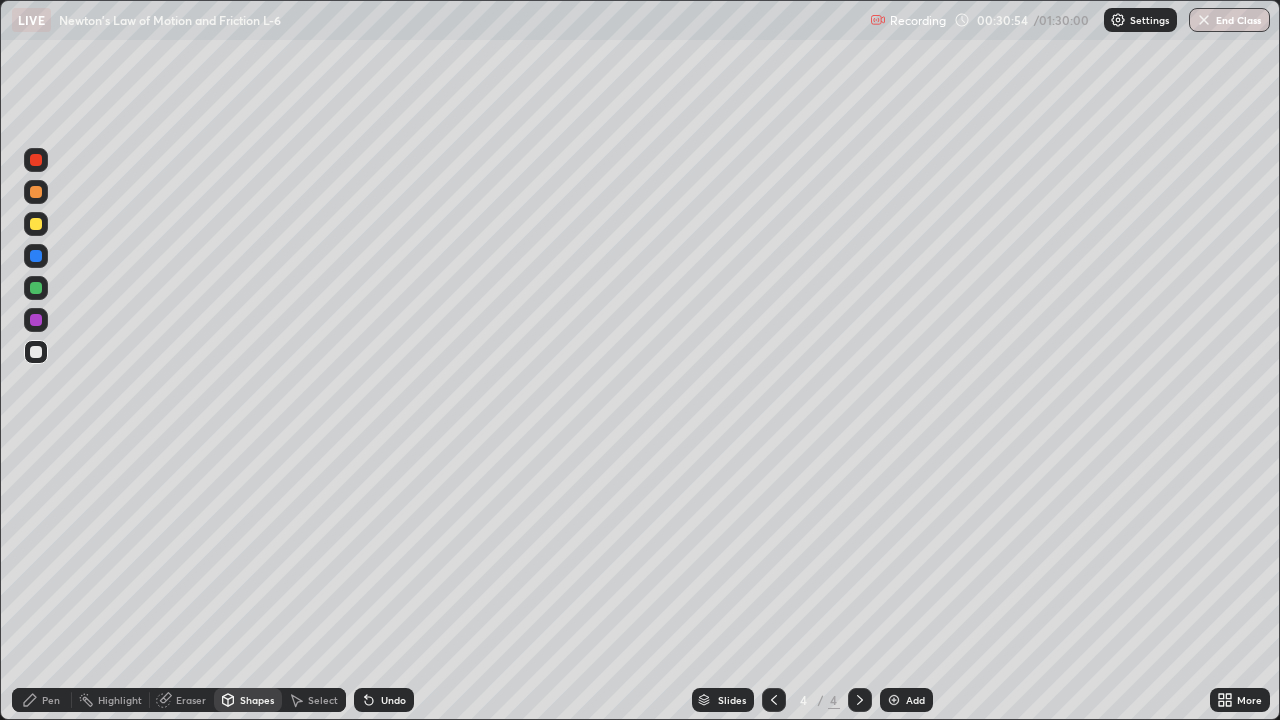 click on "Shapes" at bounding box center [248, 700] 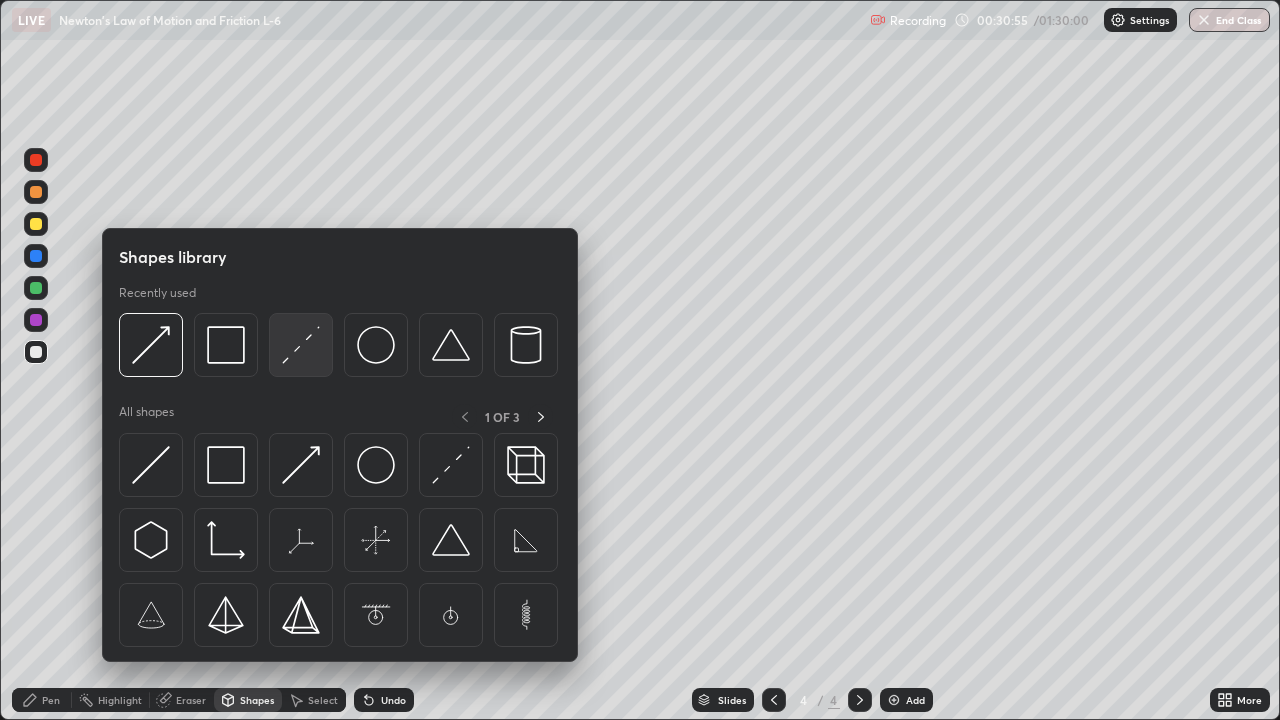 click at bounding box center [301, 345] 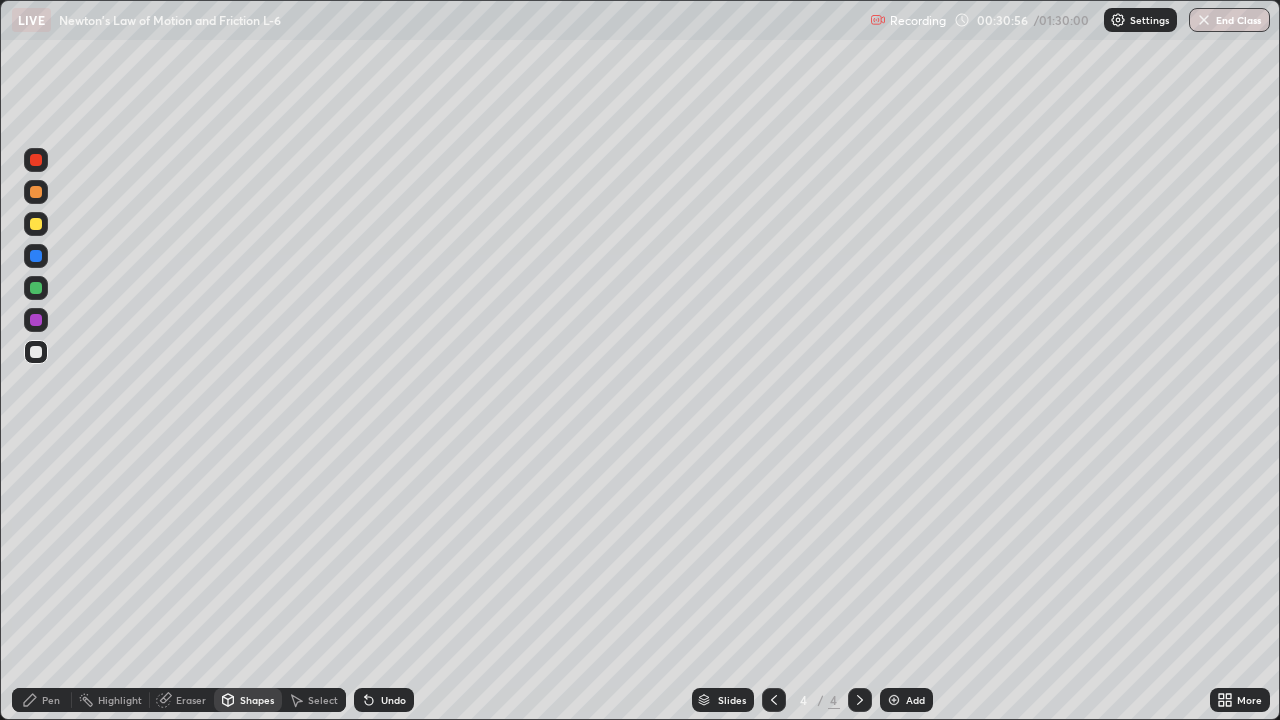 click at bounding box center (36, 352) 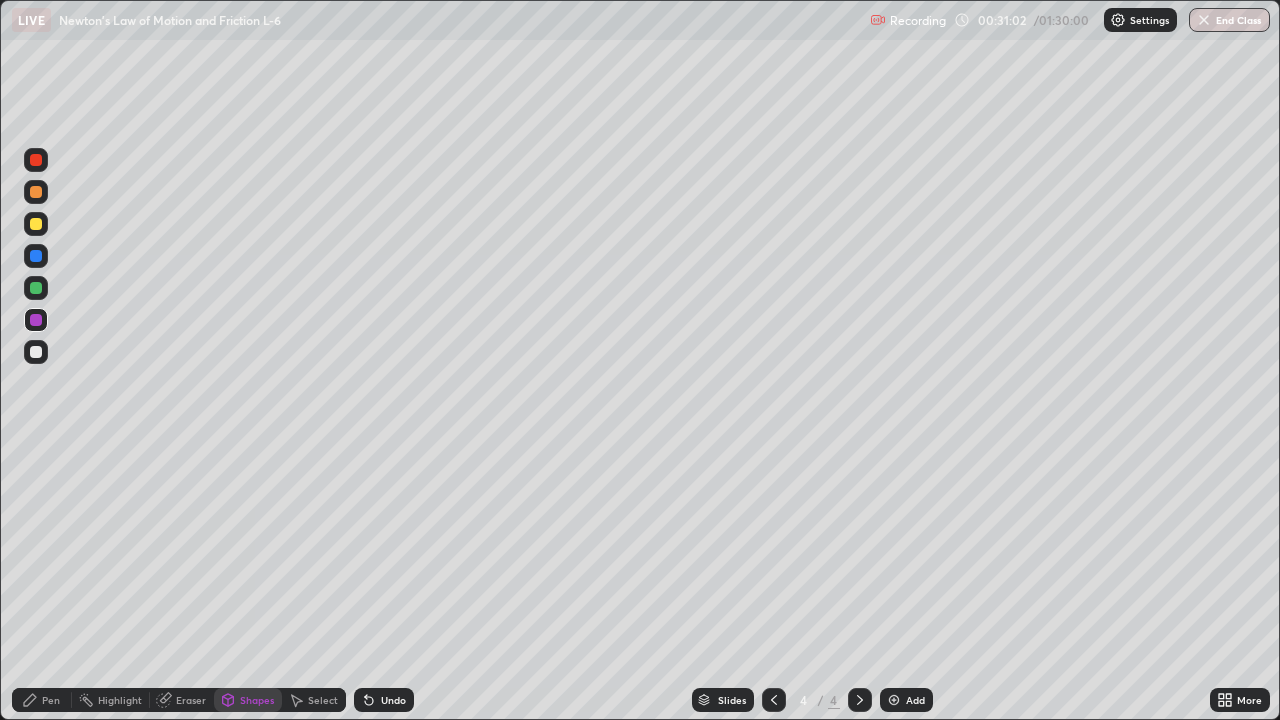 click on "Pen" at bounding box center [51, 700] 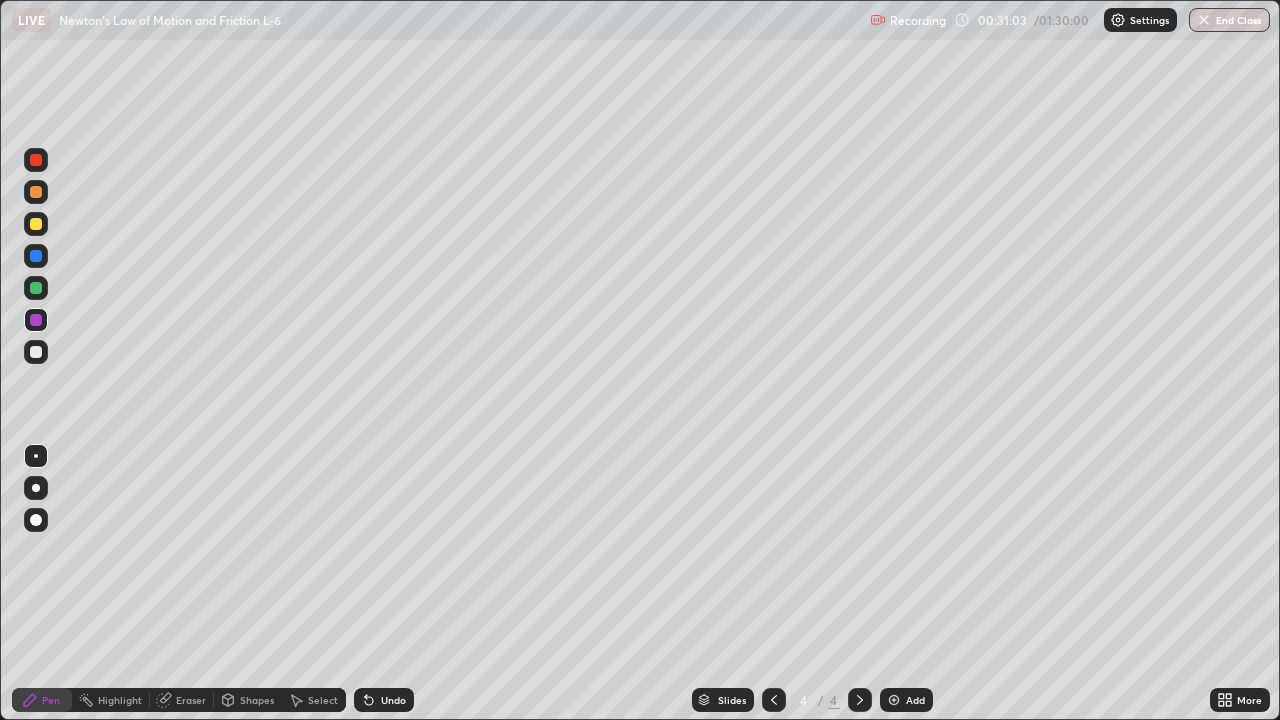click at bounding box center [36, 352] 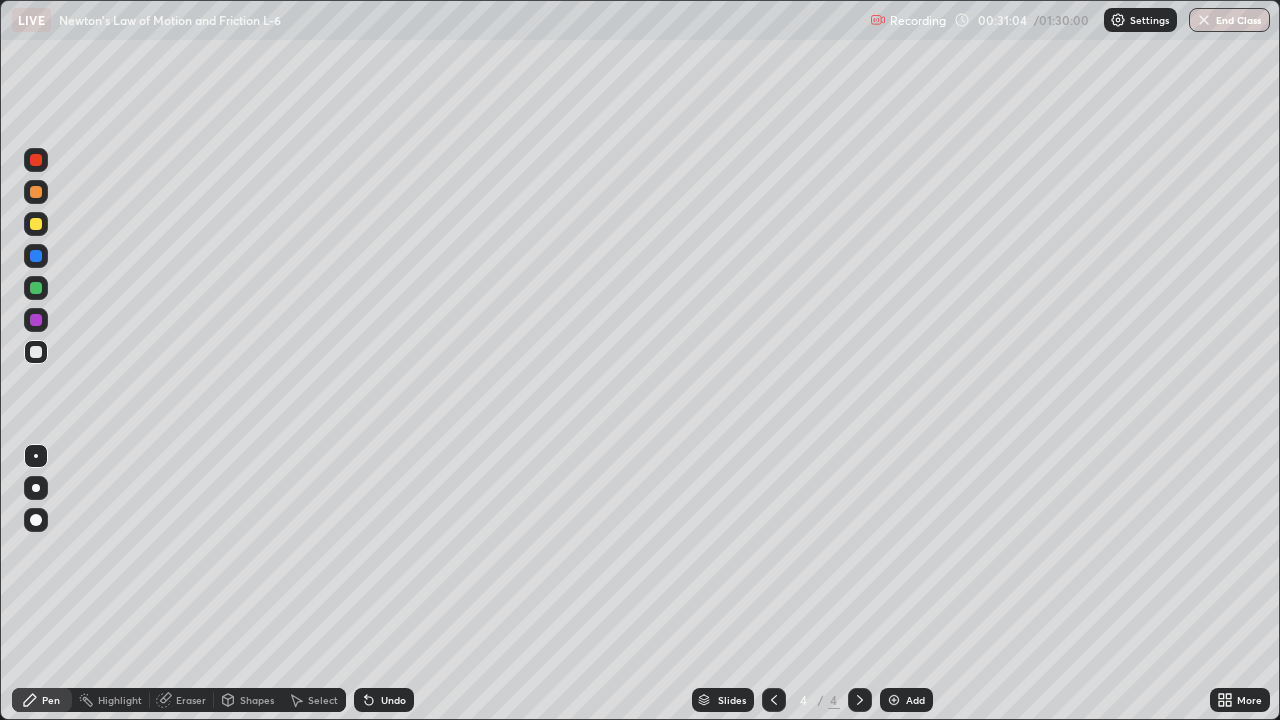 click at bounding box center (36, 288) 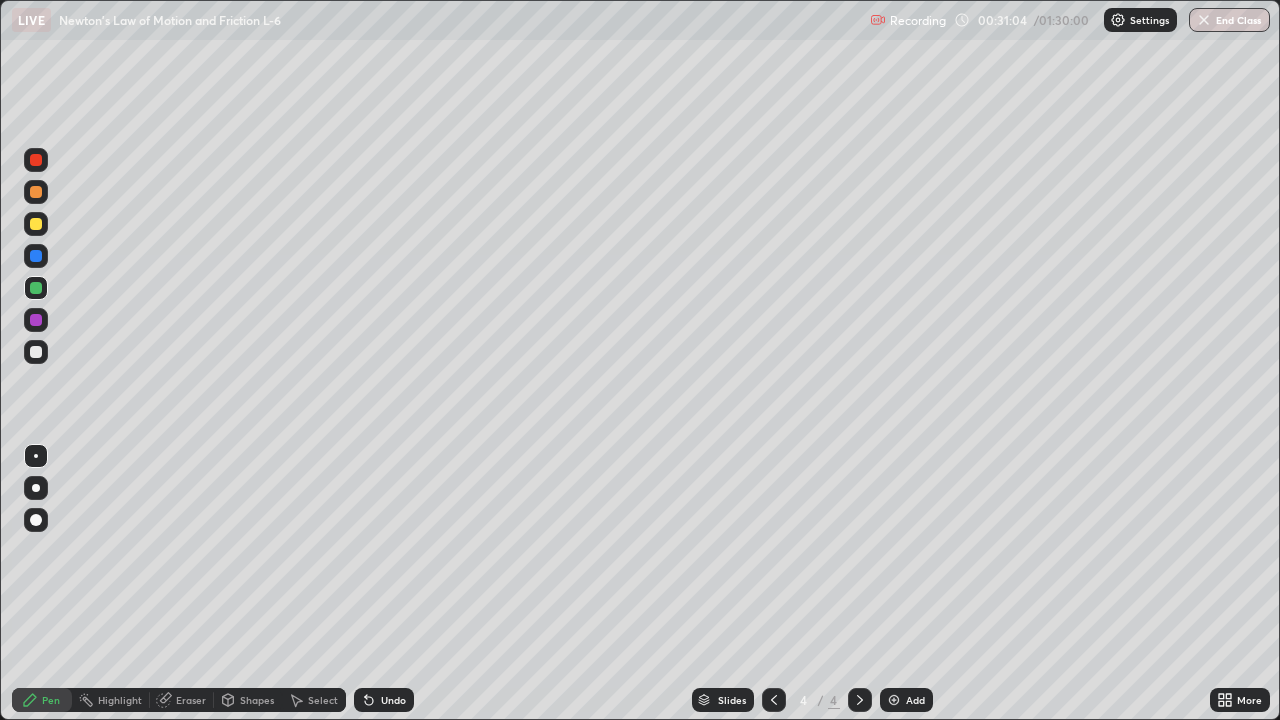 click at bounding box center (36, 320) 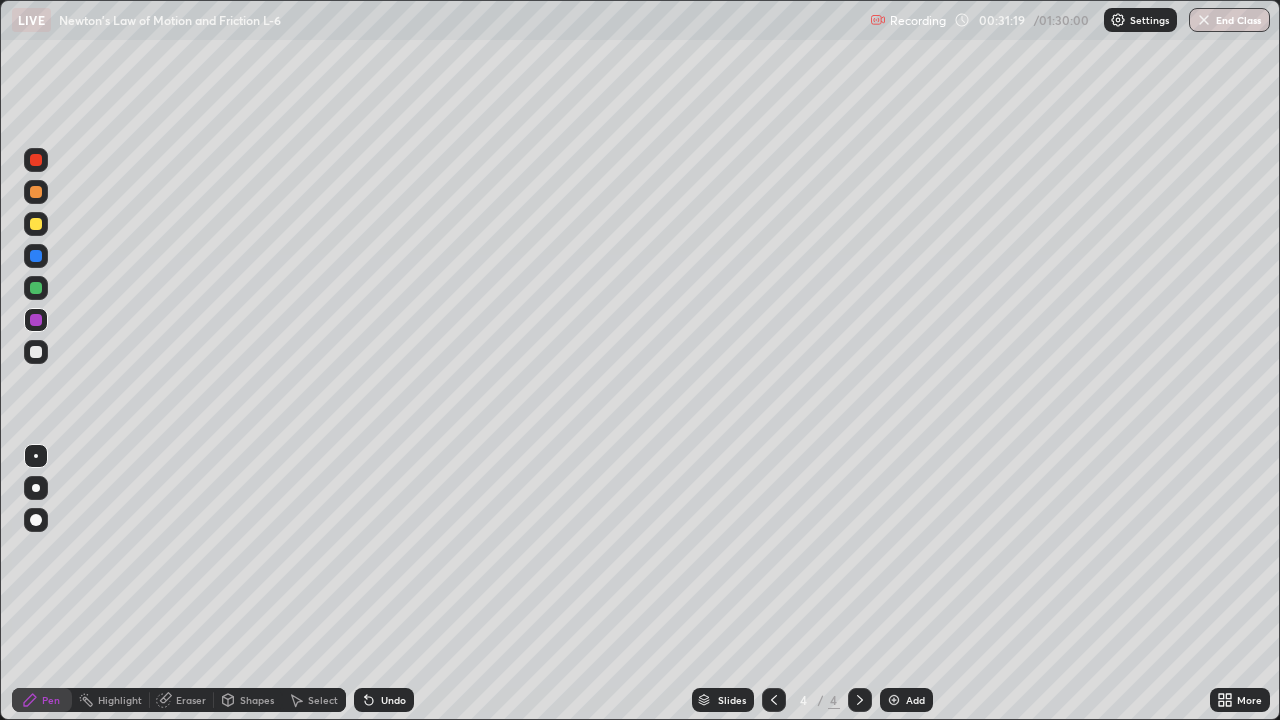 click at bounding box center (36, 224) 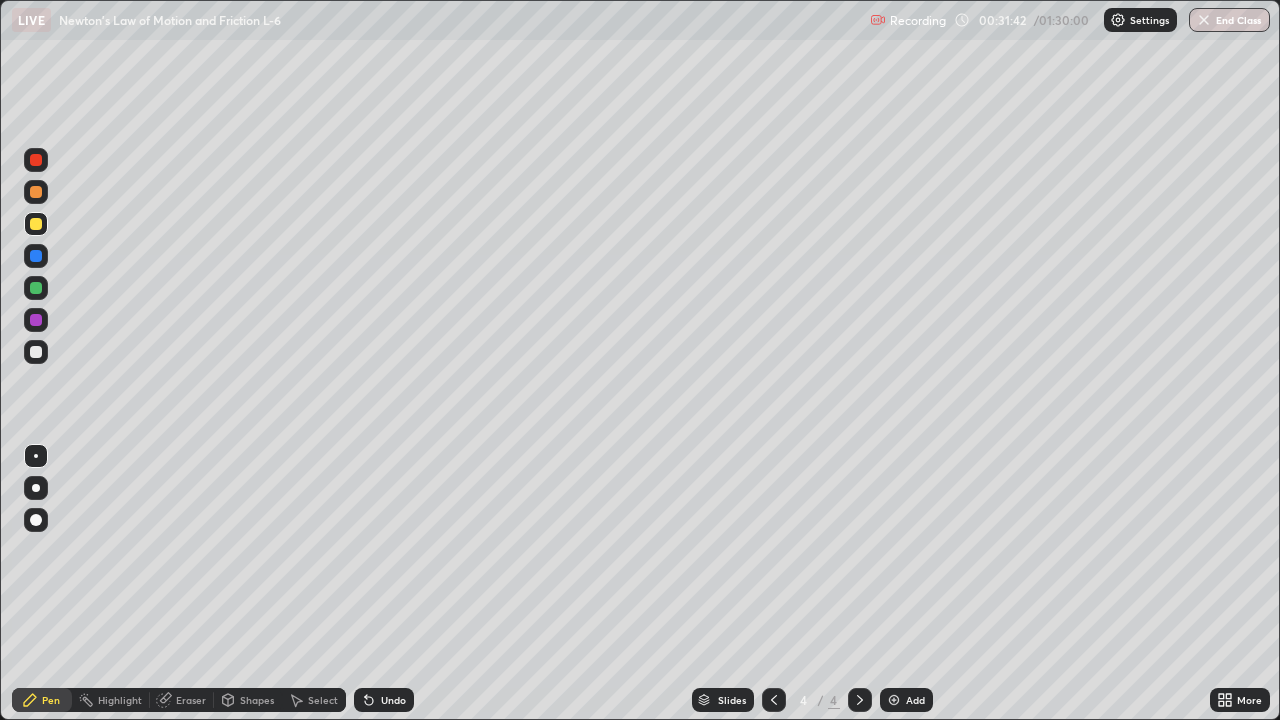 click on "Pen Highlight Eraser Shapes Select Undo Slides 4 / 4 Add More" at bounding box center [640, 700] 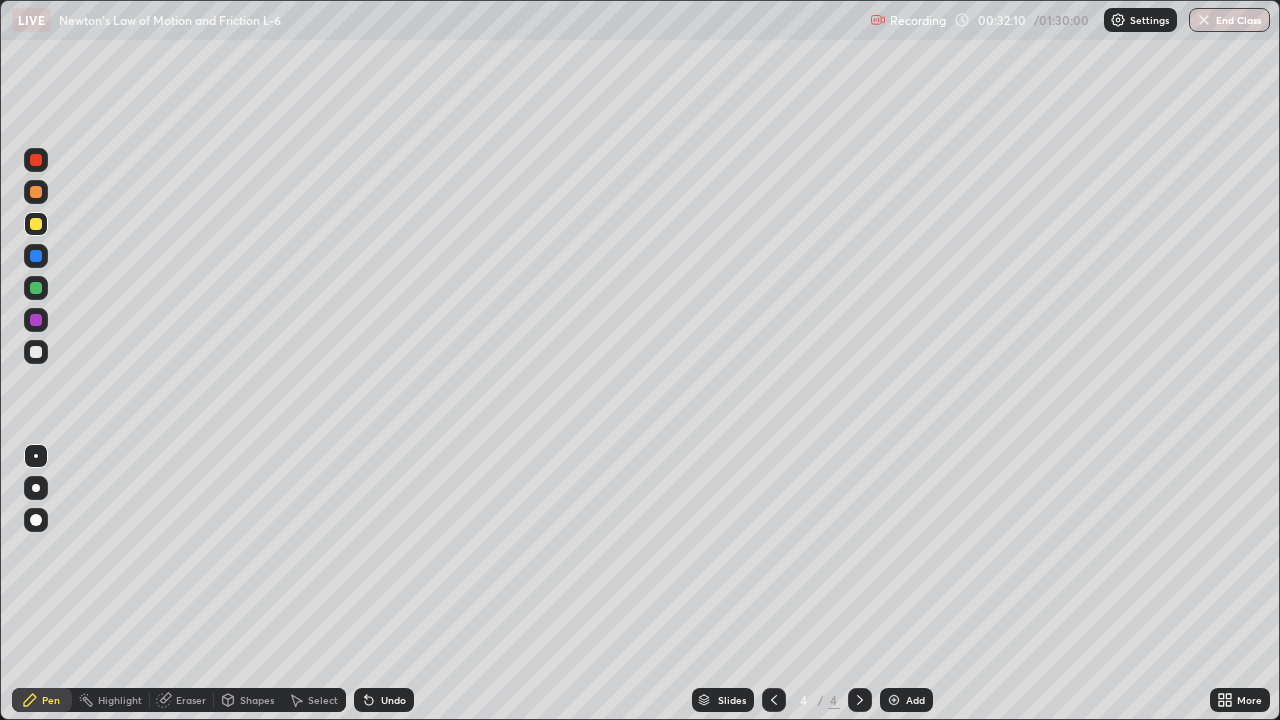 click on "Shapes" at bounding box center (257, 700) 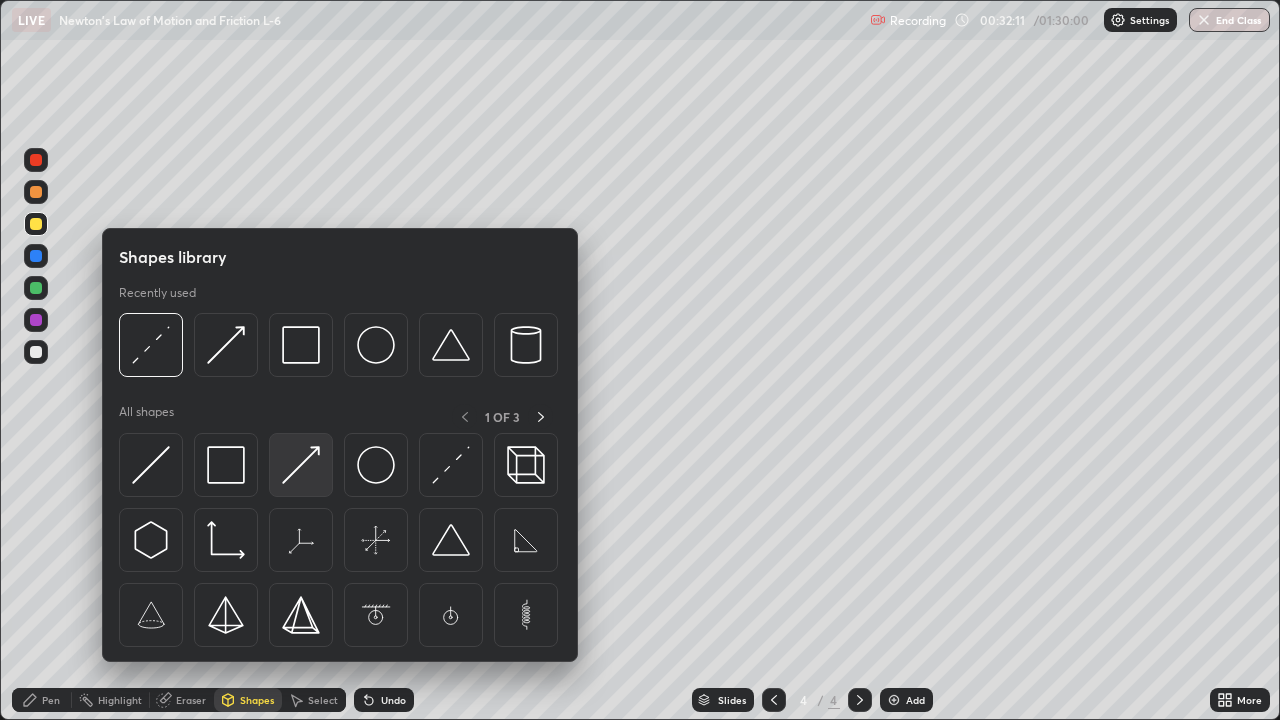 click at bounding box center (301, 465) 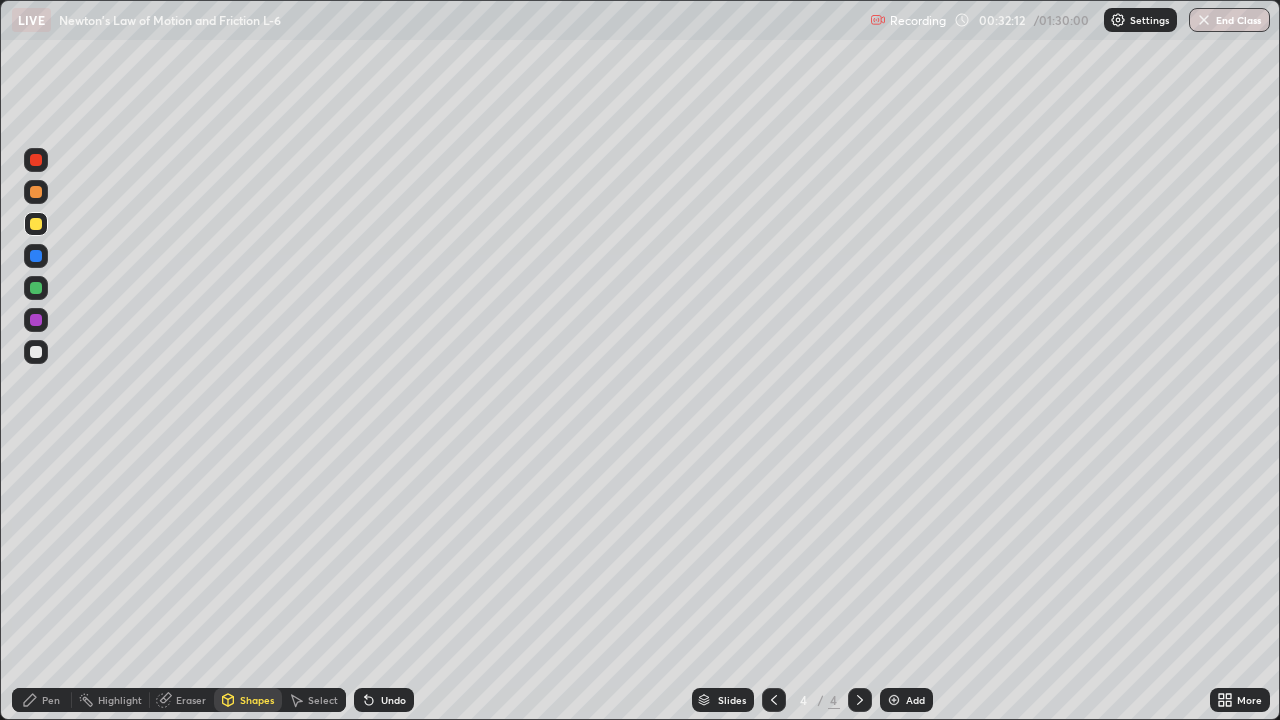 click at bounding box center [36, 256] 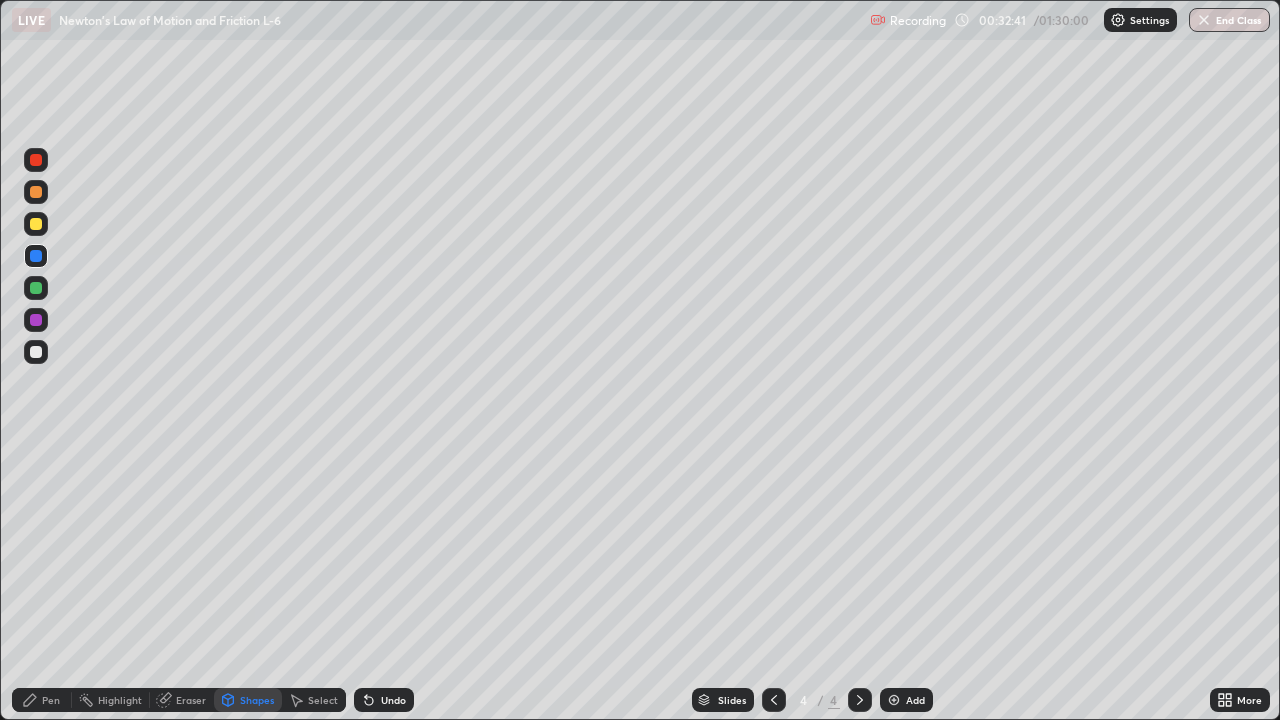 click at bounding box center [36, 160] 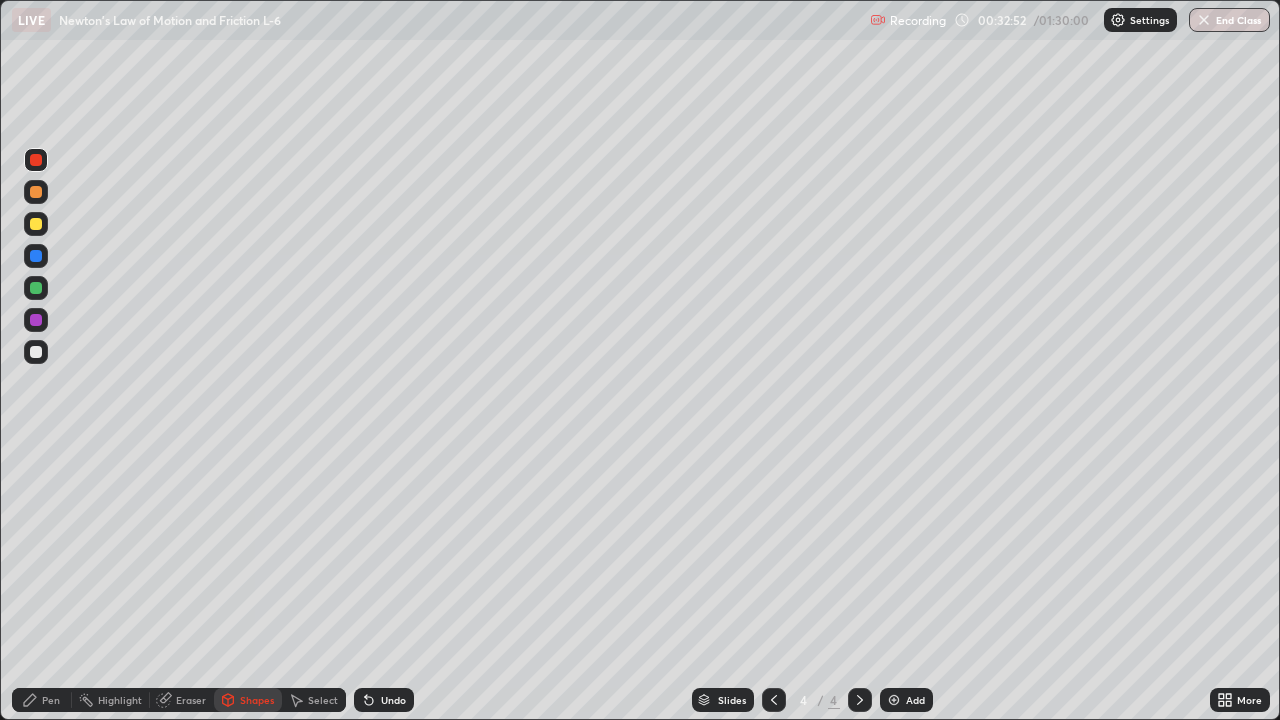 click on "Pen" at bounding box center (51, 700) 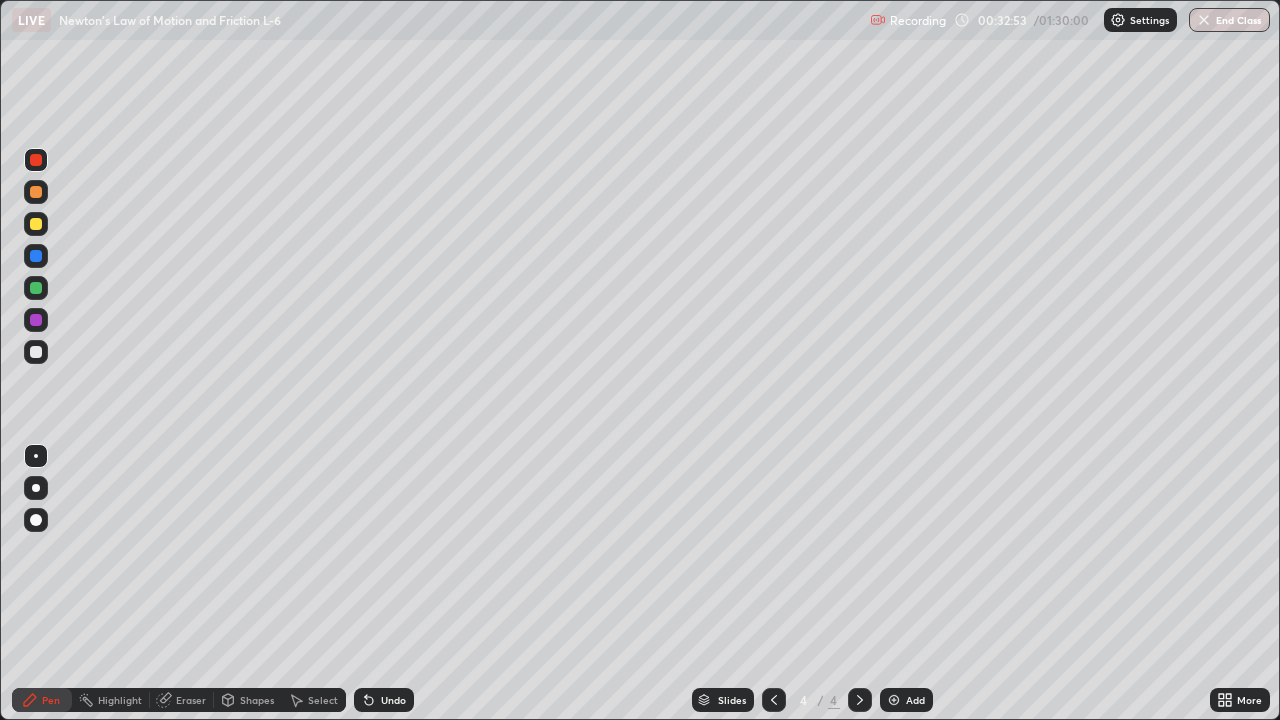 click at bounding box center [36, 352] 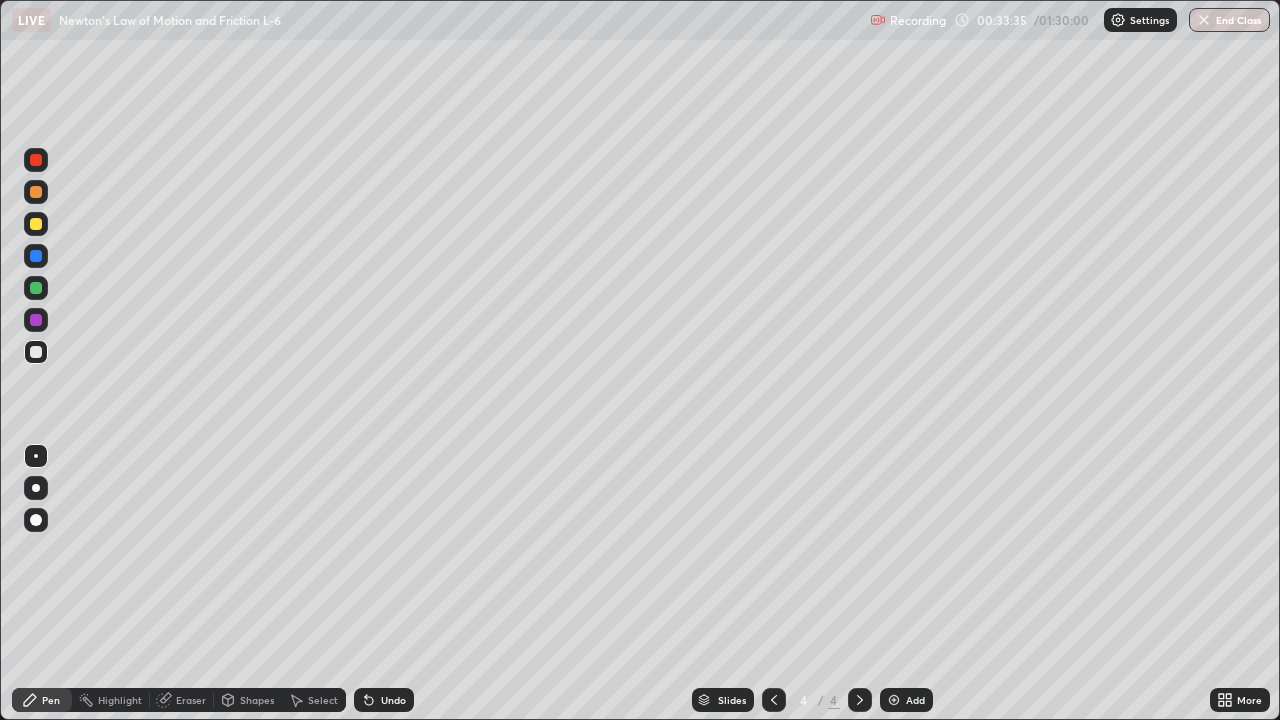 click on "Undo" at bounding box center (393, 700) 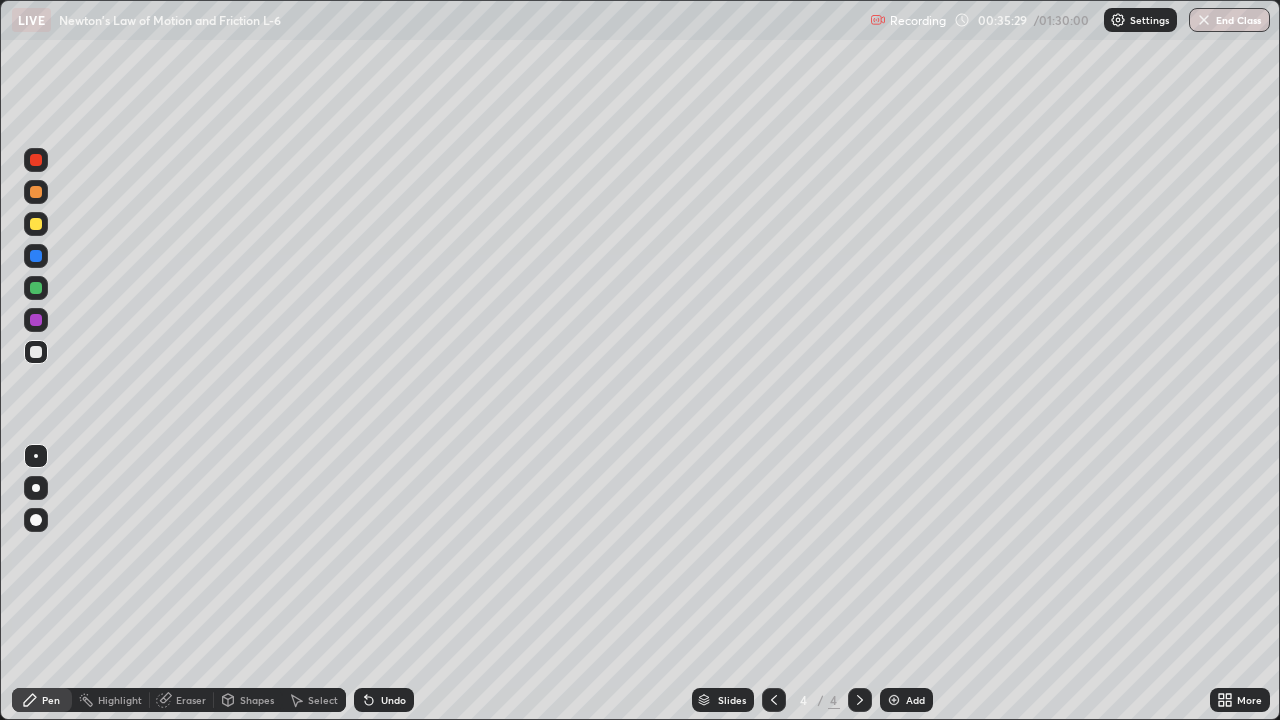 click at bounding box center (36, 224) 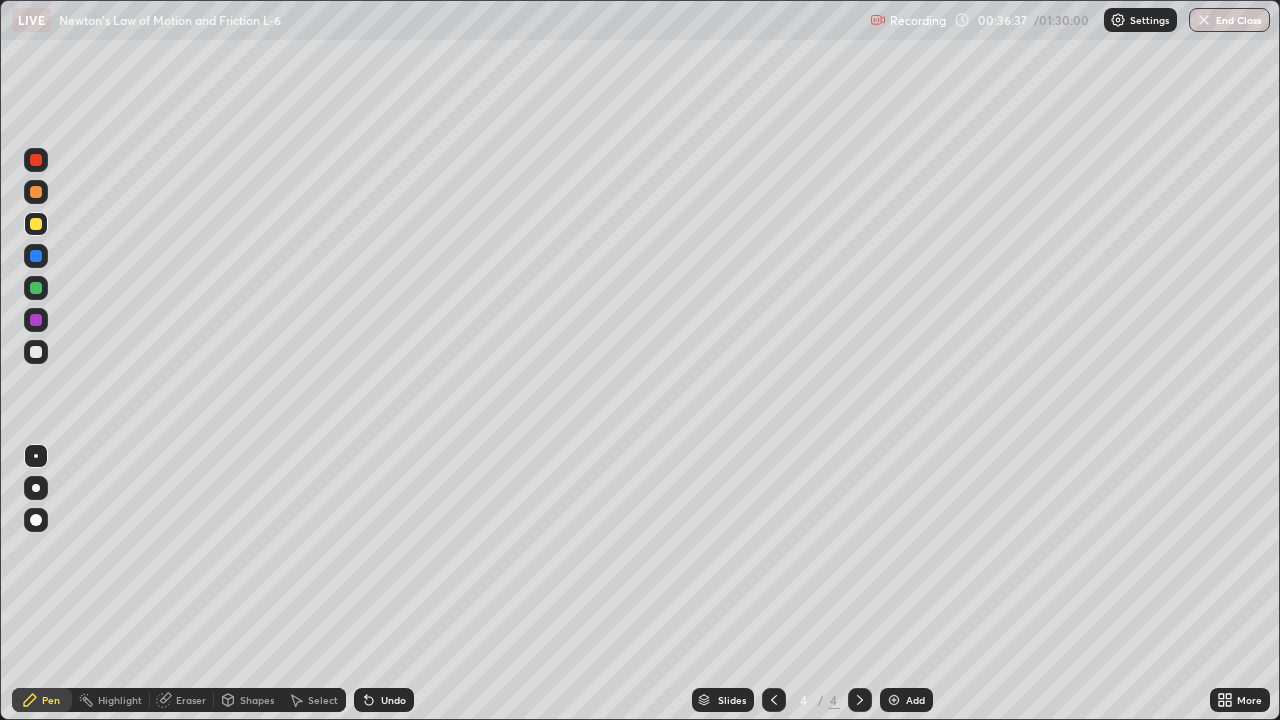 click on "Undo" at bounding box center [393, 700] 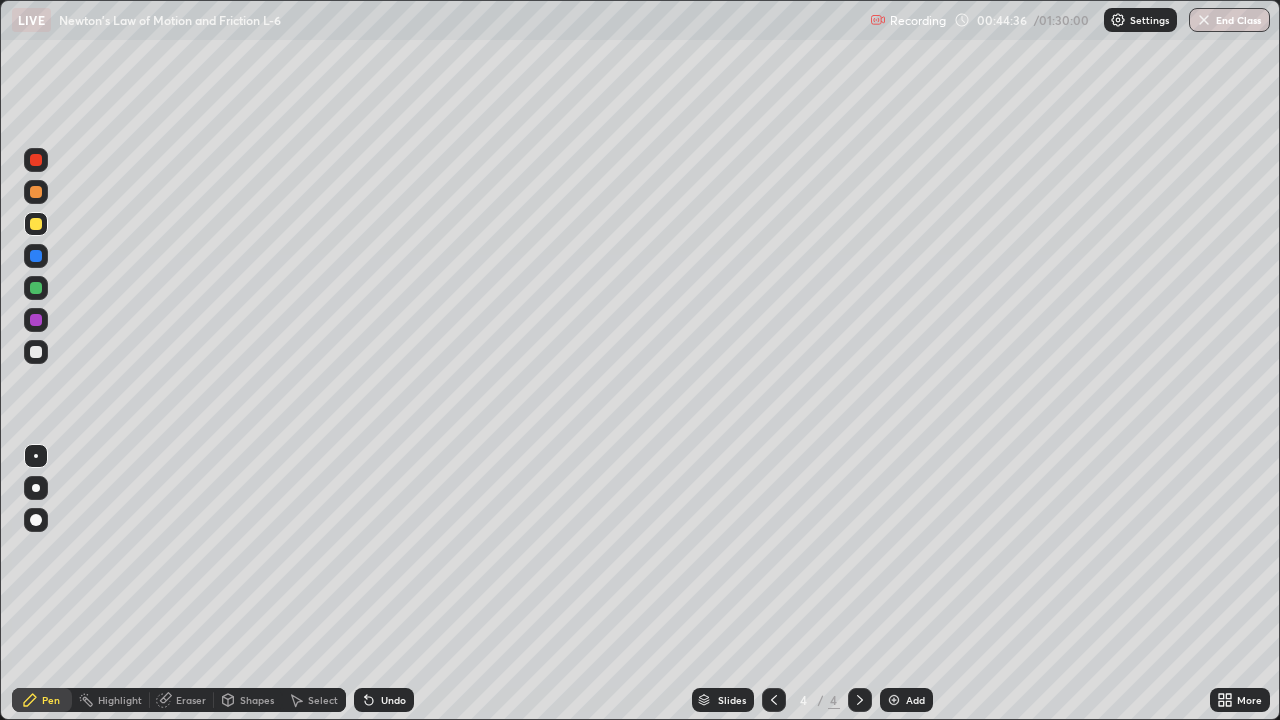 click on "Add" at bounding box center [906, 700] 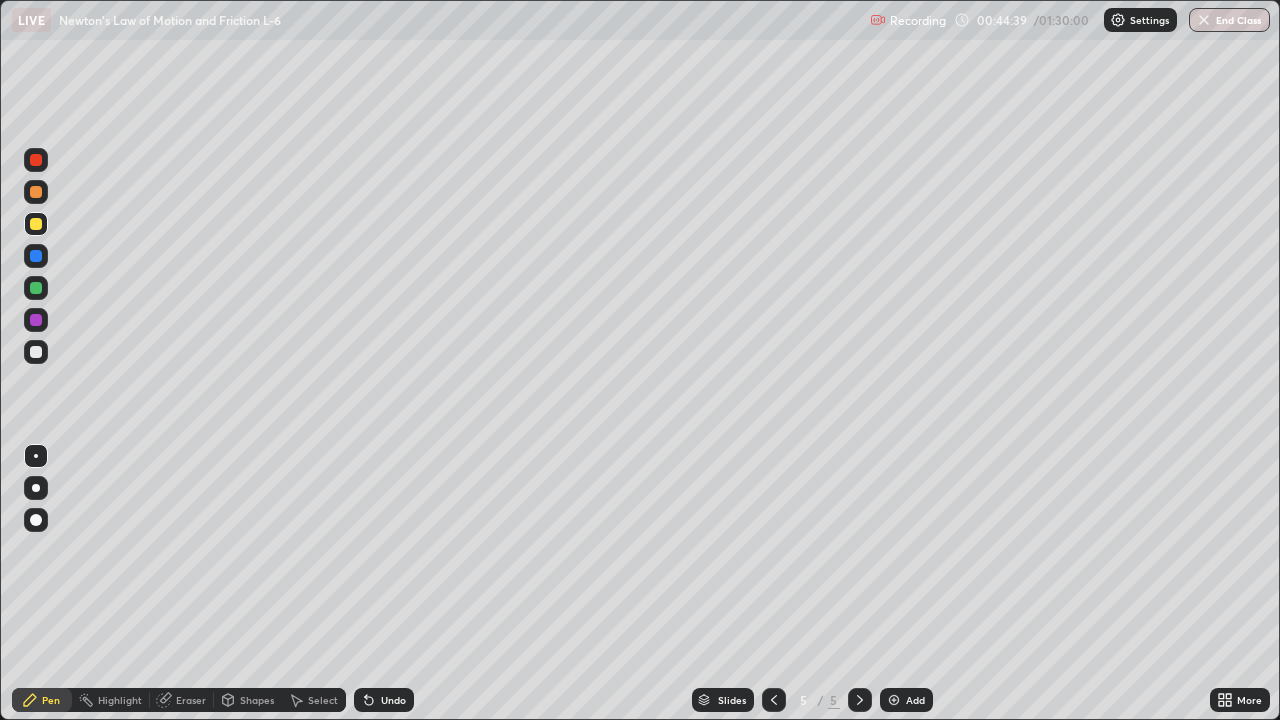 click on "Shapes" at bounding box center [257, 700] 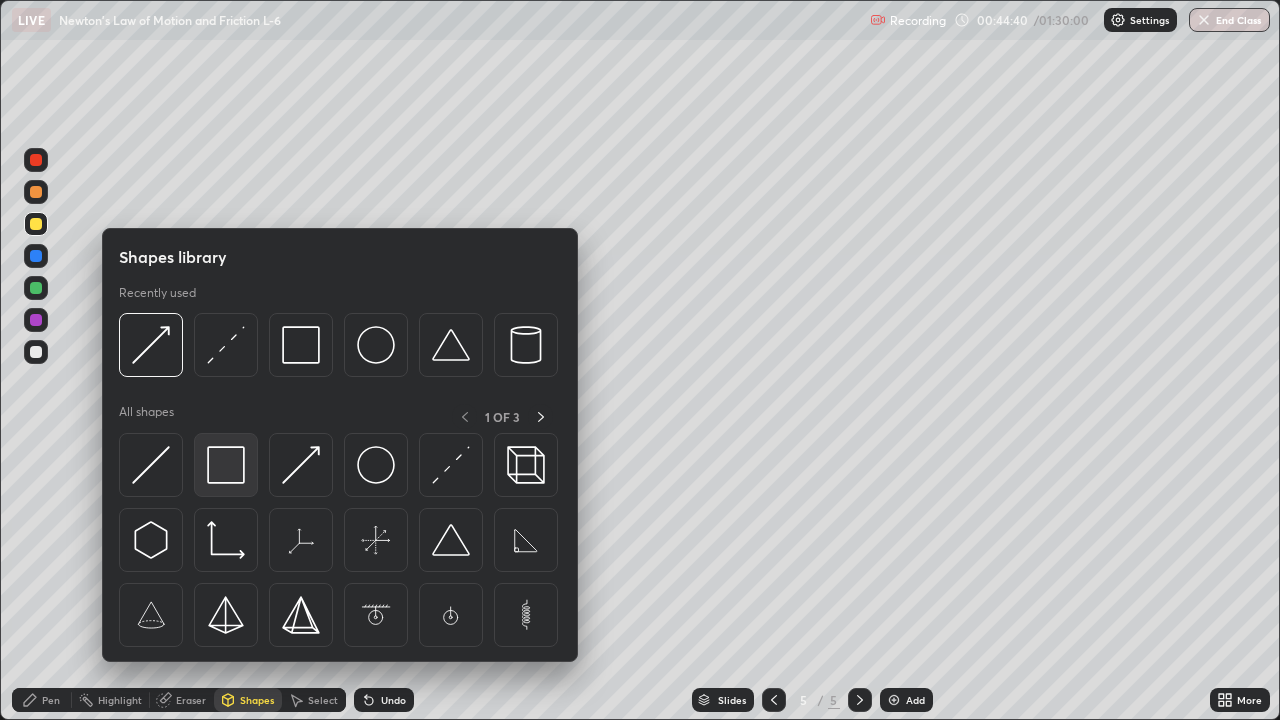 click at bounding box center (226, 465) 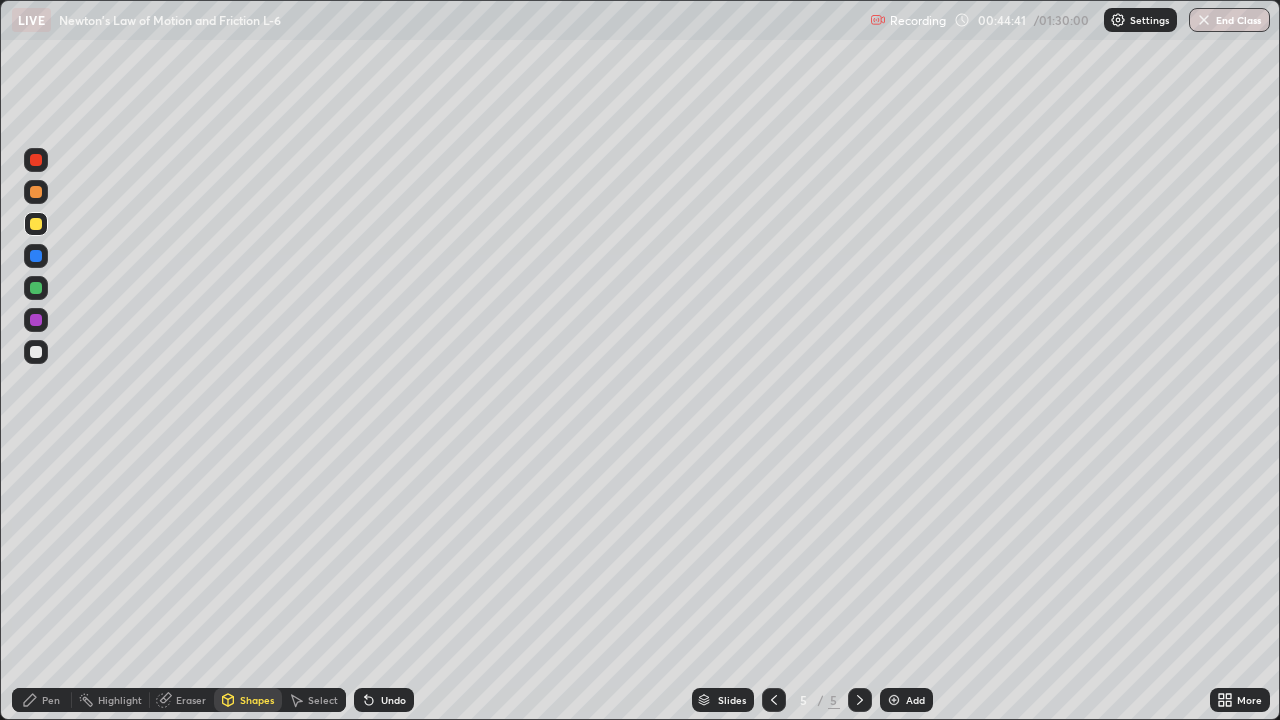 click at bounding box center [36, 288] 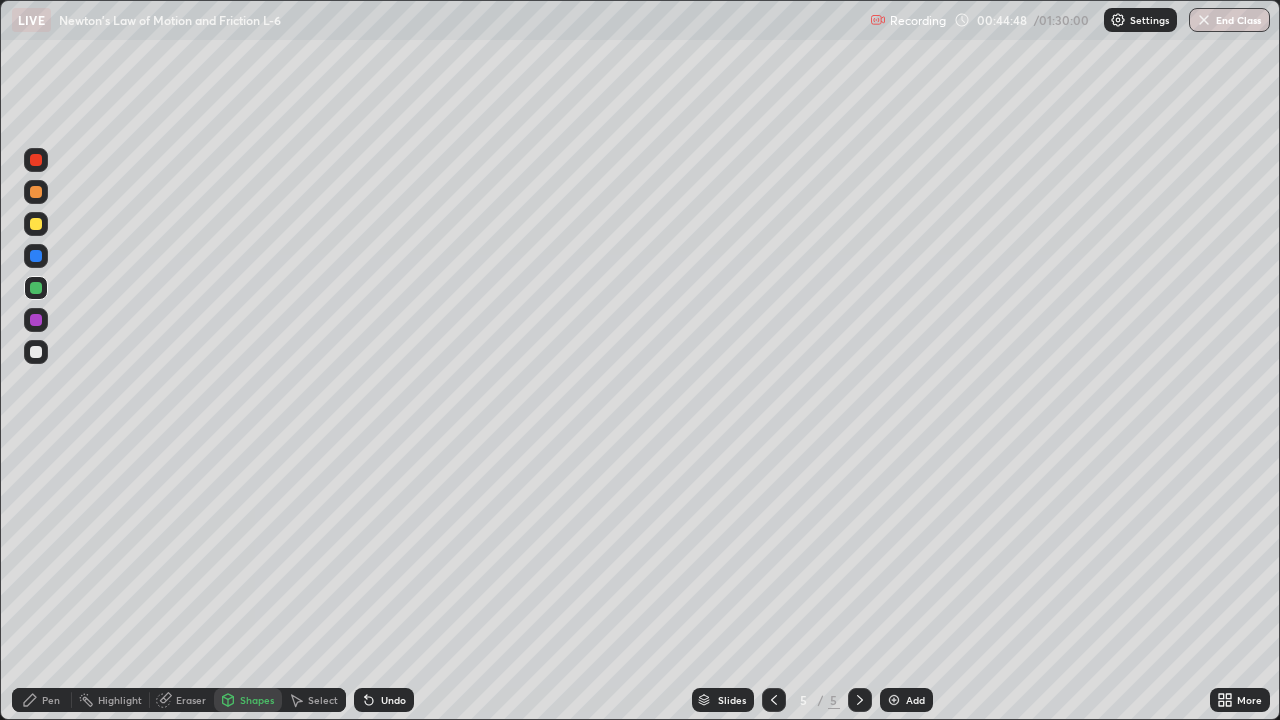click at bounding box center (36, 352) 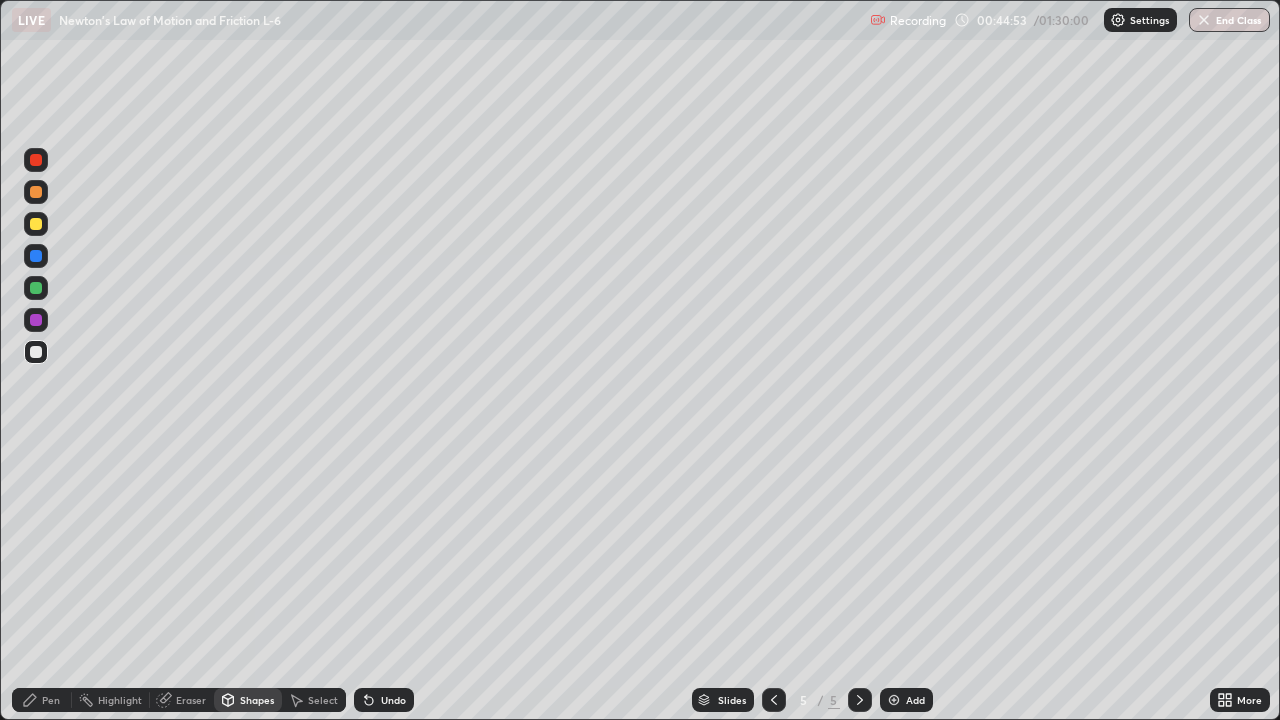 click on "Shapes" at bounding box center [257, 700] 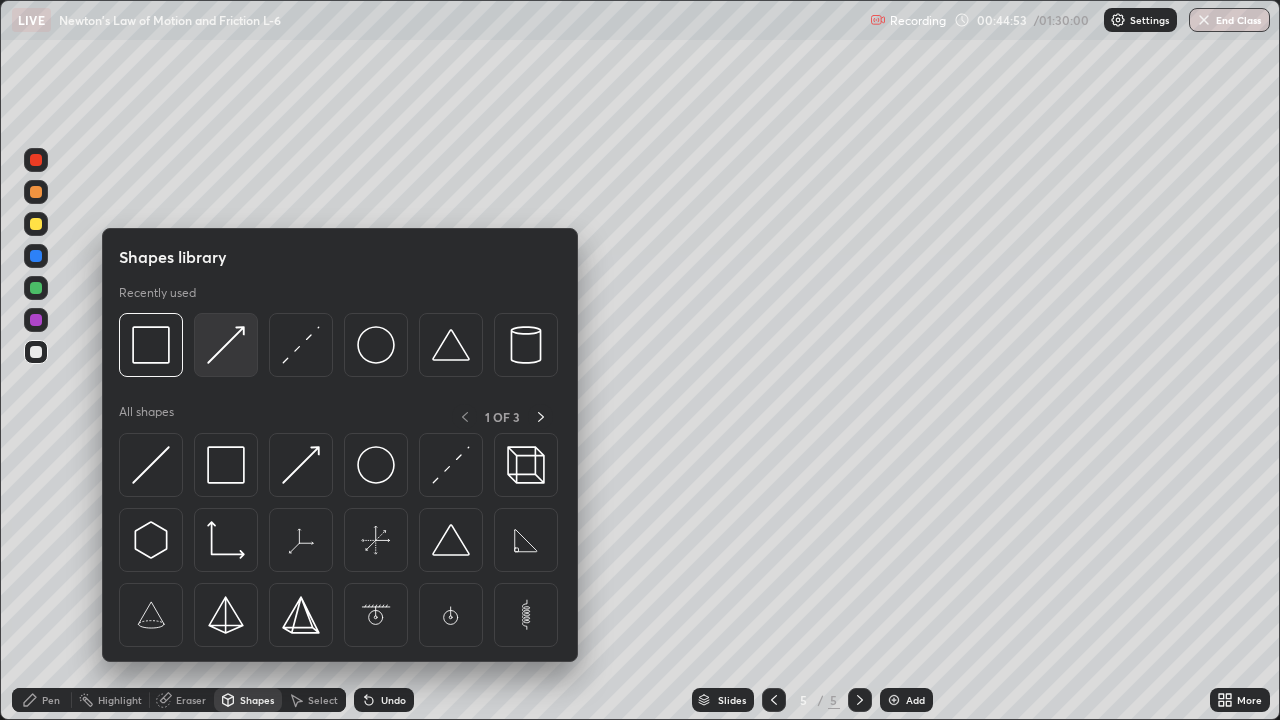 click at bounding box center [226, 345] 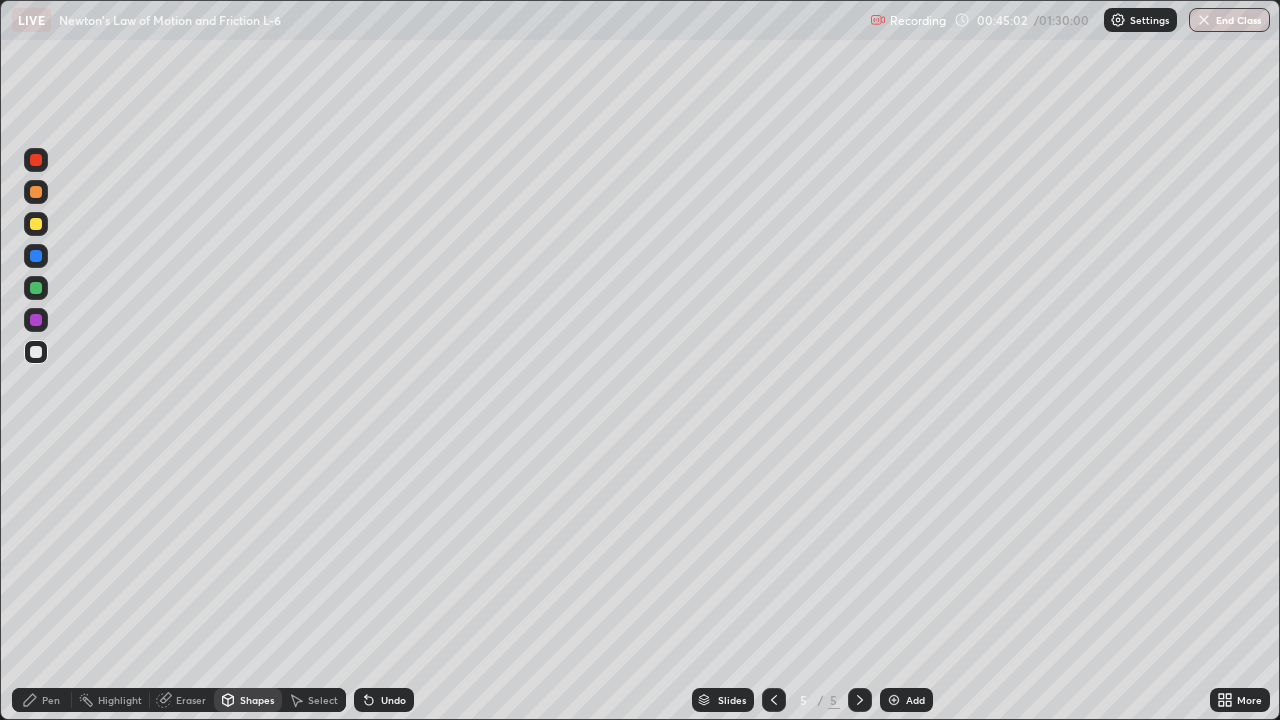 click at bounding box center [36, 256] 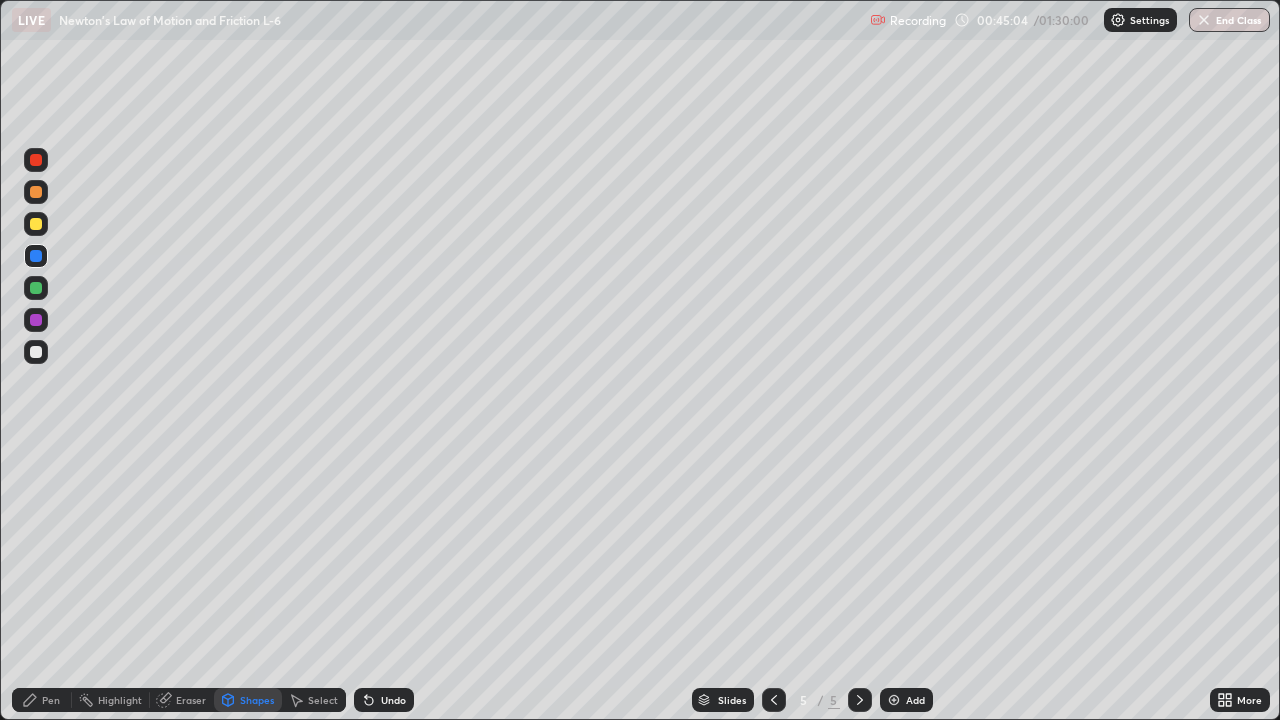 click on "Shapes" at bounding box center (248, 700) 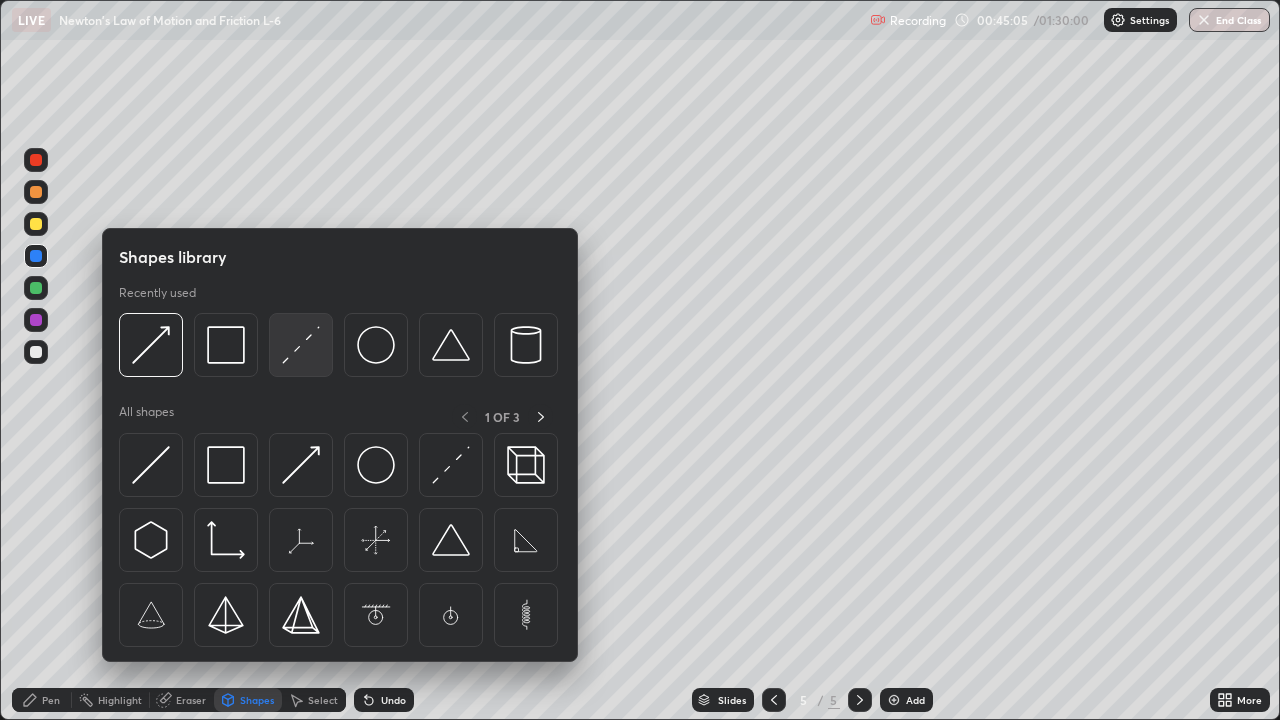 click at bounding box center (301, 345) 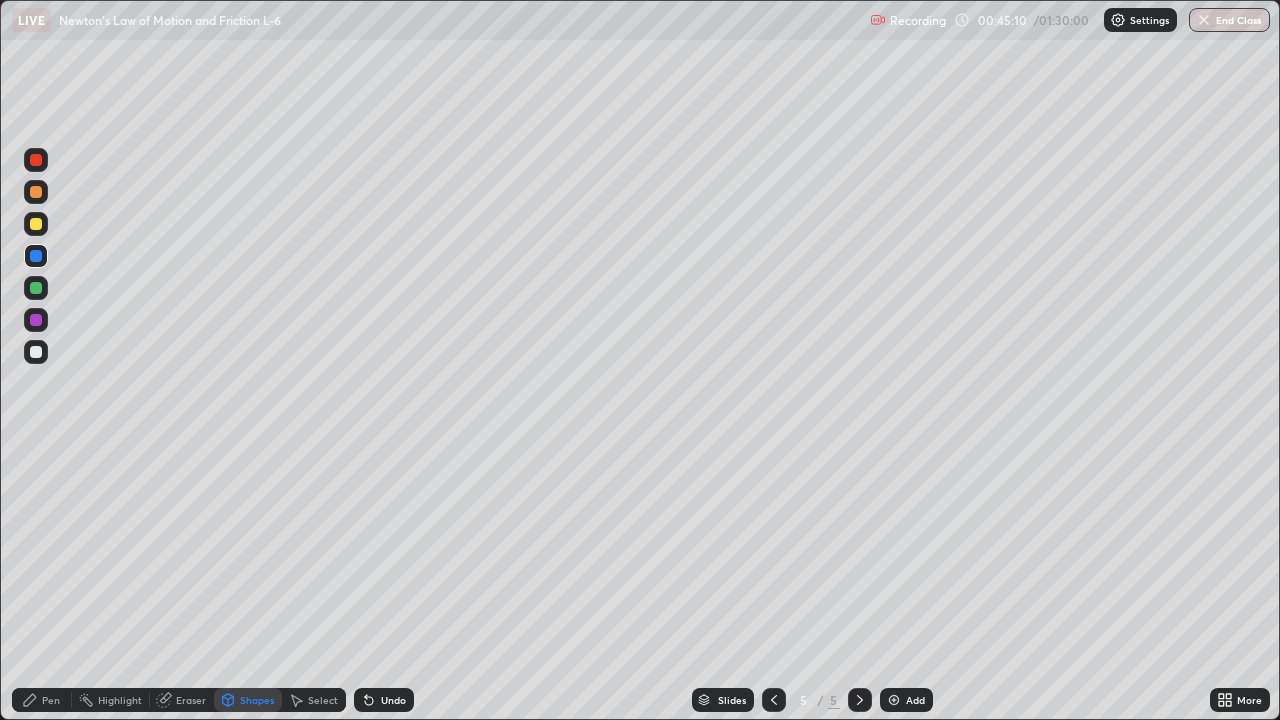 click at bounding box center (36, 352) 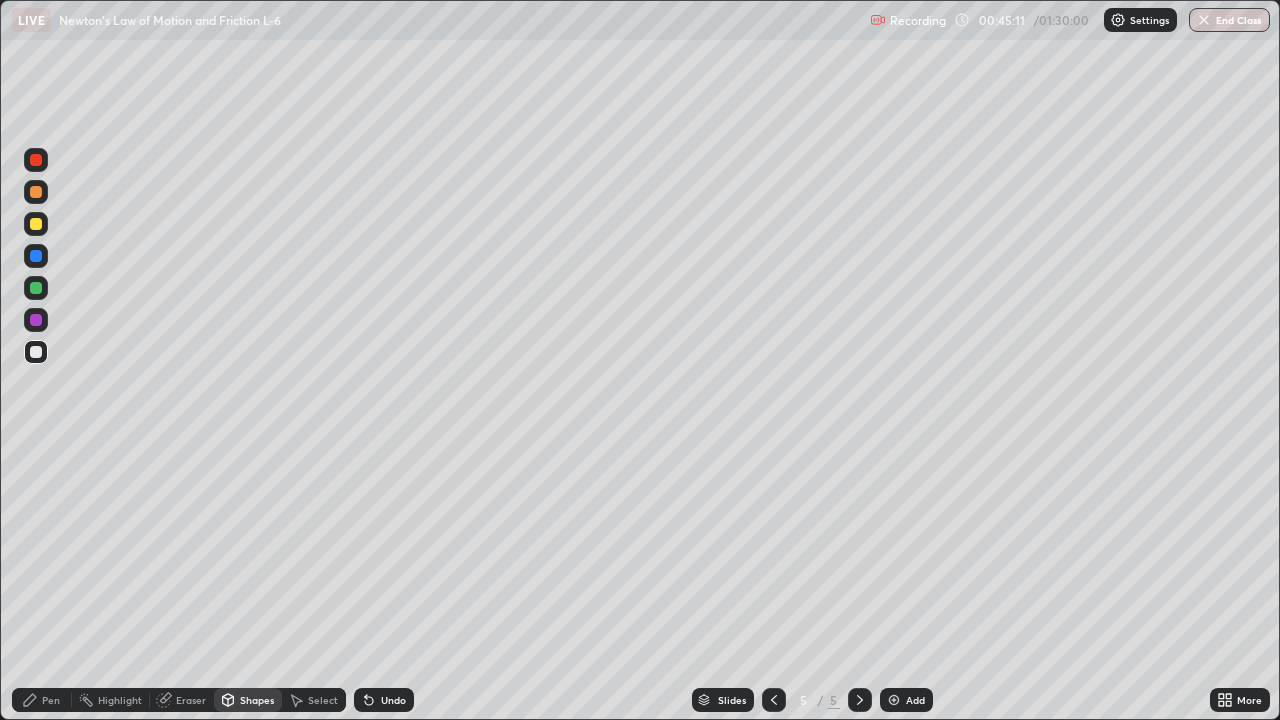 click at bounding box center [36, 320] 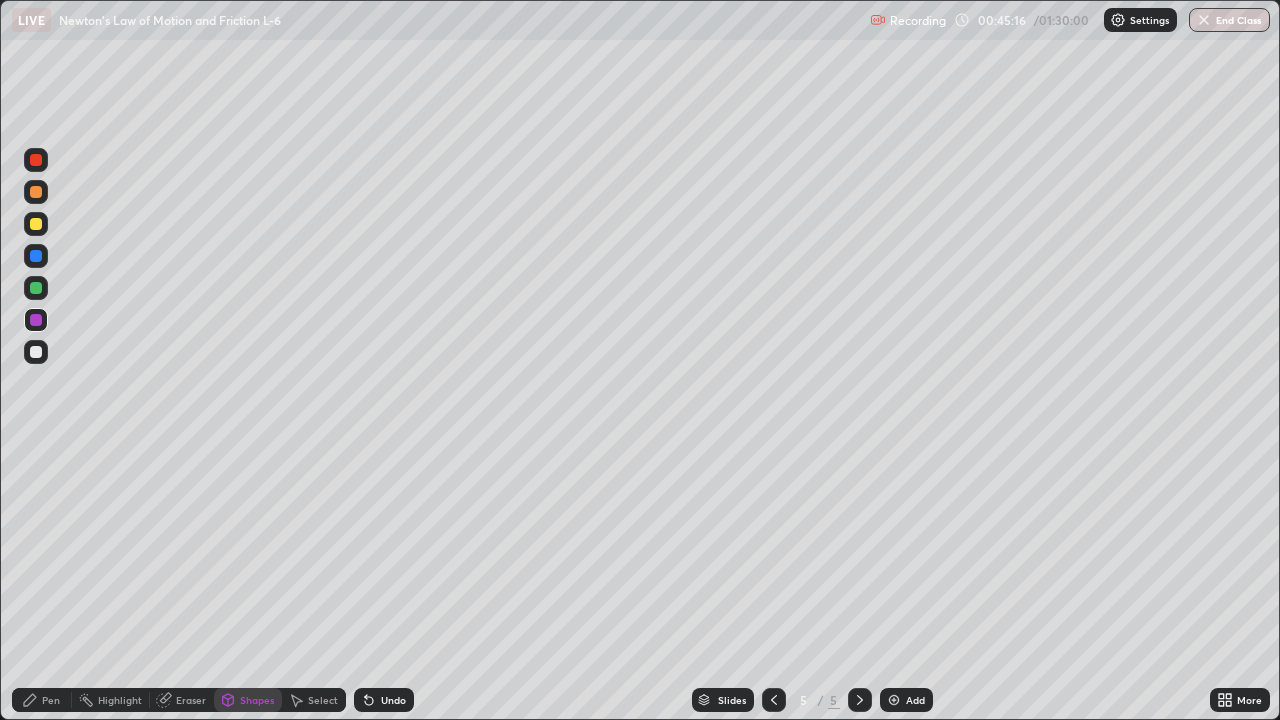 click on "Pen" at bounding box center [51, 700] 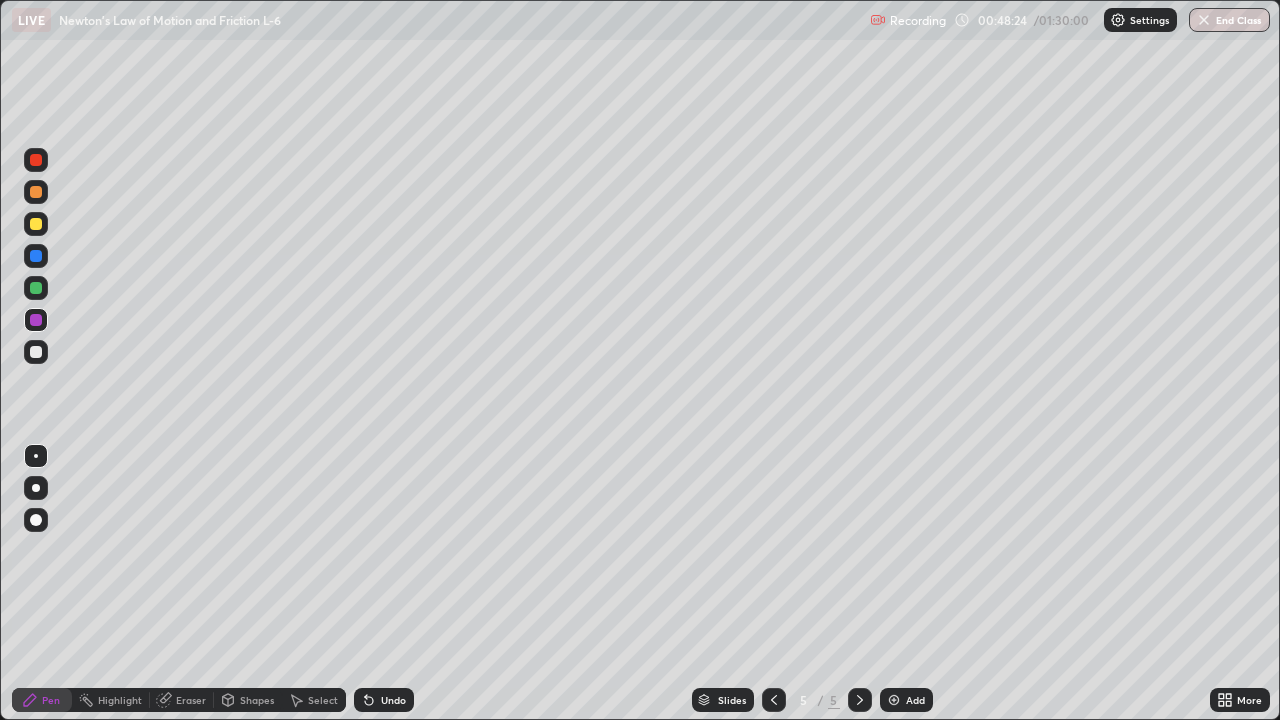 click on "Shapes" at bounding box center (257, 700) 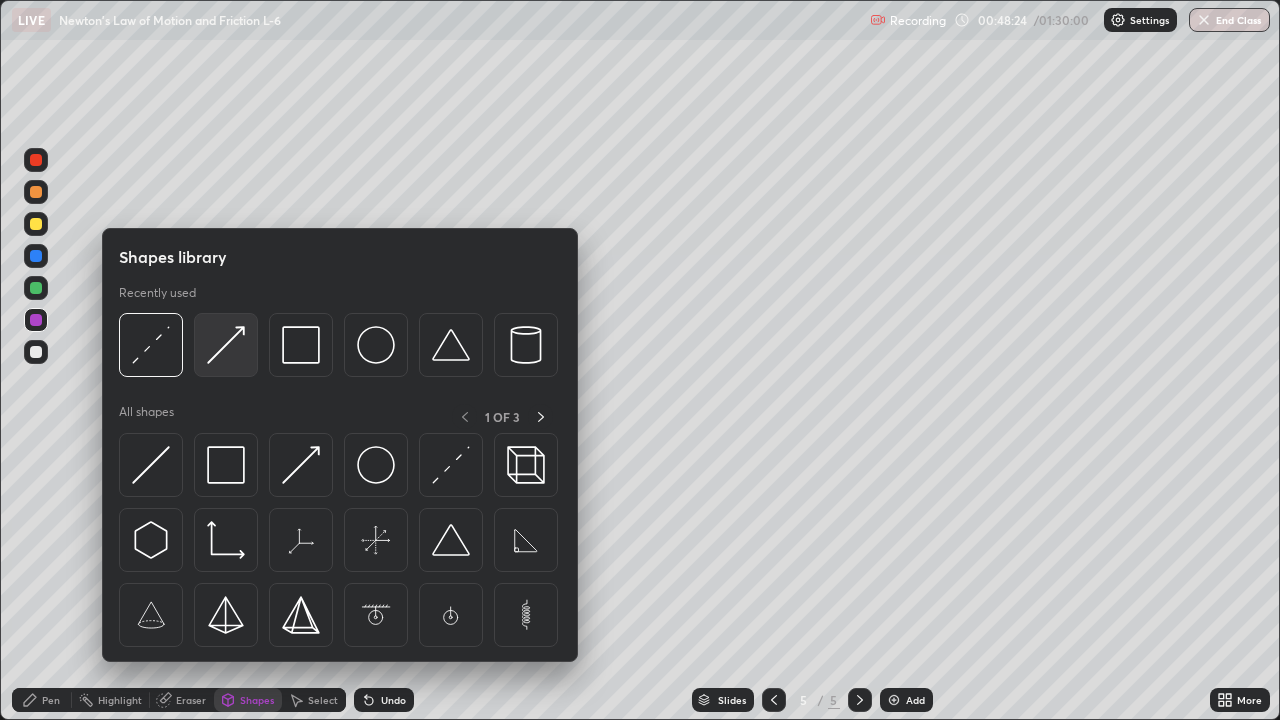 click at bounding box center (226, 345) 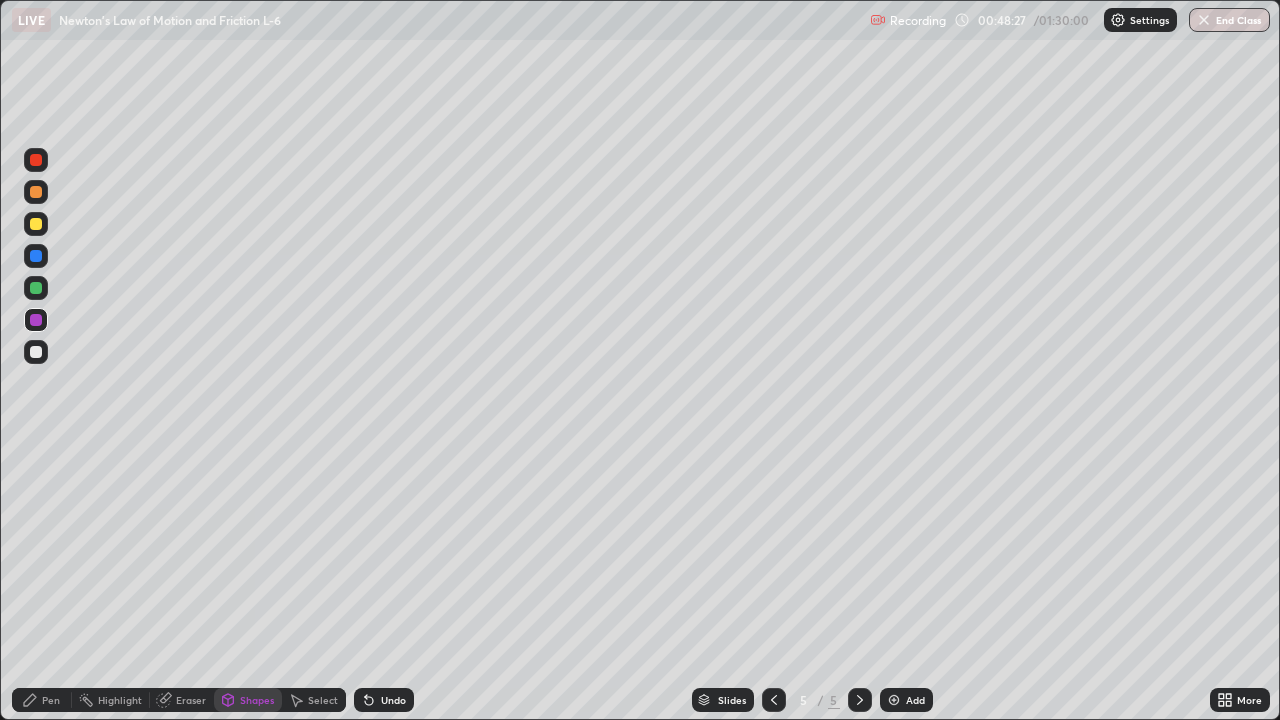 click at bounding box center [36, 224] 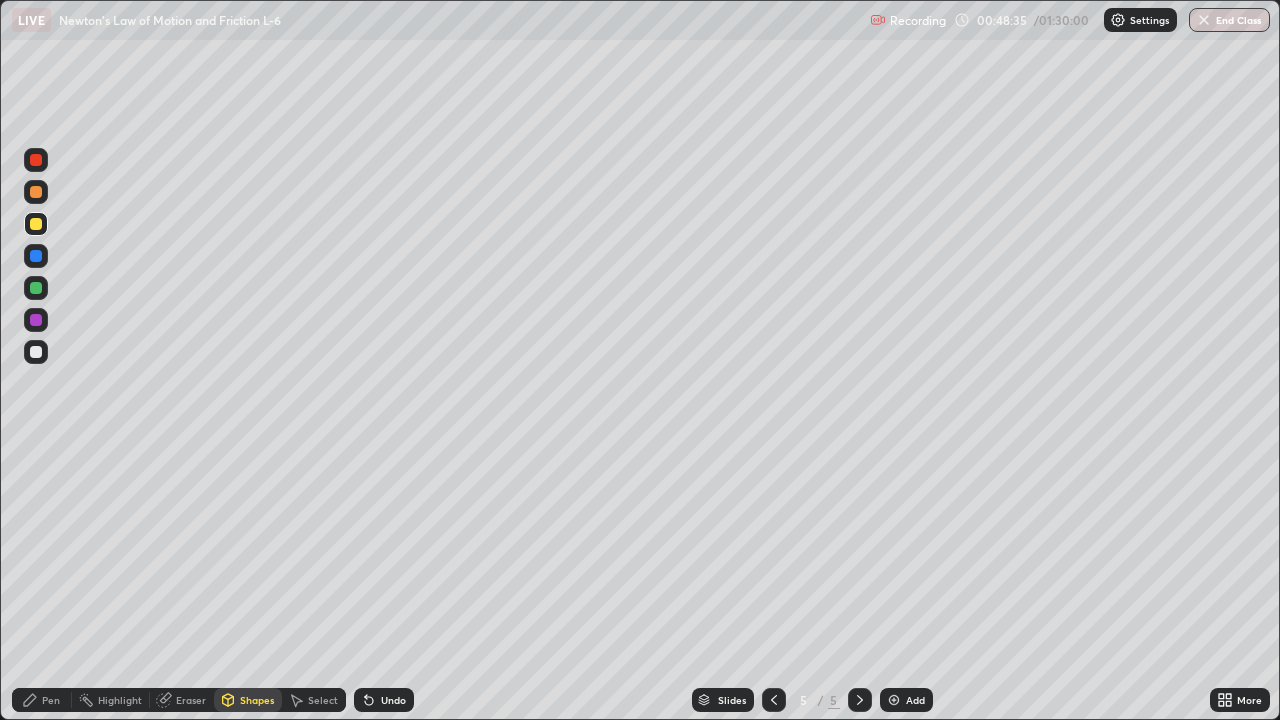 click at bounding box center (36, 192) 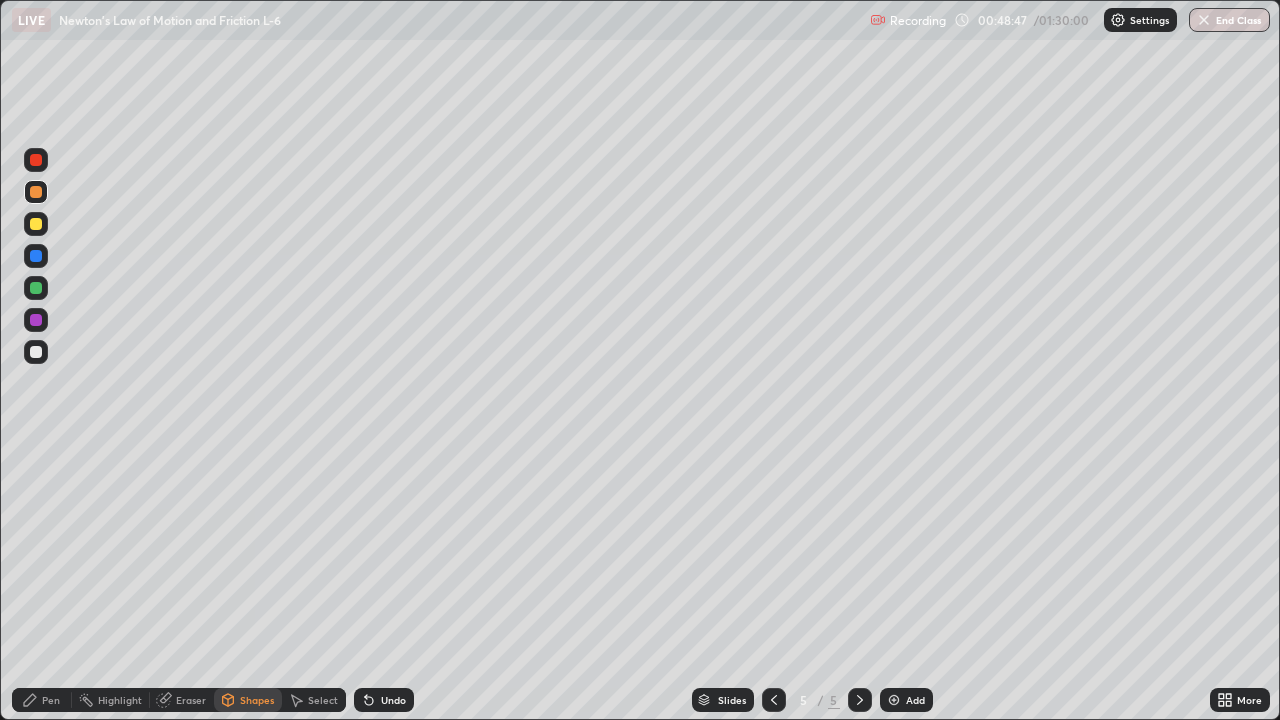 click on "Pen" at bounding box center (51, 700) 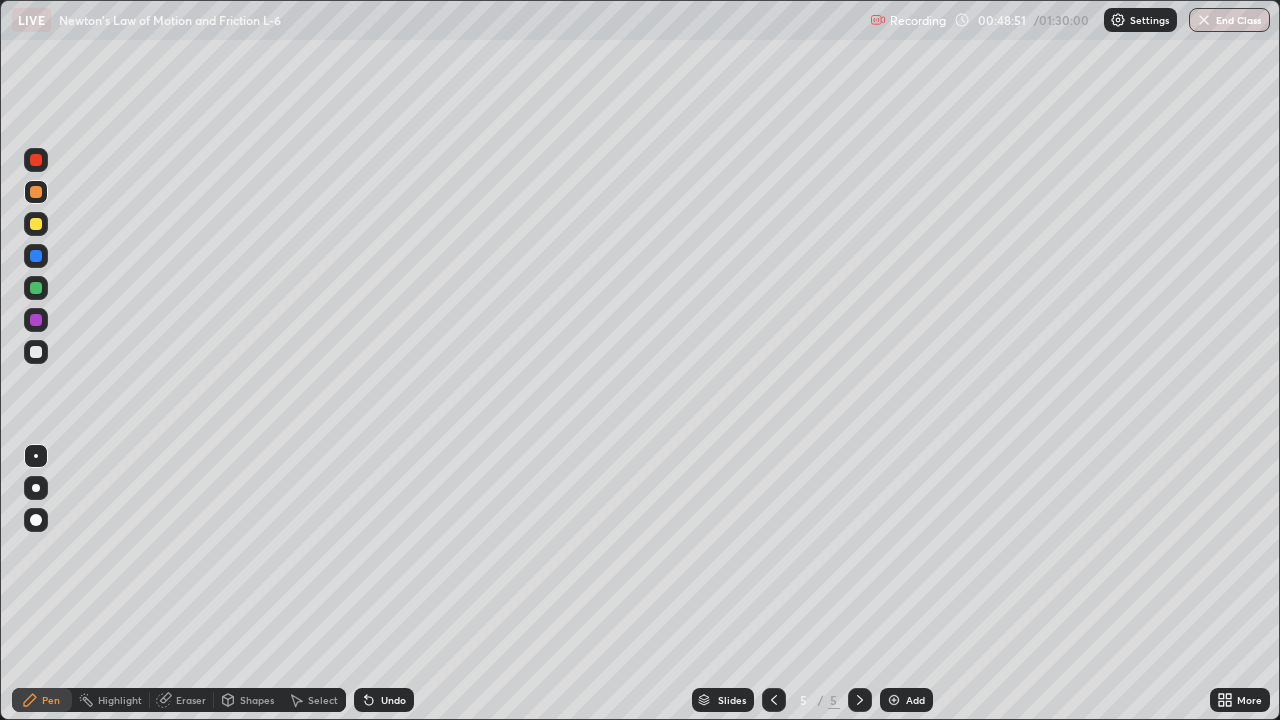 click at bounding box center [36, 160] 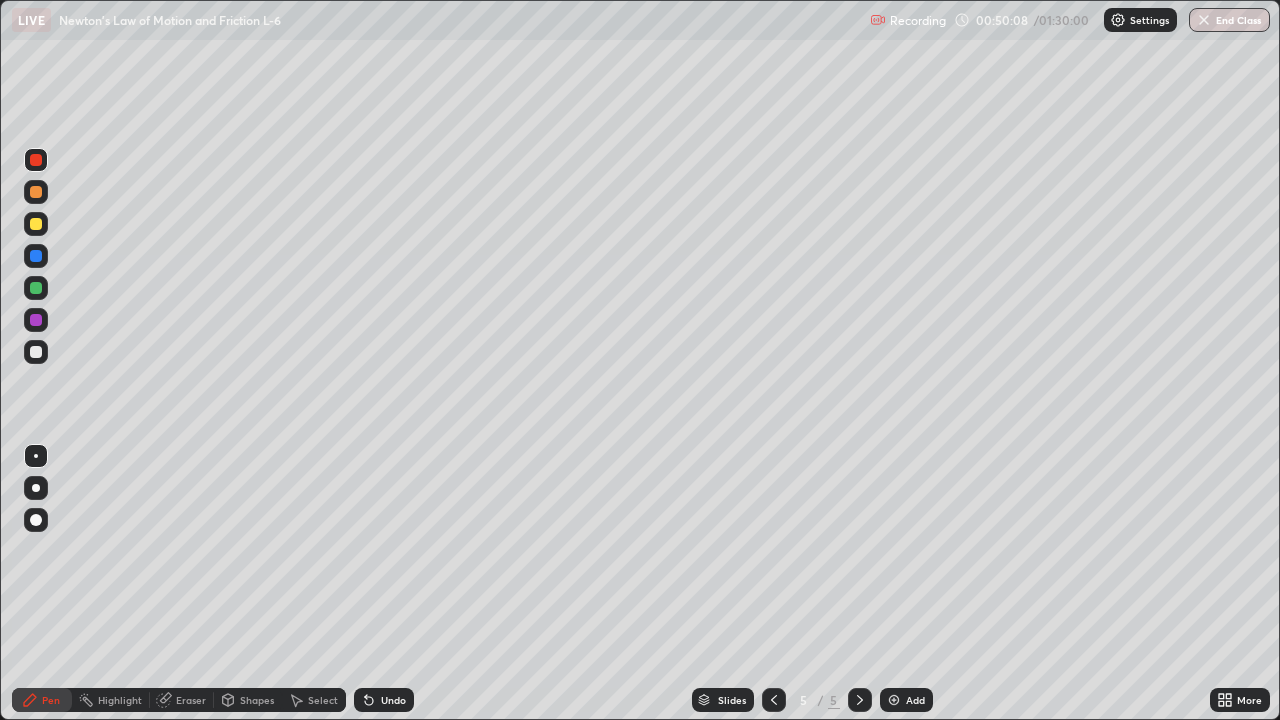 click at bounding box center (36, 288) 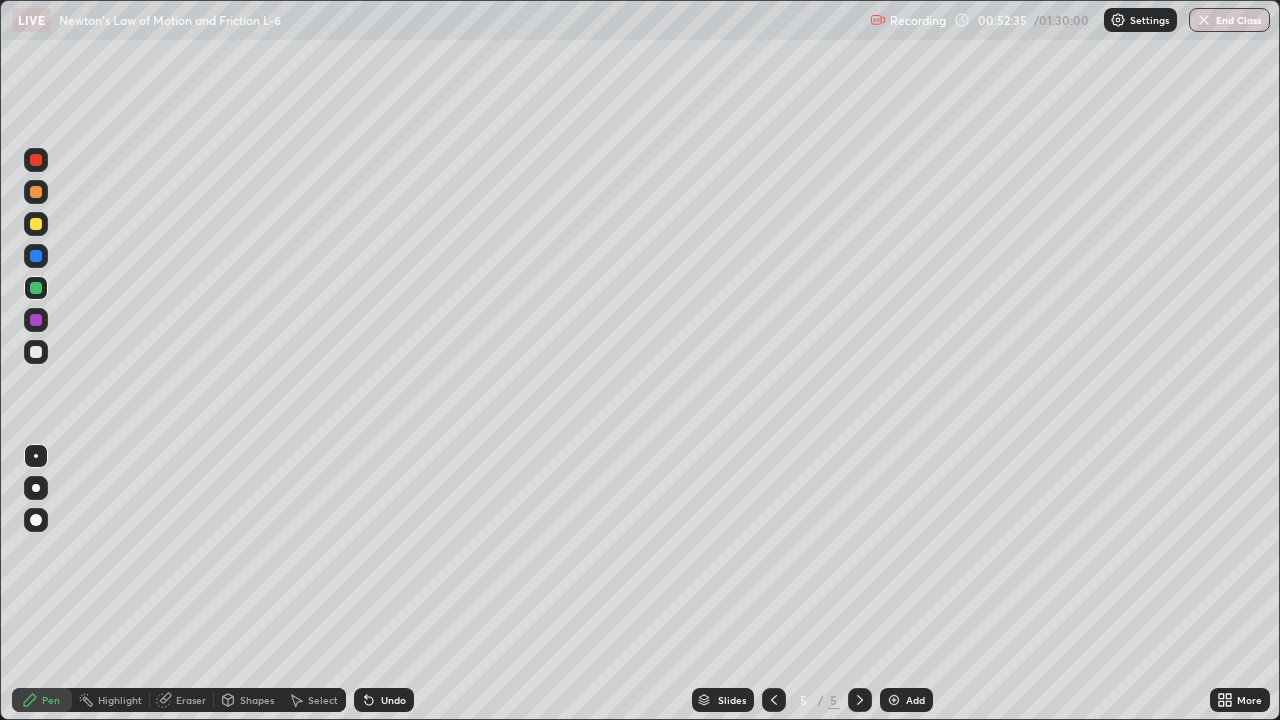 click on "Select" at bounding box center (323, 700) 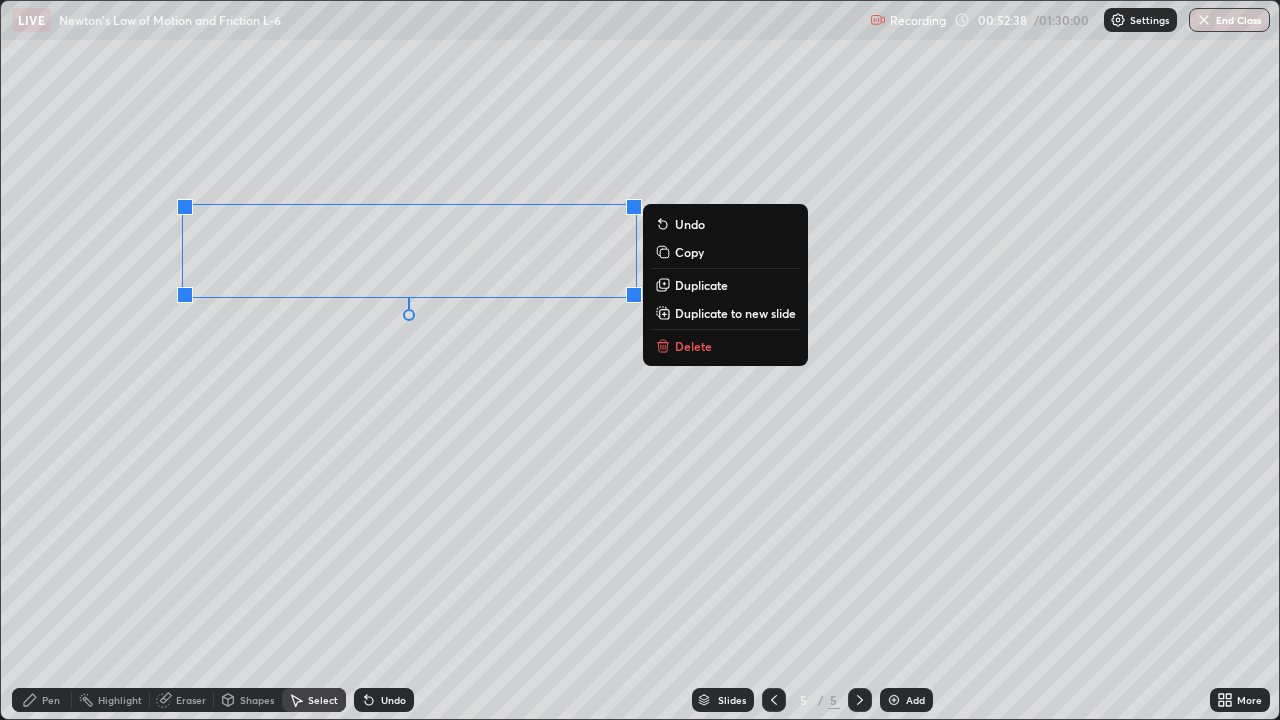click on "Duplicate to new slide" at bounding box center (735, 313) 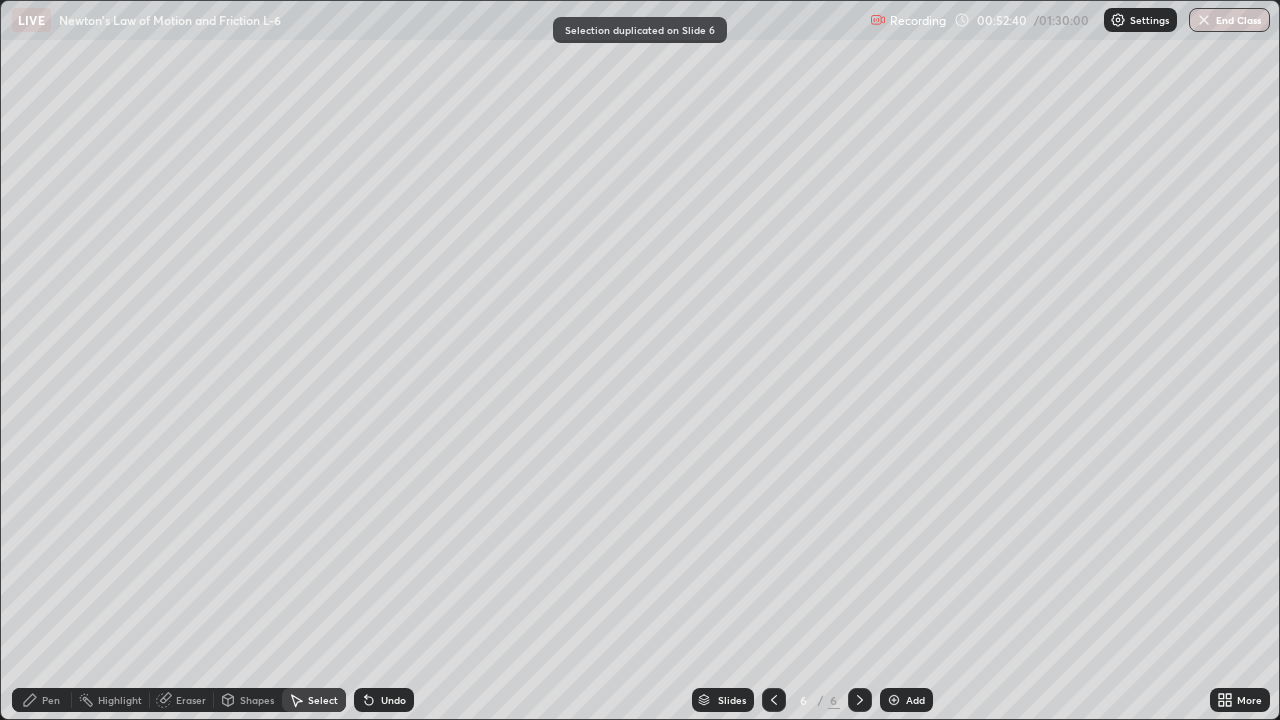 click on "Pen" at bounding box center (42, 700) 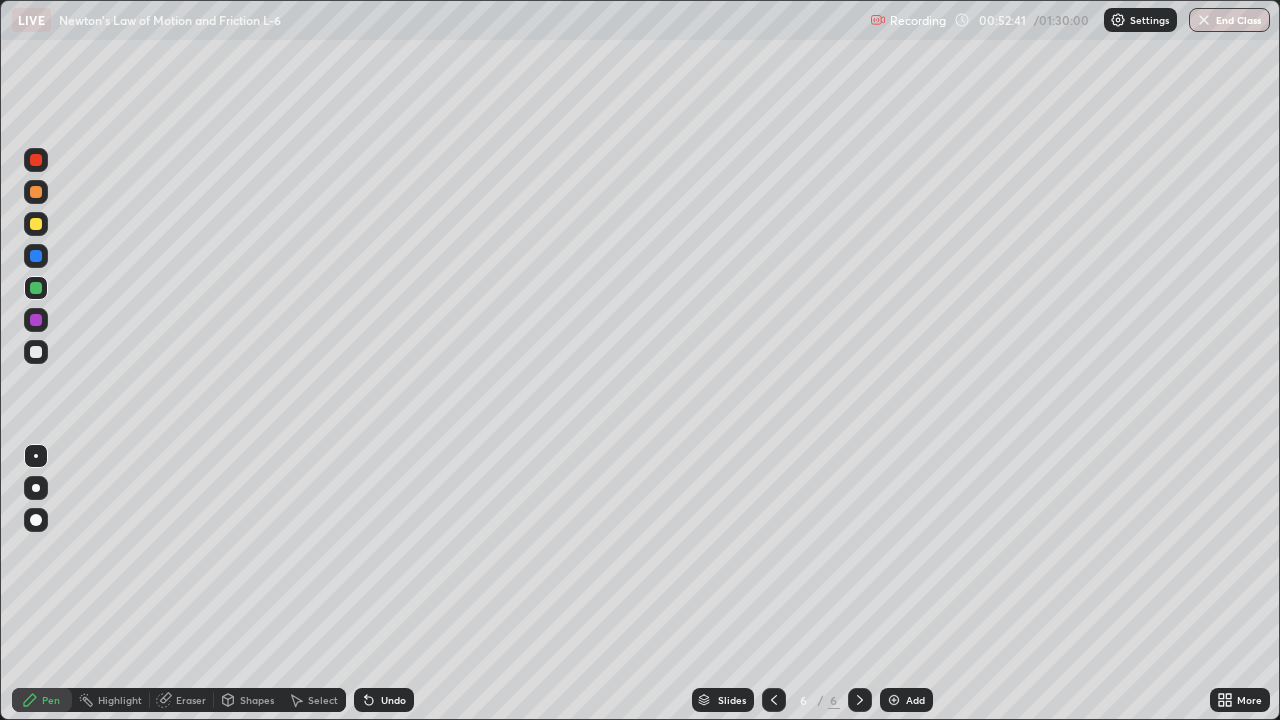 click at bounding box center [36, 352] 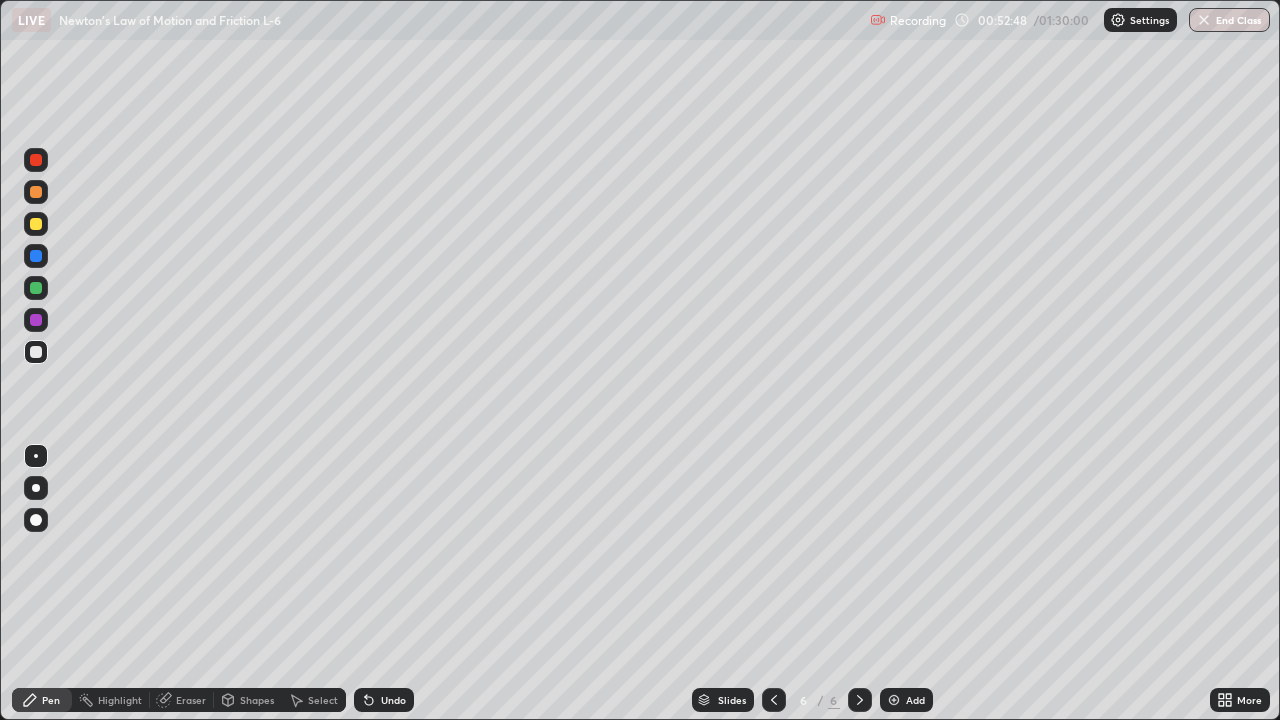 click on "Shapes" at bounding box center [257, 700] 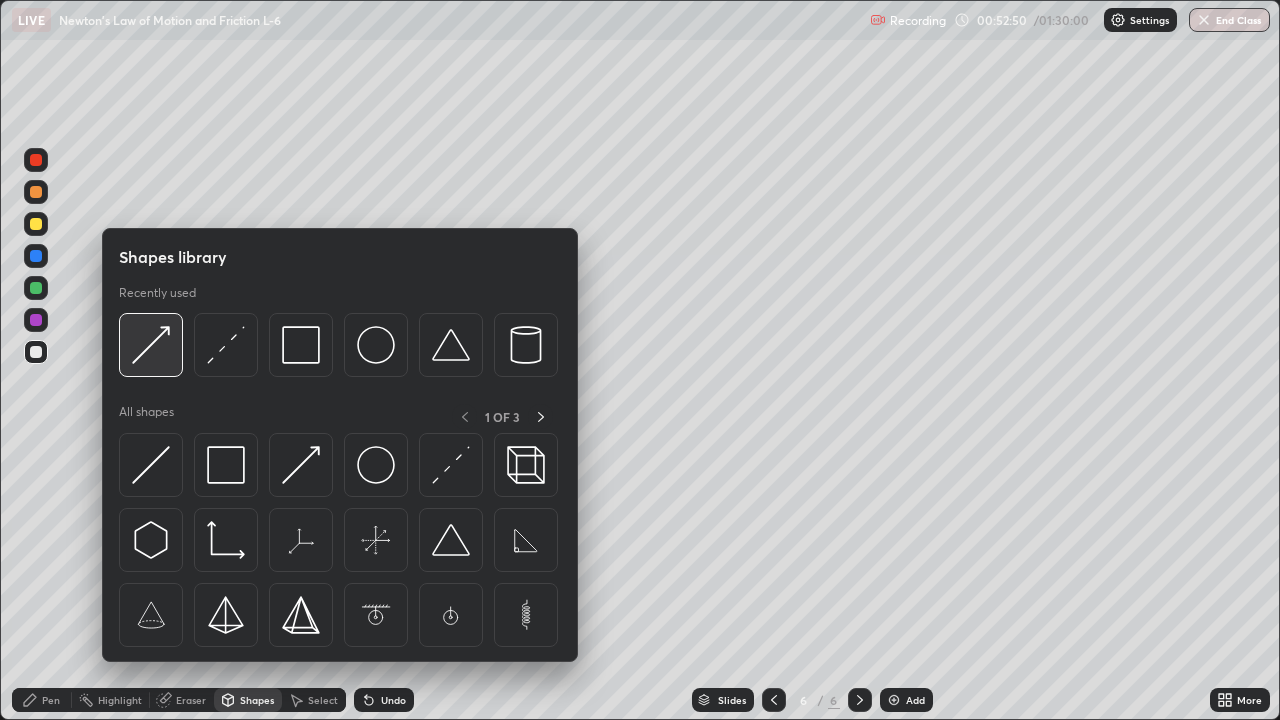 click at bounding box center [151, 345] 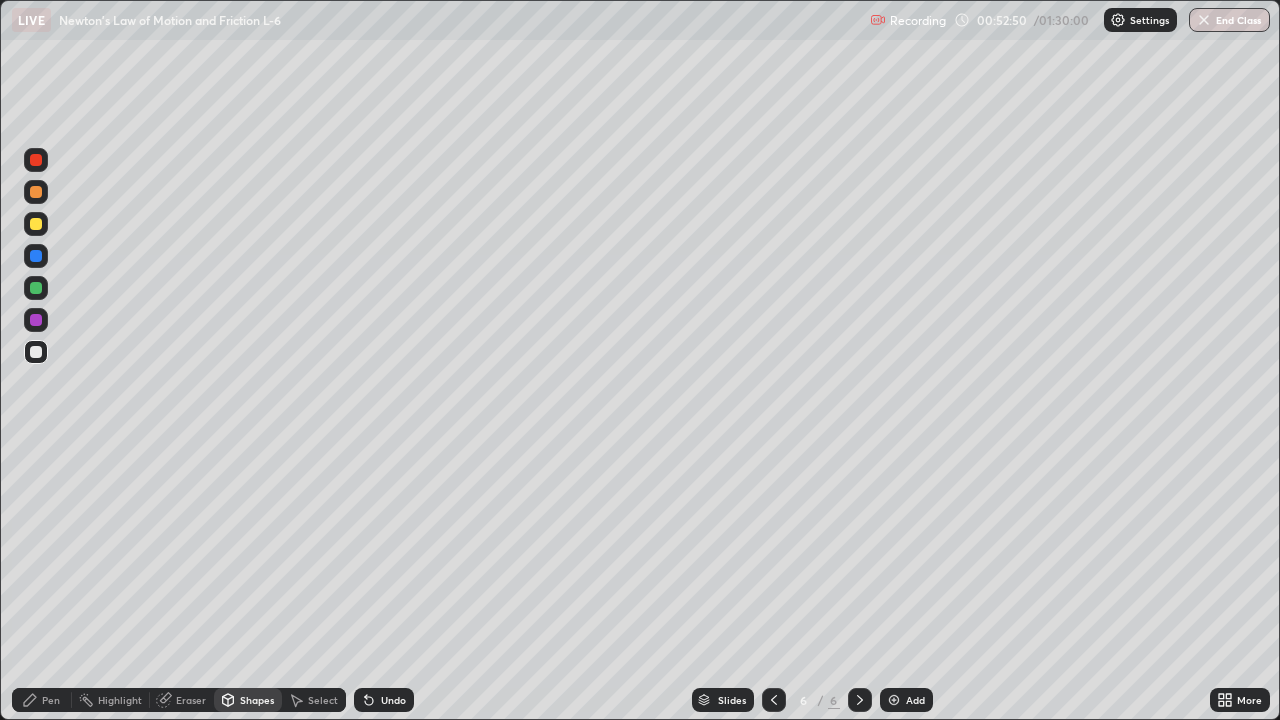 click at bounding box center [36, 320] 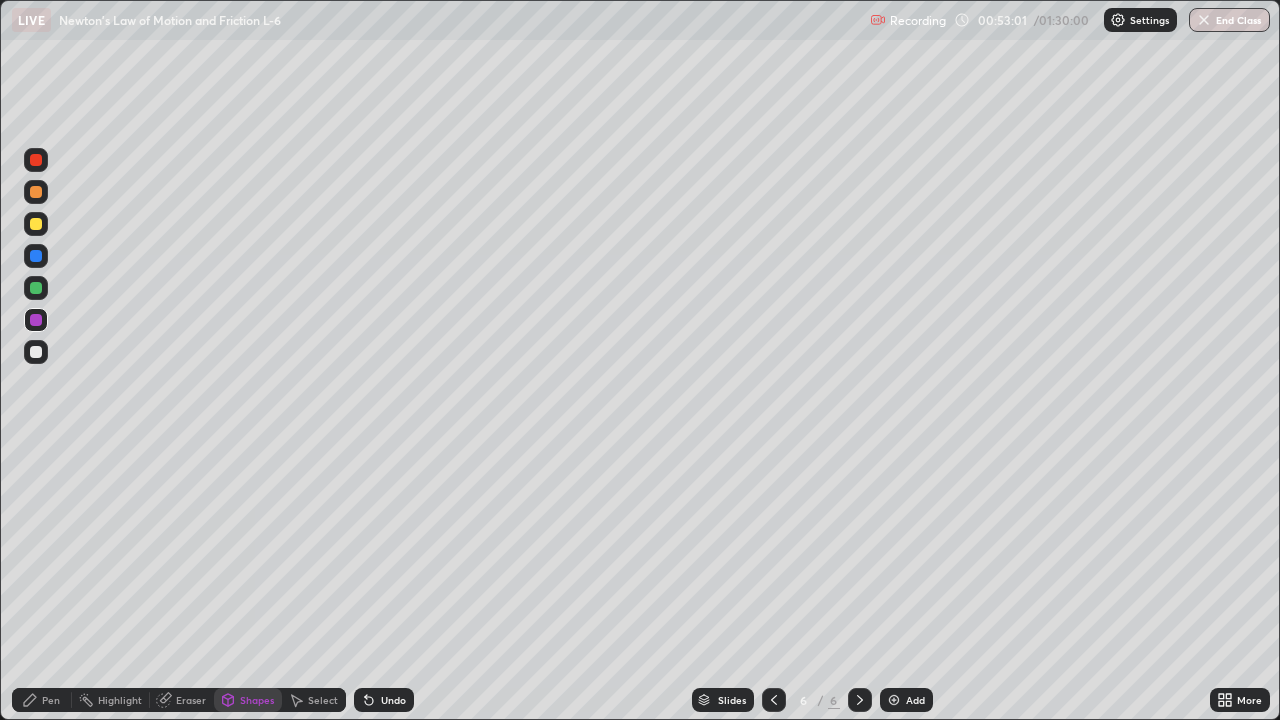 click on "Pen" at bounding box center [42, 700] 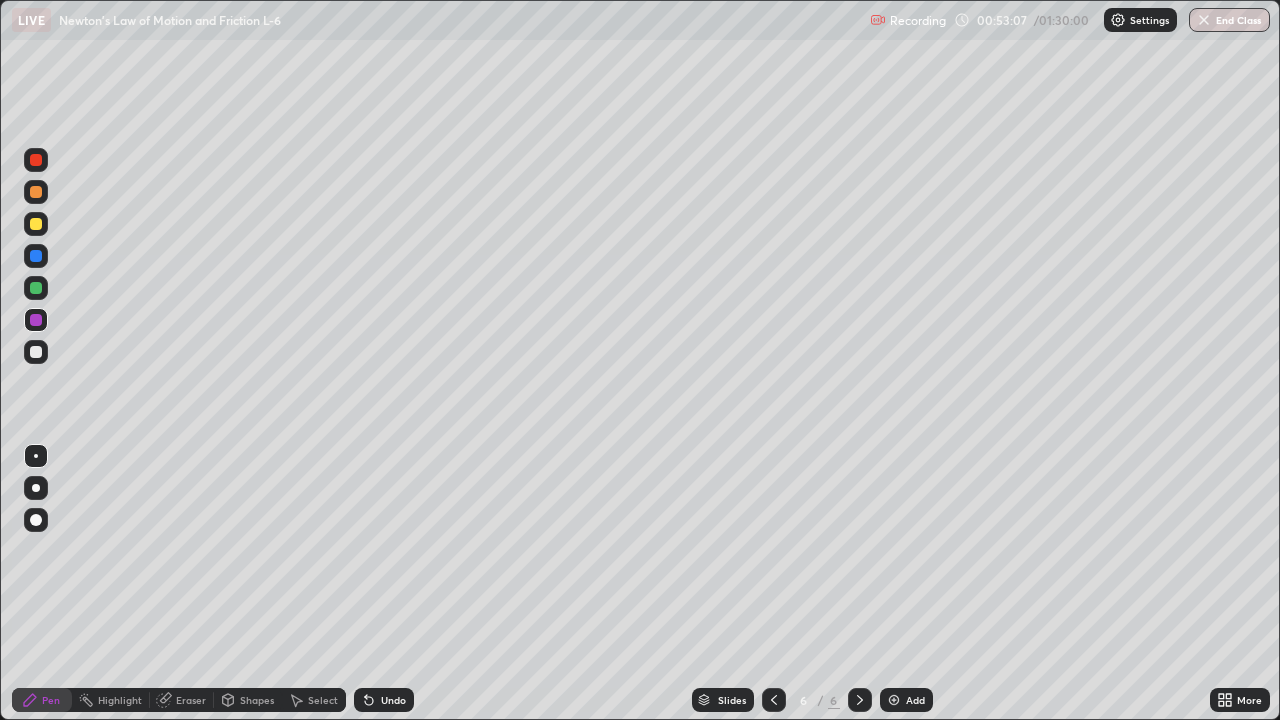 click at bounding box center [36, 224] 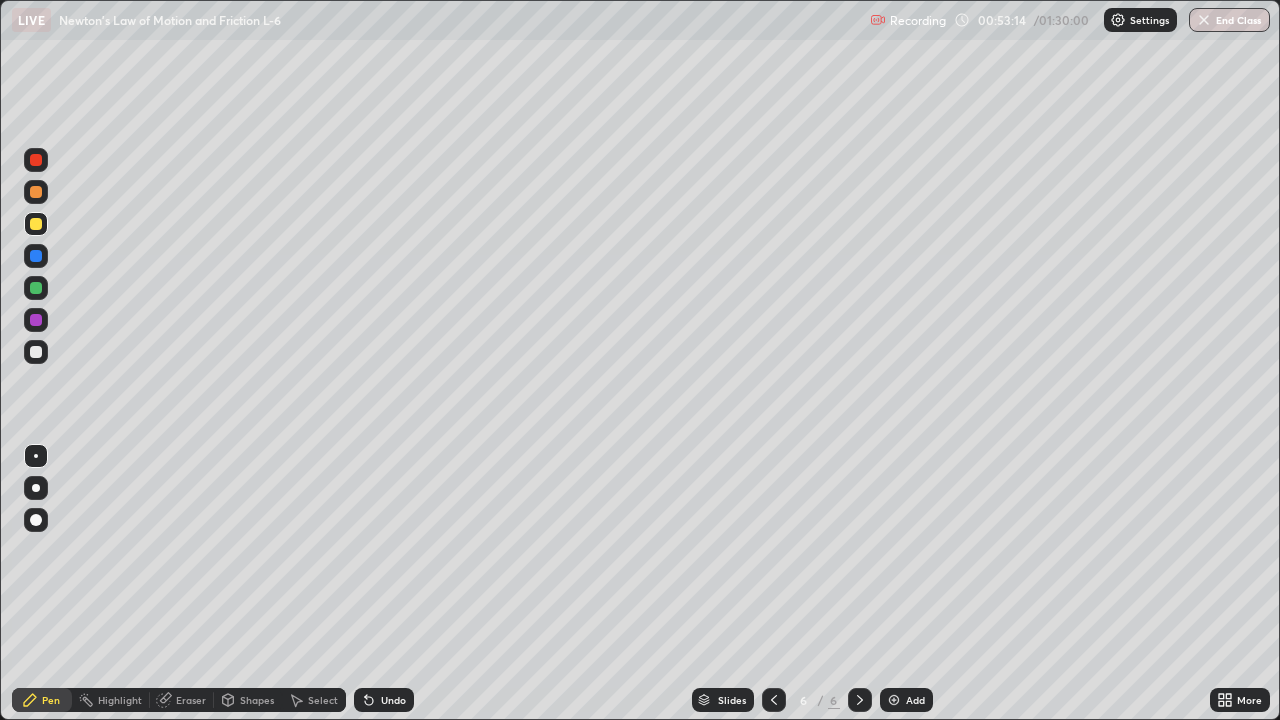 click on "Shapes" at bounding box center [257, 700] 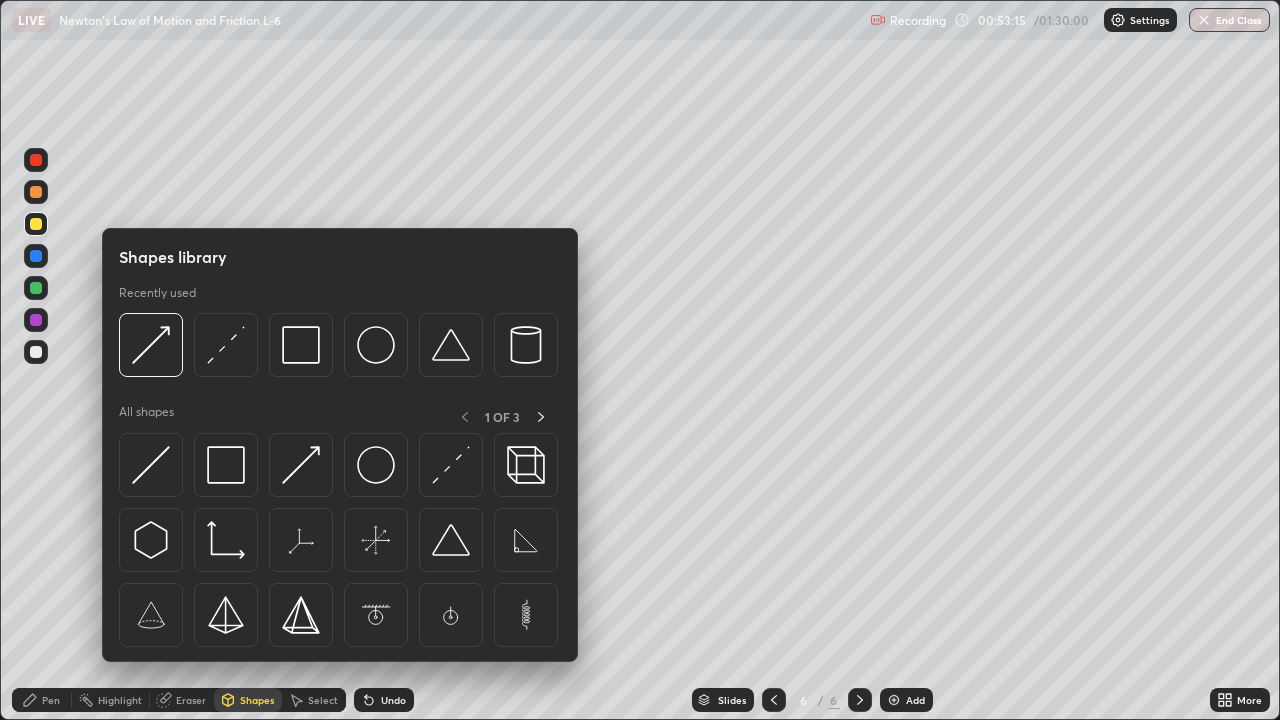 click on "Pen" at bounding box center (51, 700) 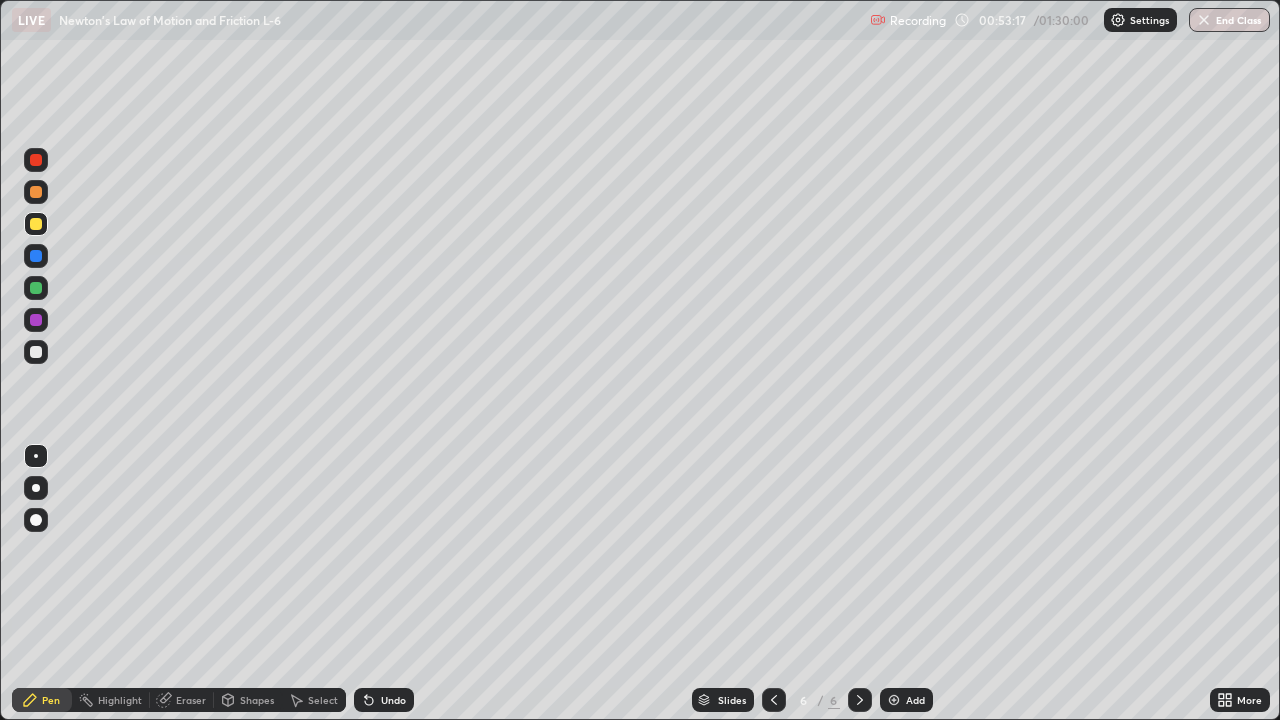 click at bounding box center (36, 192) 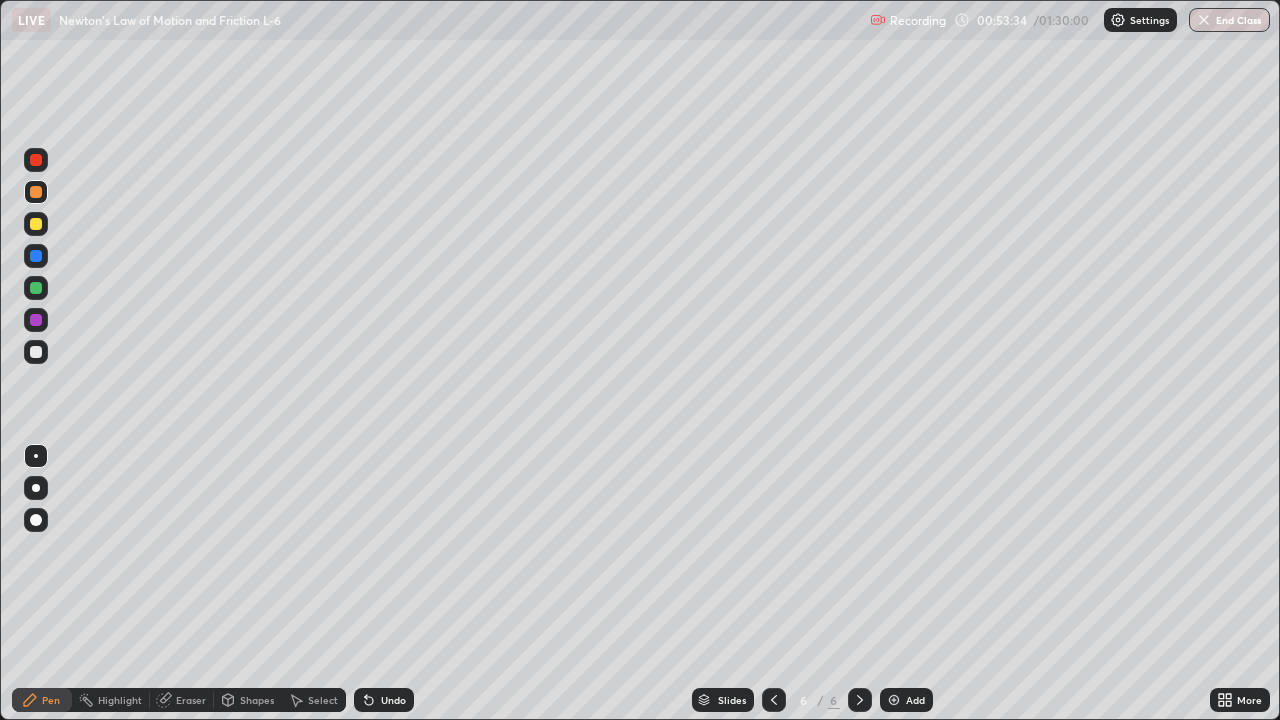 click on "Shapes" at bounding box center (257, 700) 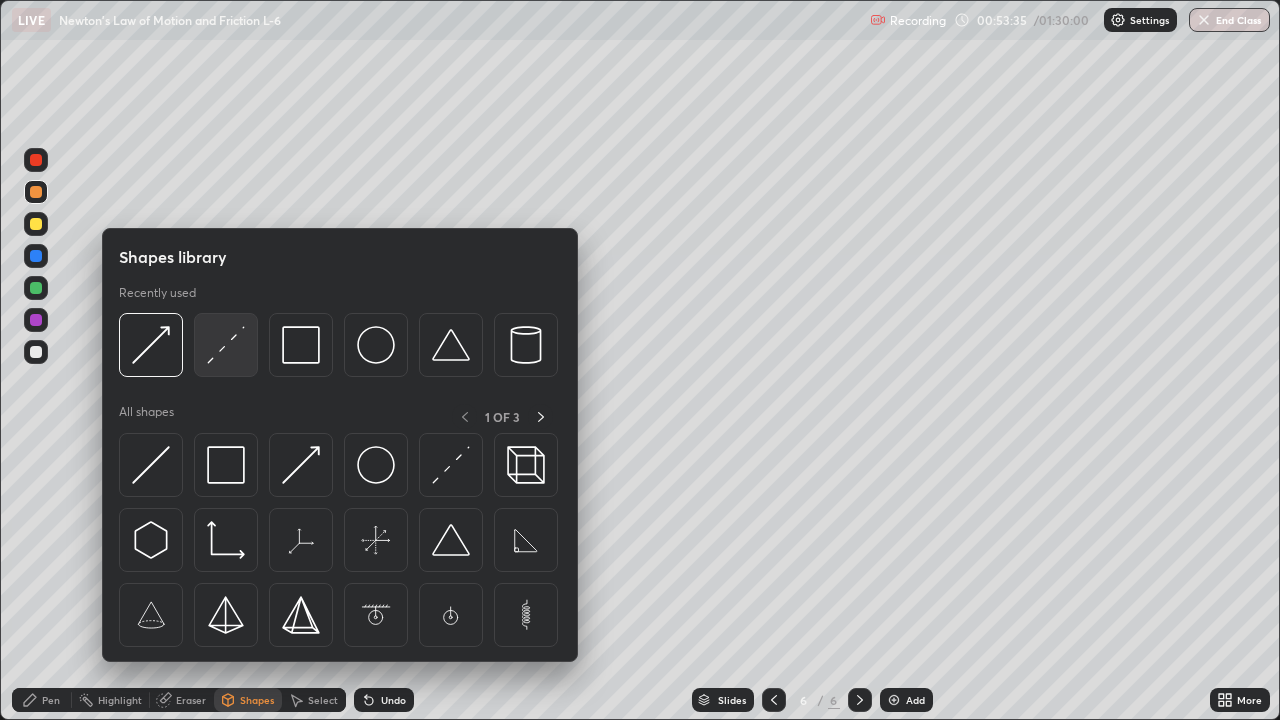 click at bounding box center [226, 345] 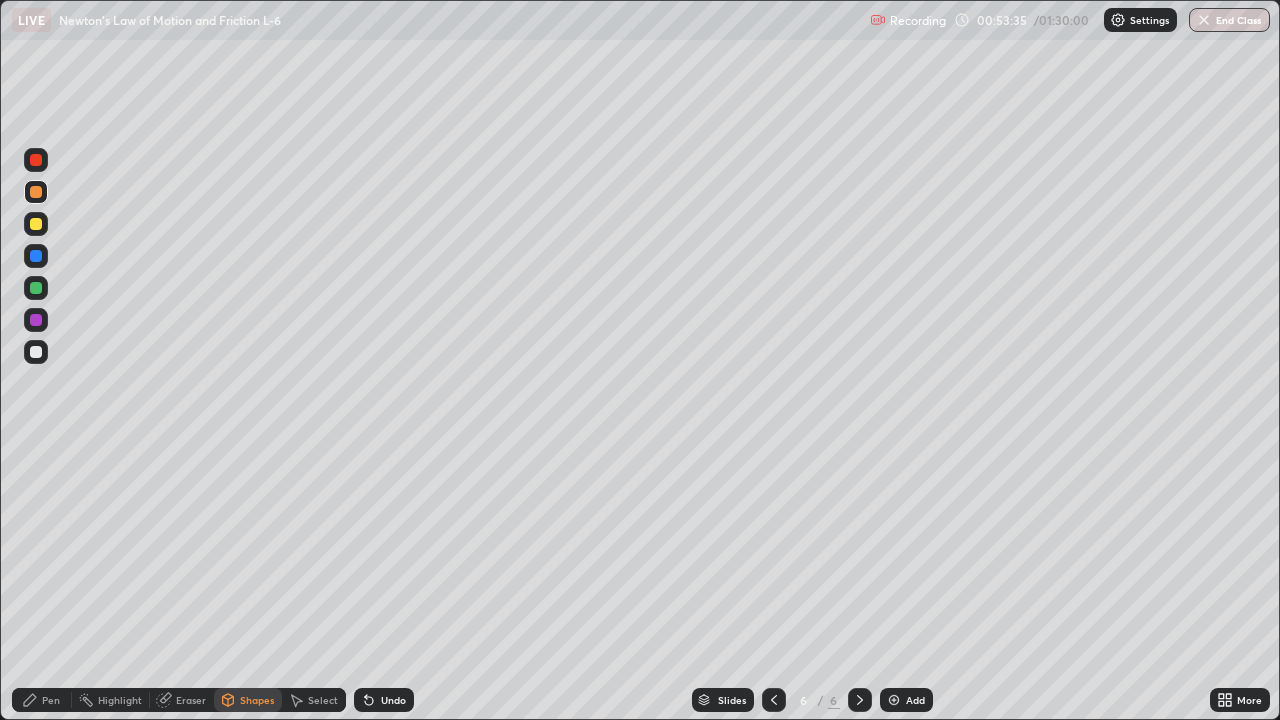click at bounding box center [36, 352] 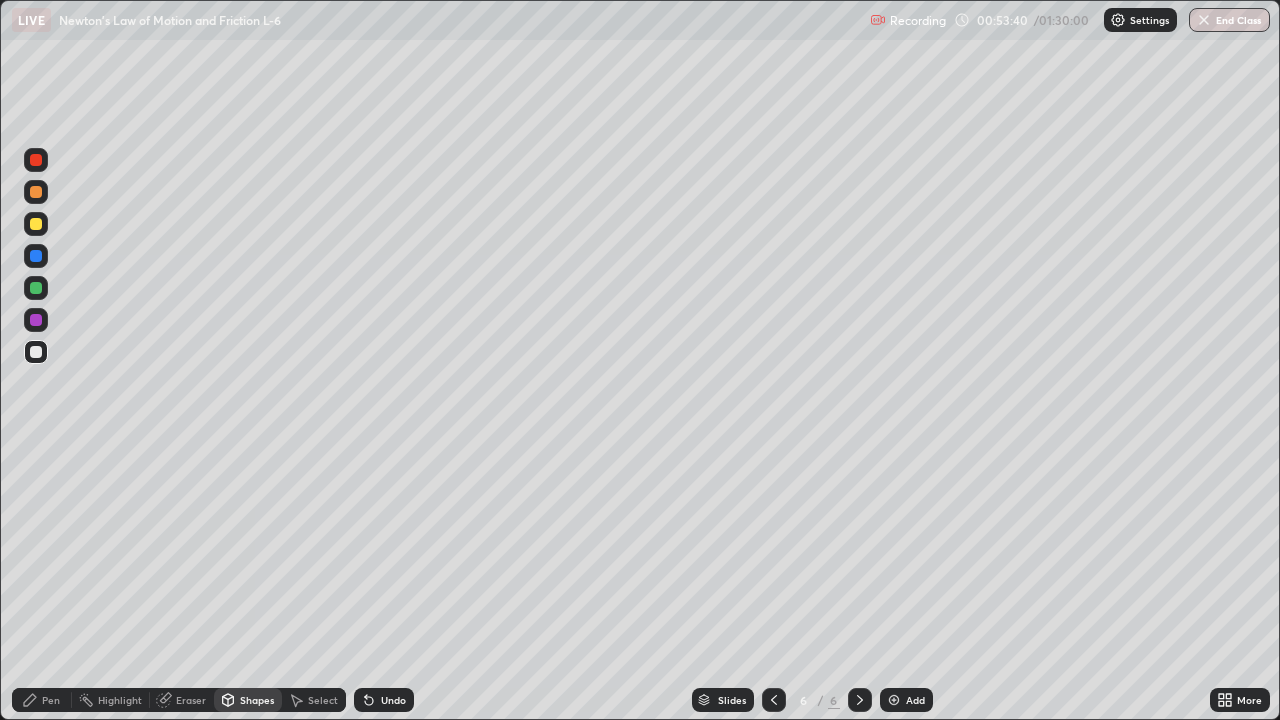 click on "Pen" at bounding box center (51, 700) 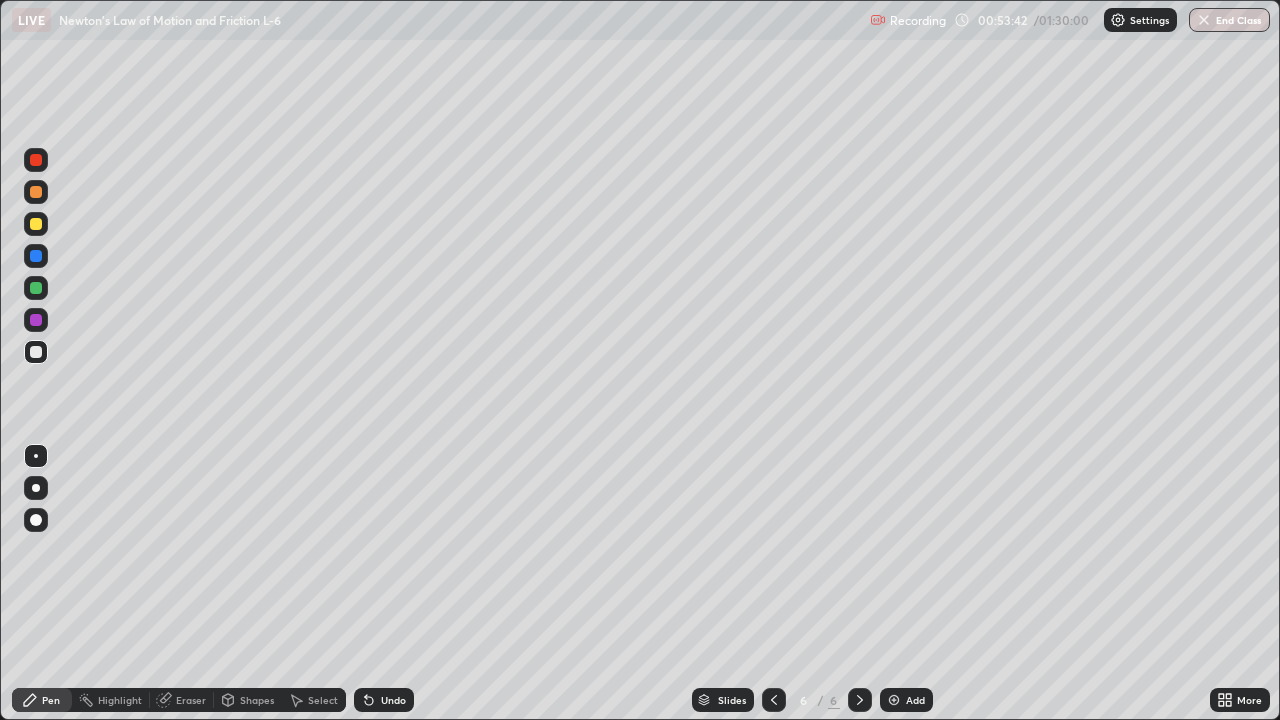 click at bounding box center [36, 224] 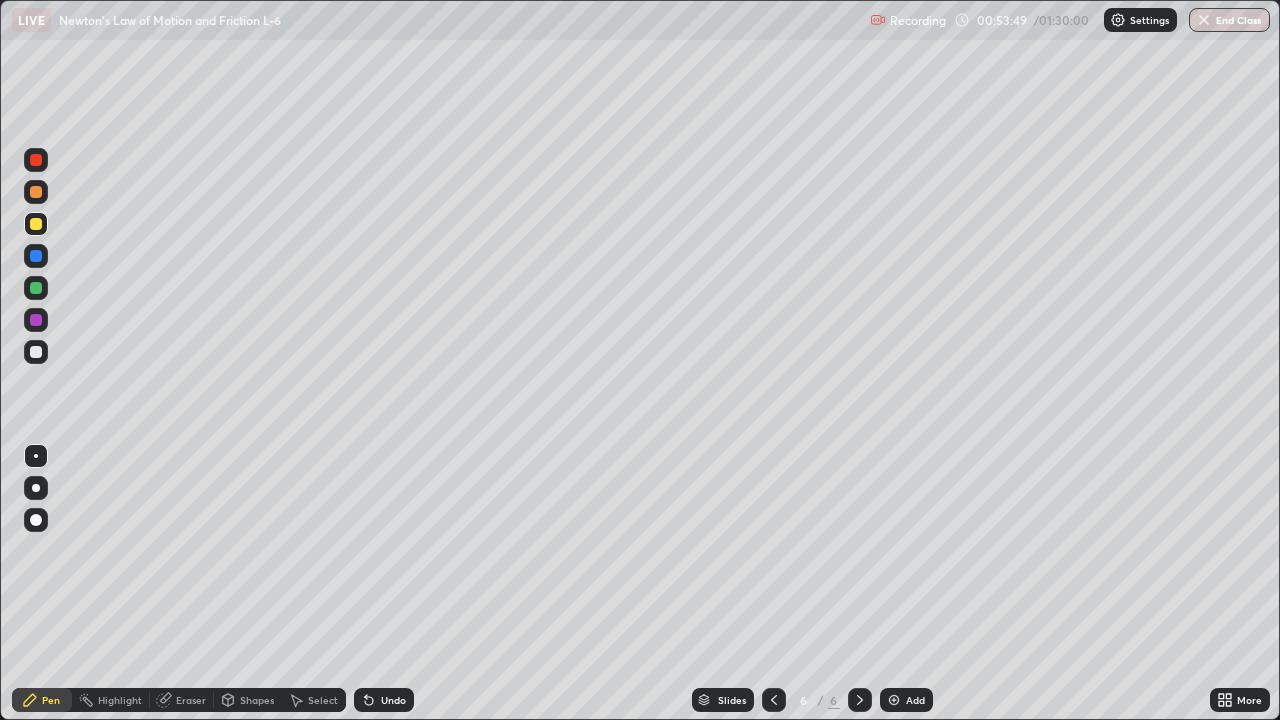 click at bounding box center [36, 352] 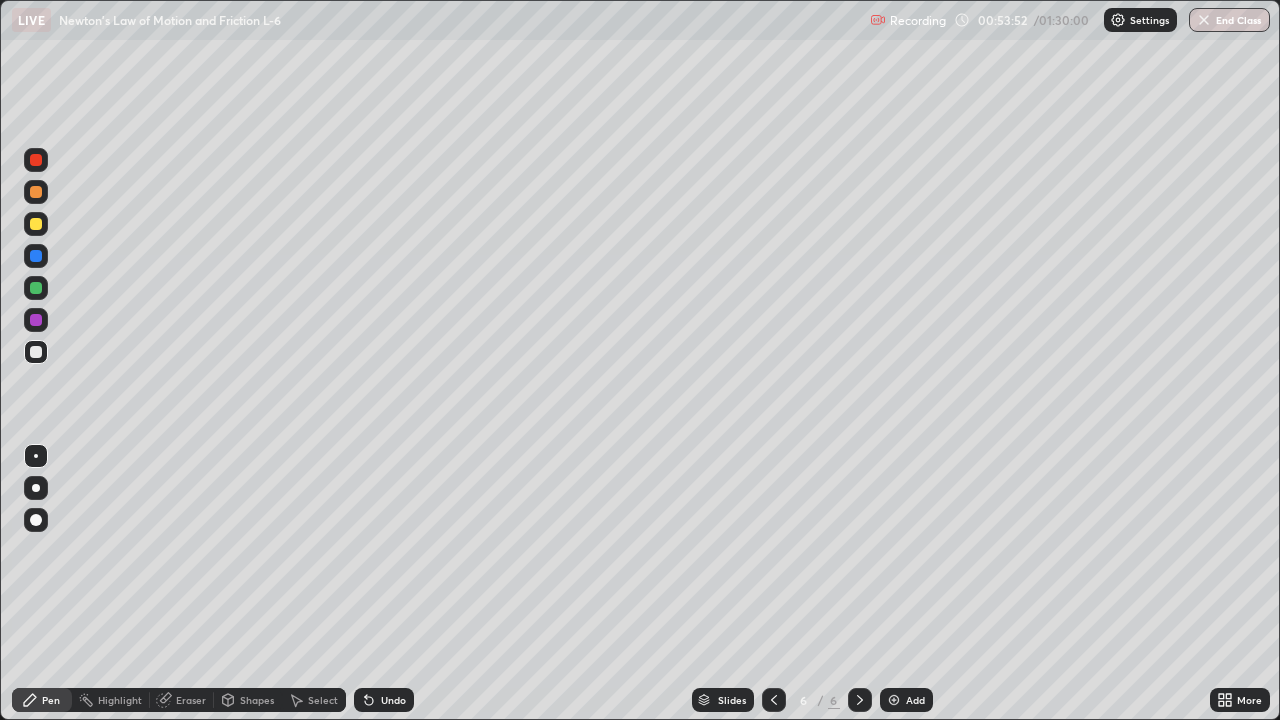 click on "Undo" at bounding box center (384, 700) 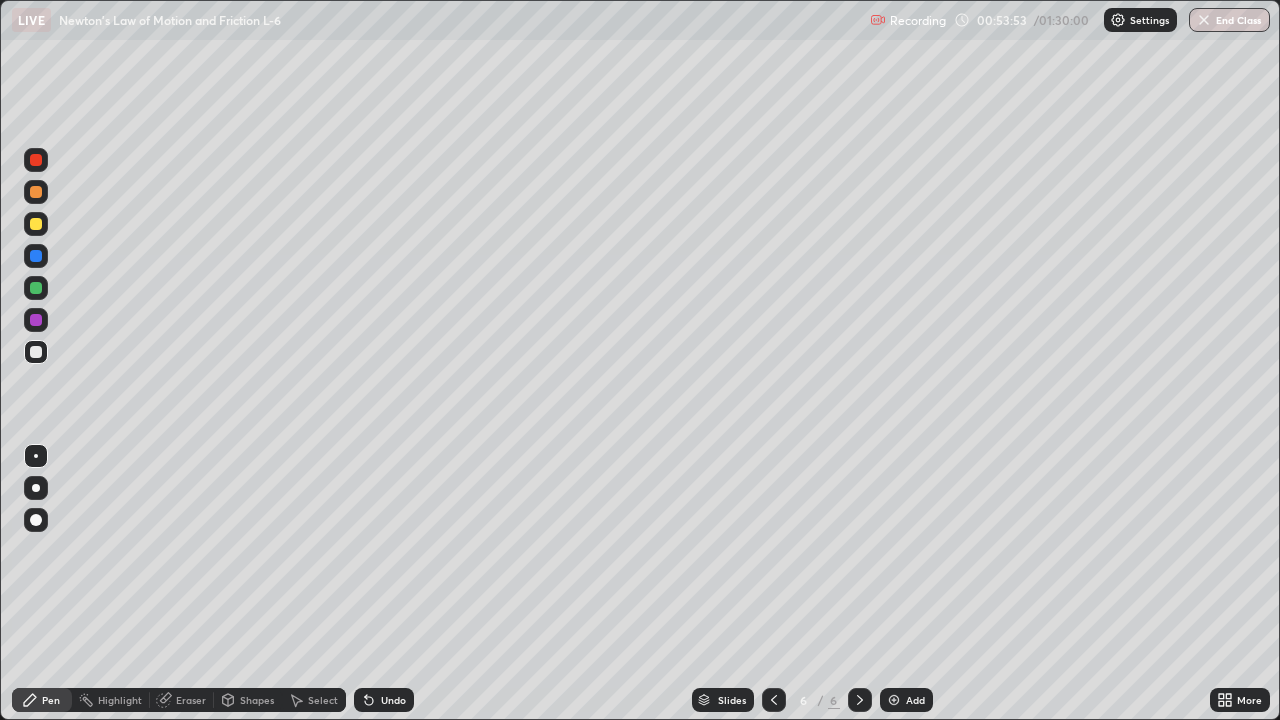 click on "Undo" at bounding box center (393, 700) 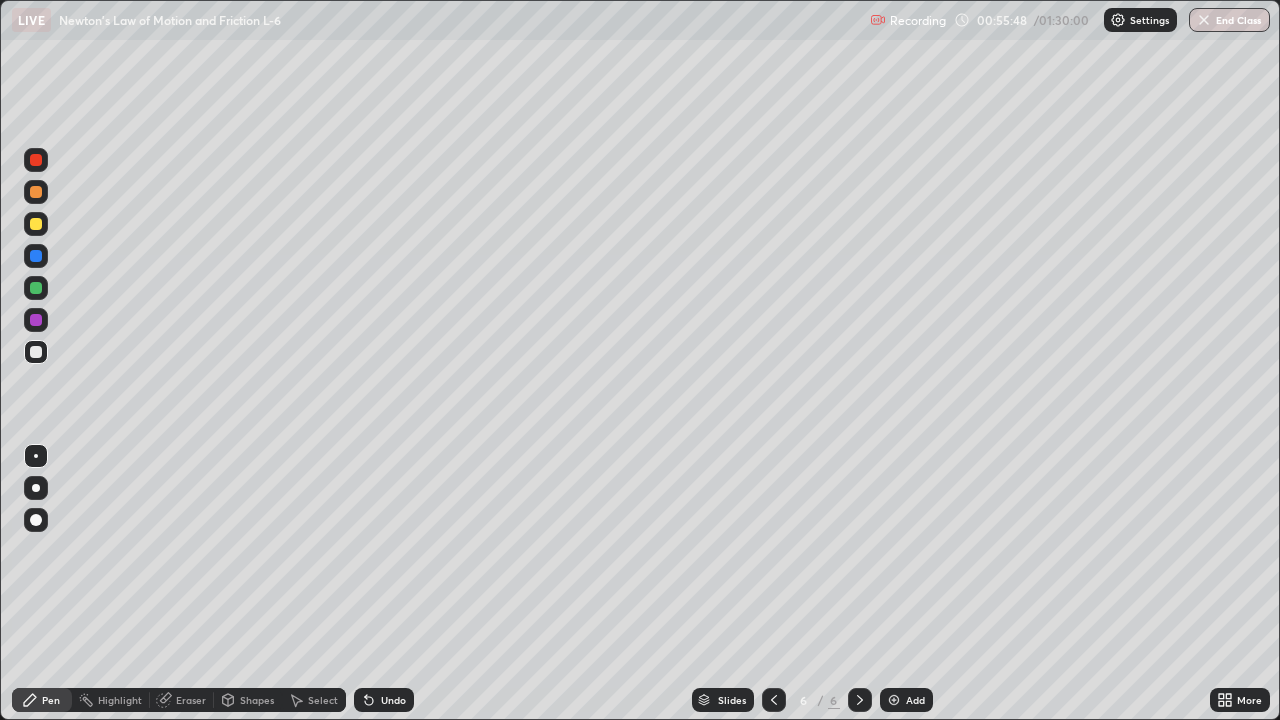 click on "Shapes" at bounding box center (257, 700) 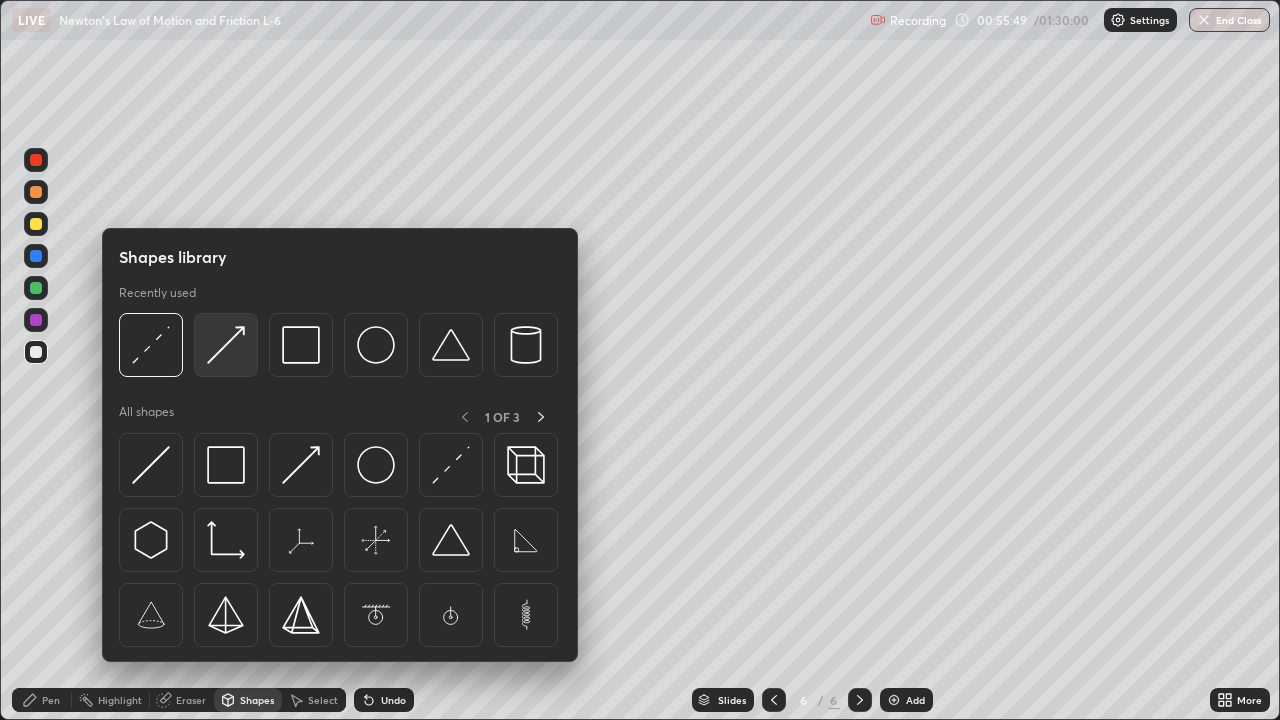 click at bounding box center (226, 345) 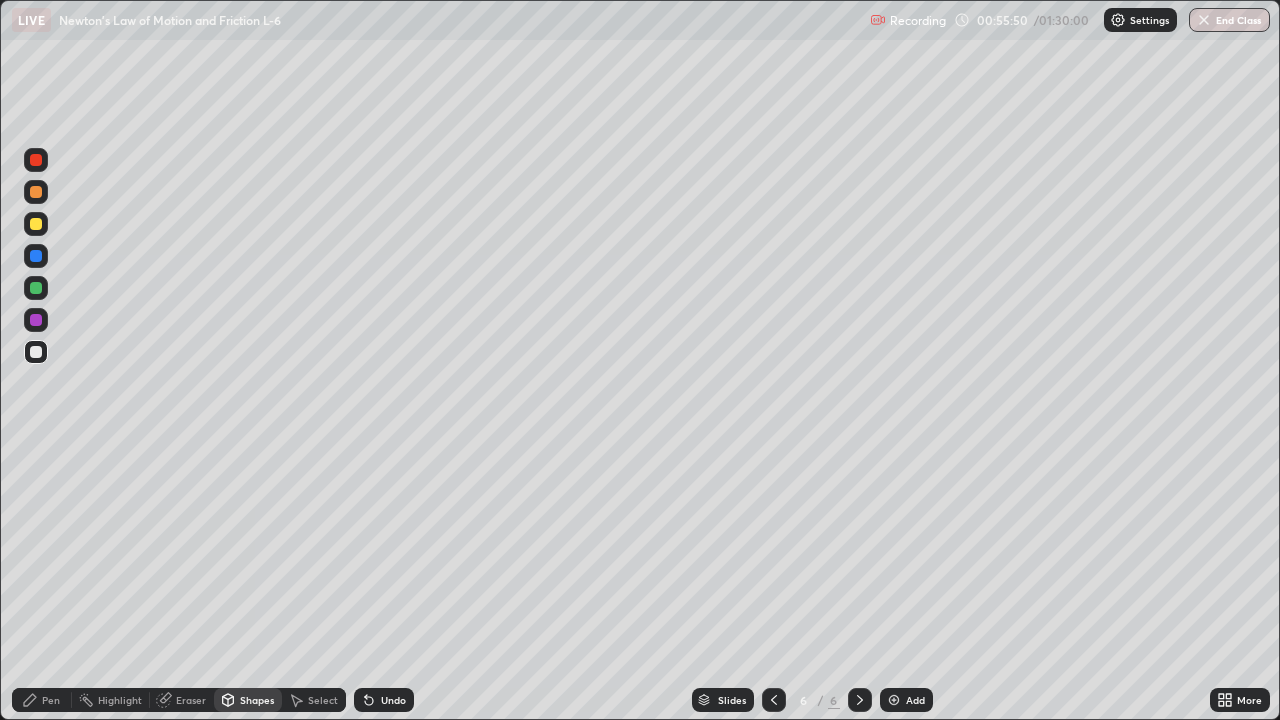 click at bounding box center (36, 256) 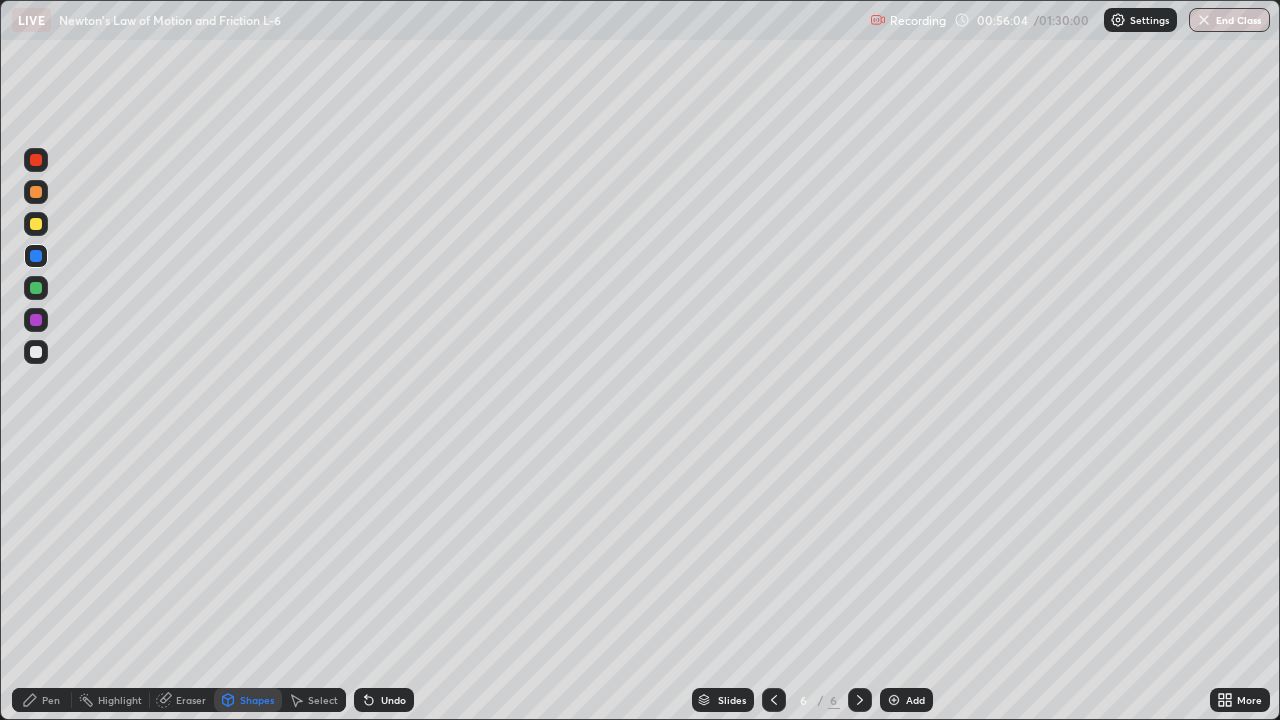 click on "Pen" at bounding box center [42, 700] 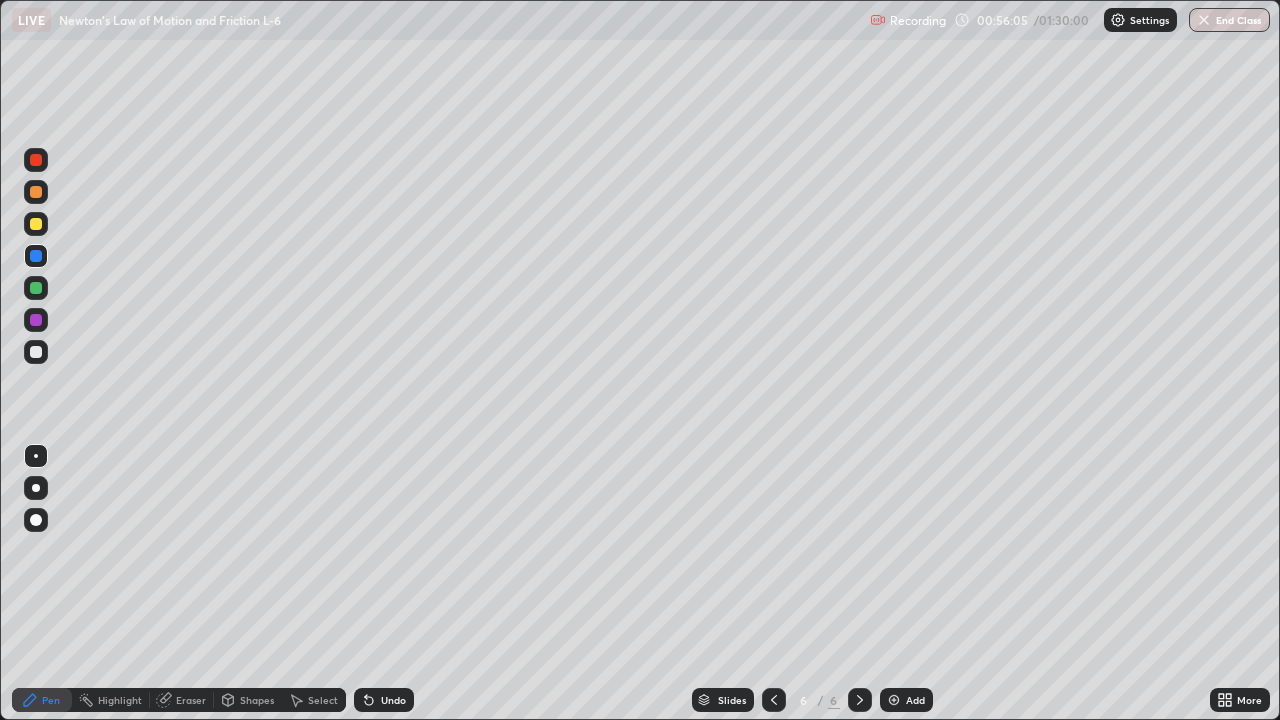 click at bounding box center [36, 352] 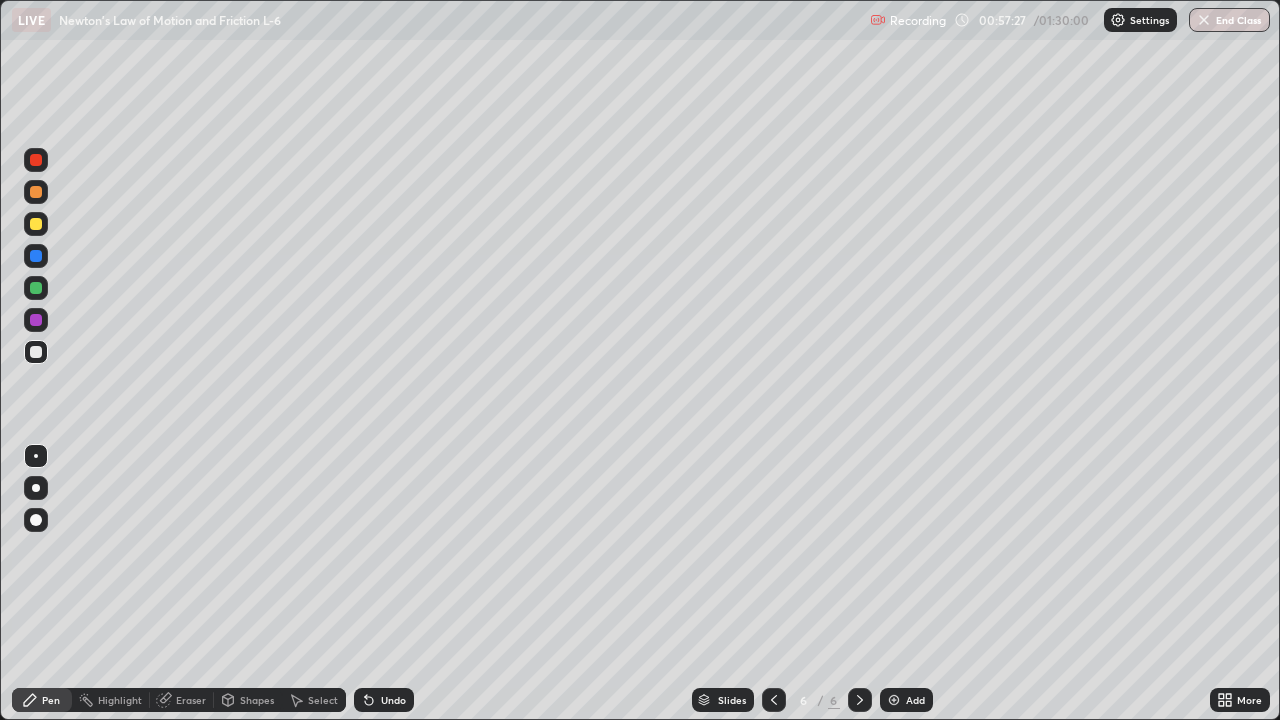 click at bounding box center (894, 700) 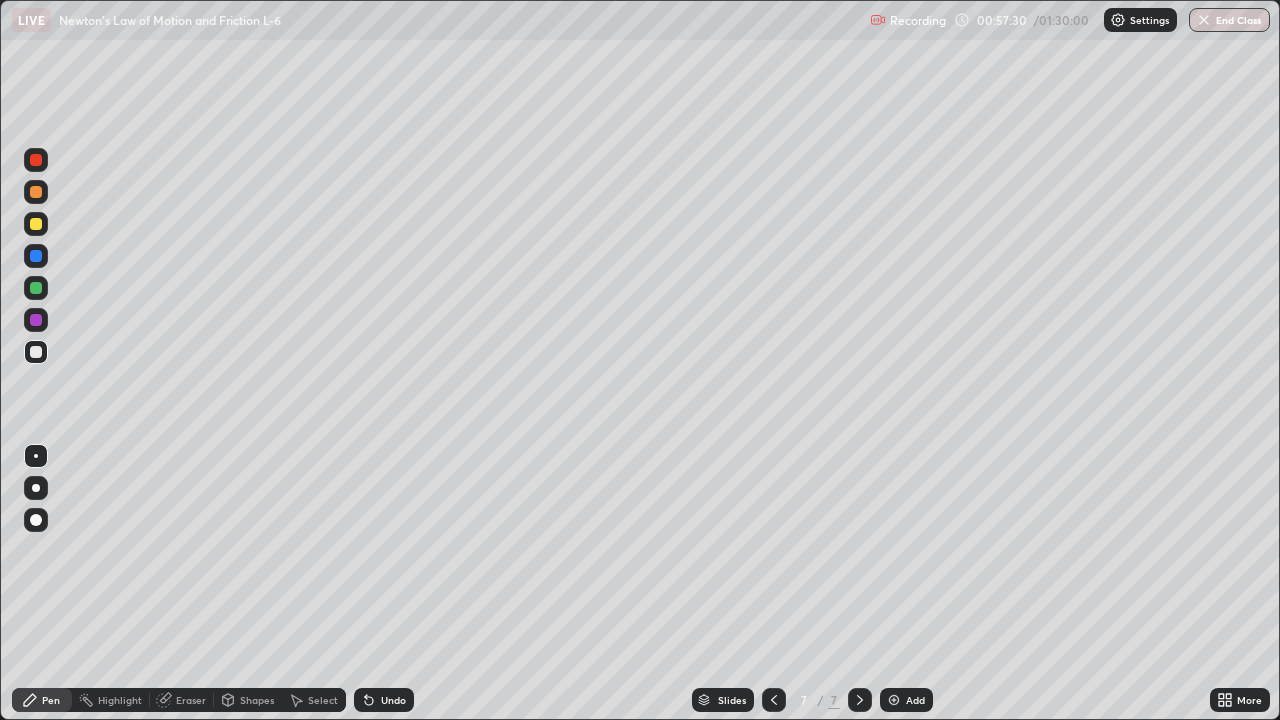 click on "Shapes" at bounding box center [257, 700] 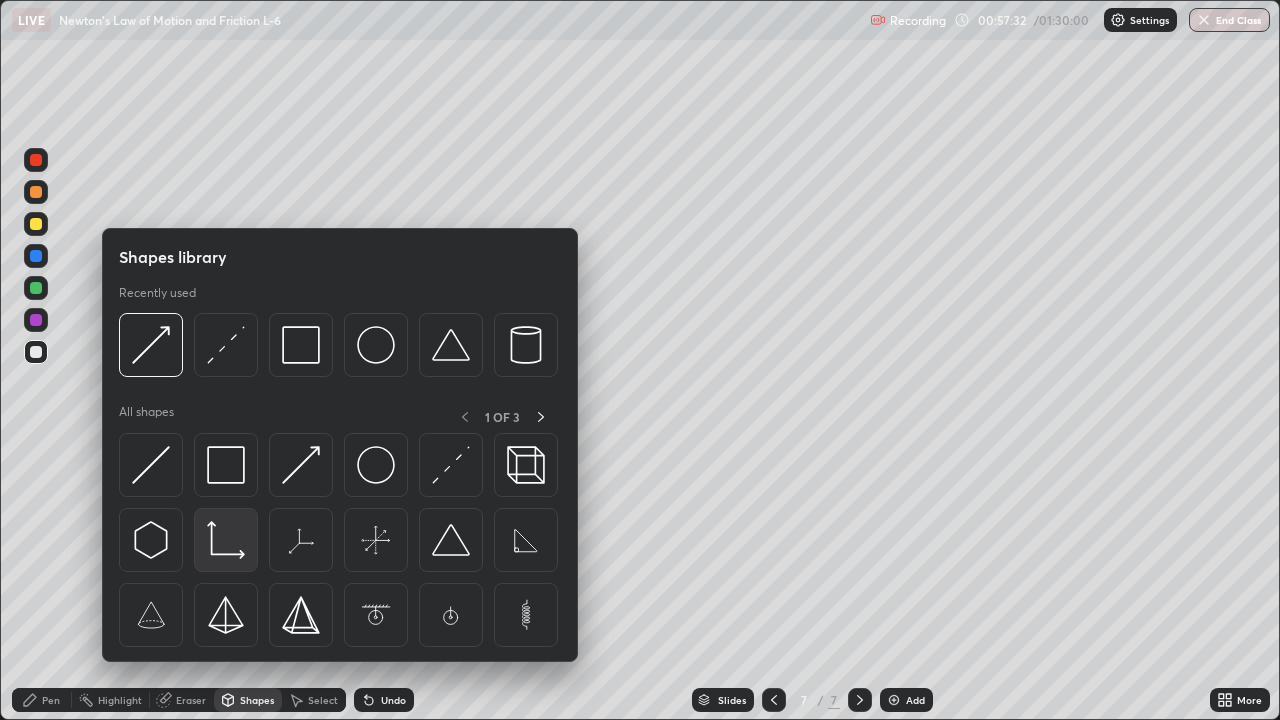 click at bounding box center (226, 540) 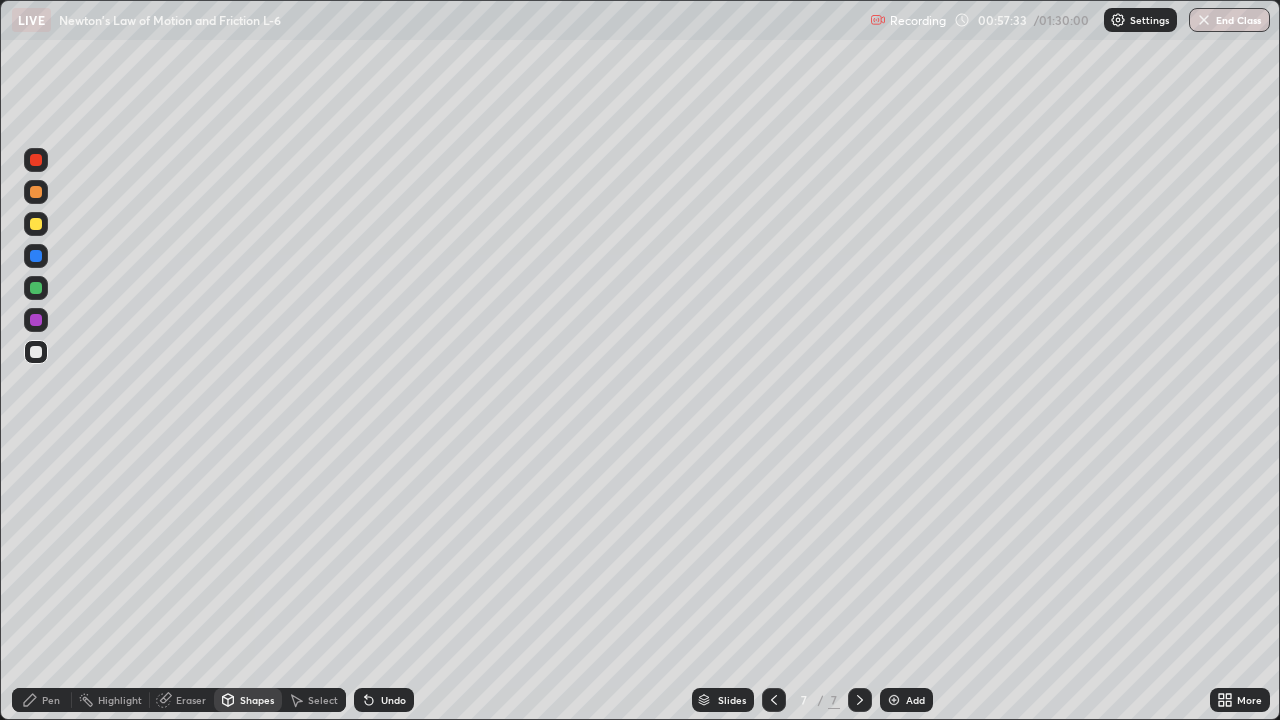 click at bounding box center [36, 192] 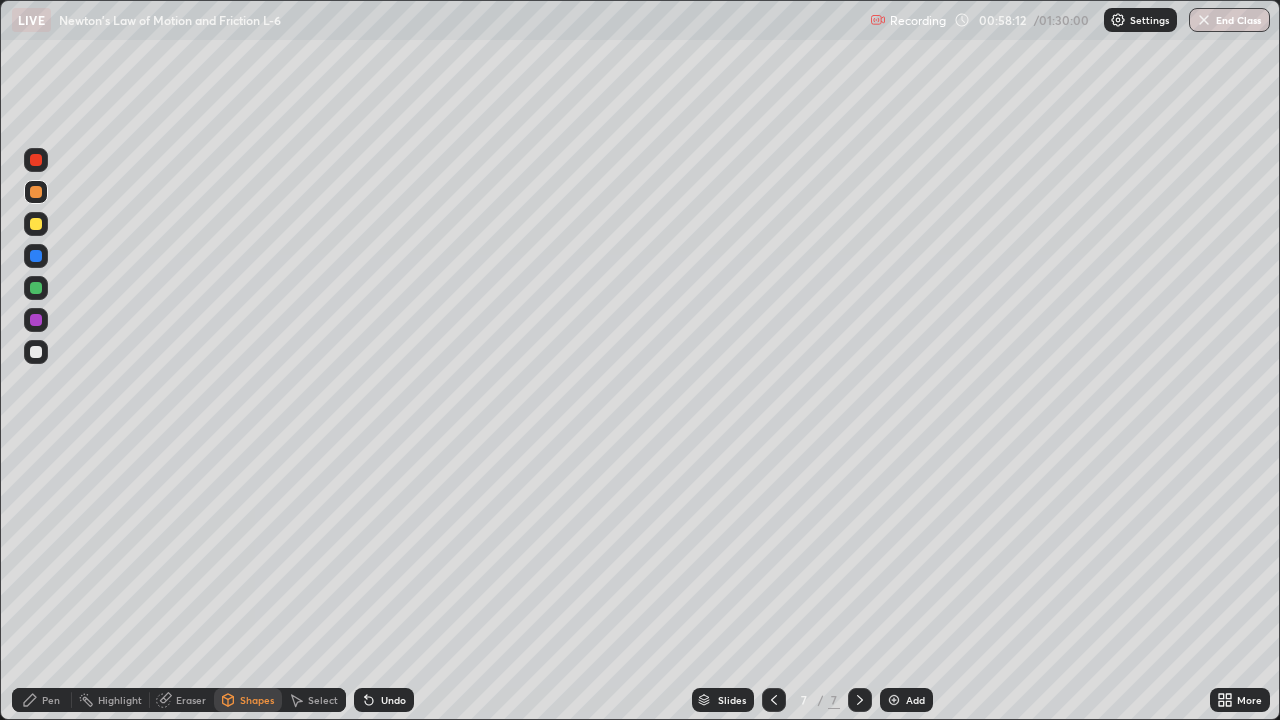 click on "Eraser" at bounding box center (191, 700) 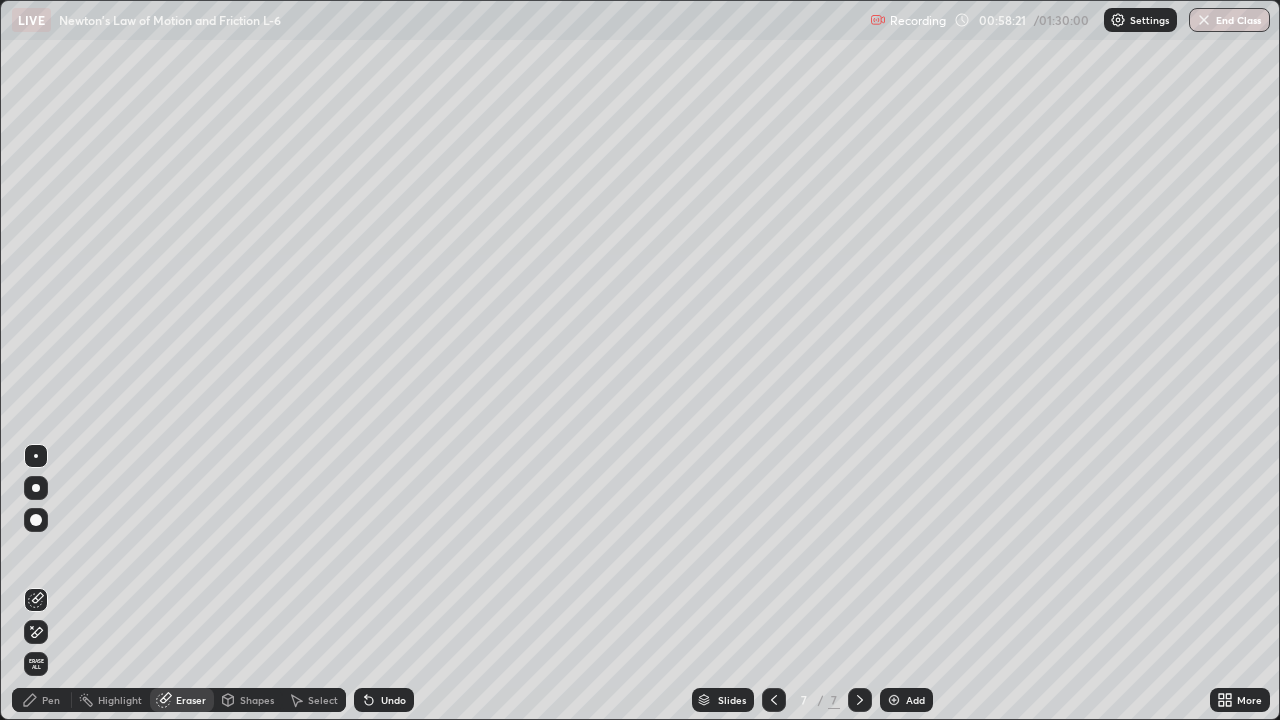 click on "Pen" at bounding box center (51, 700) 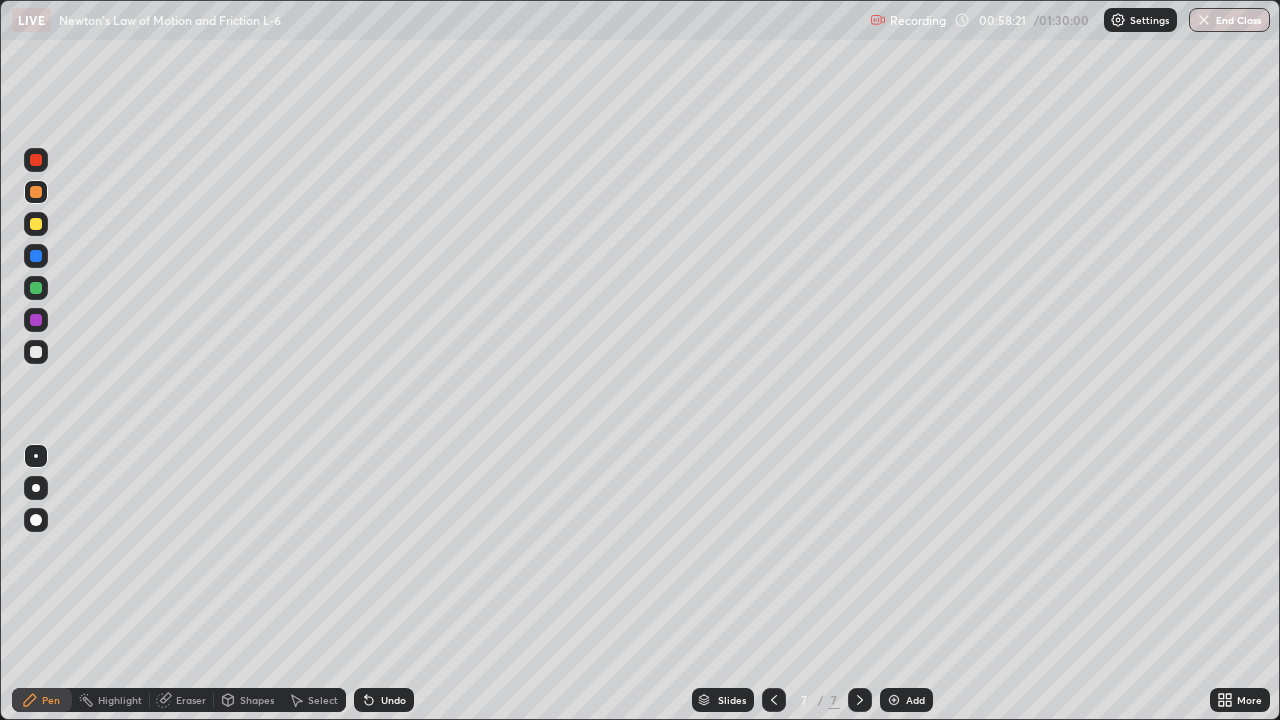 click at bounding box center (36, 520) 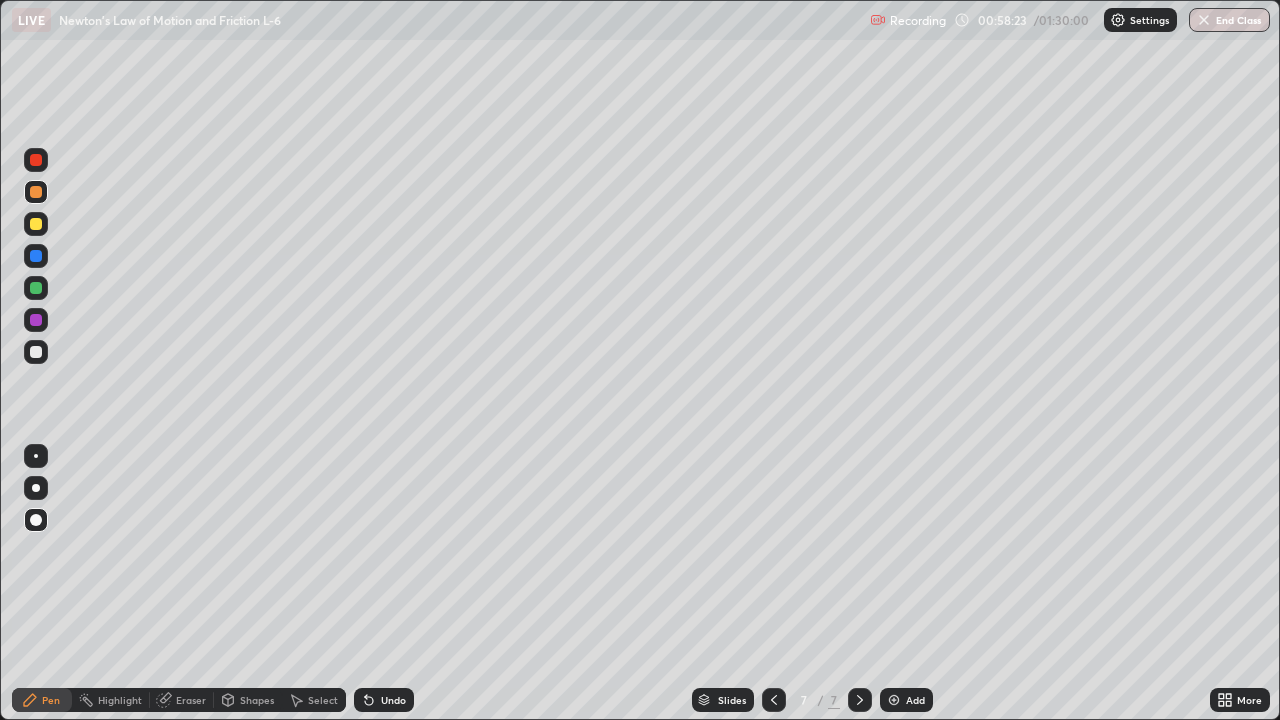 click on "Shapes" at bounding box center (257, 700) 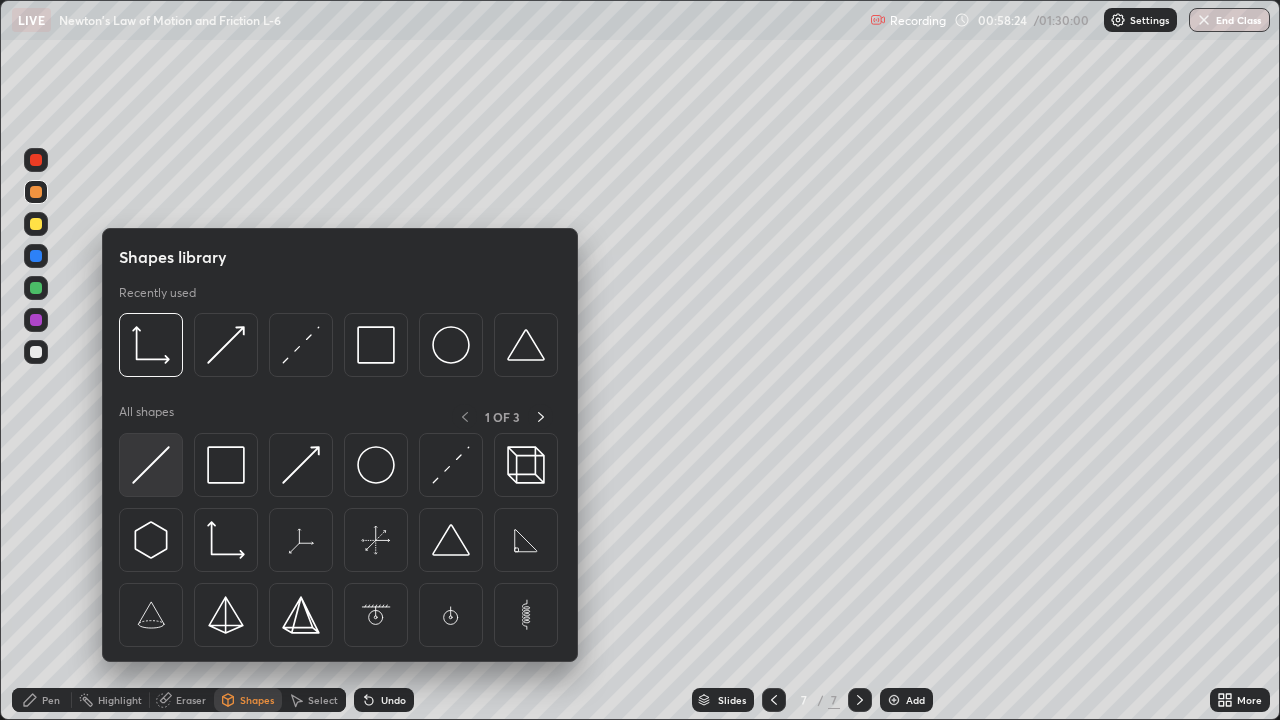 click at bounding box center (151, 465) 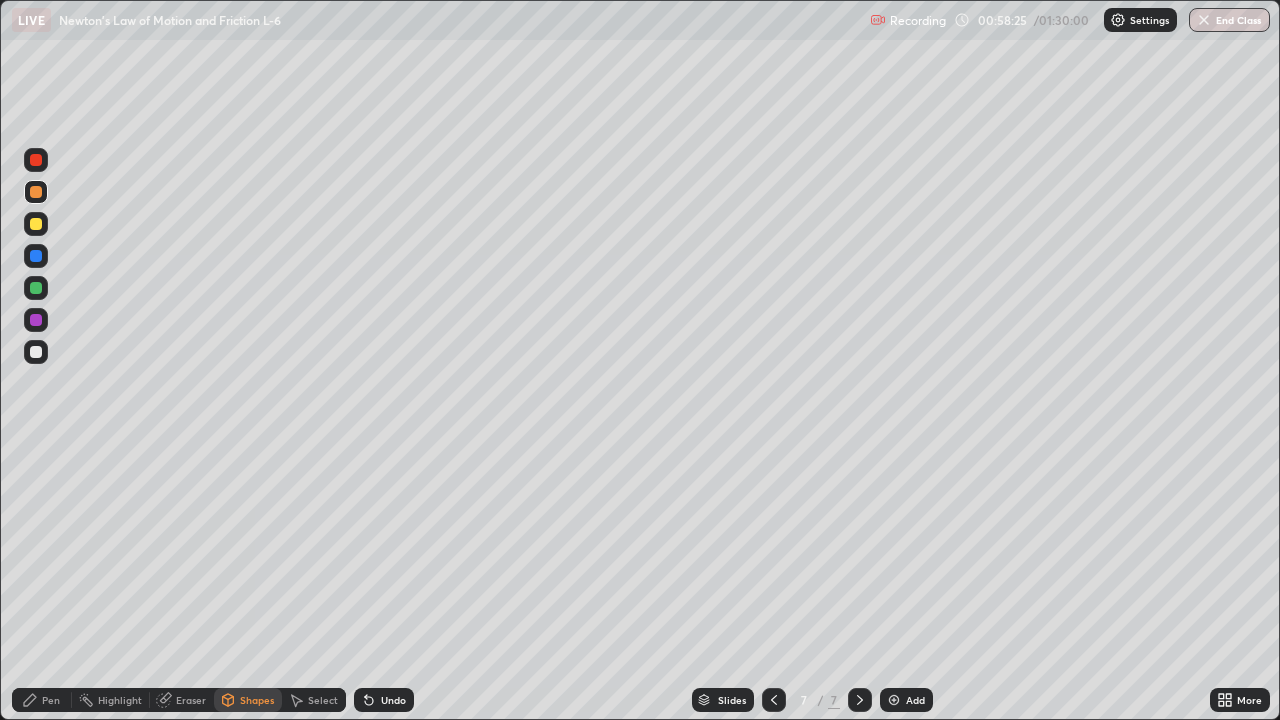 click at bounding box center [36, 224] 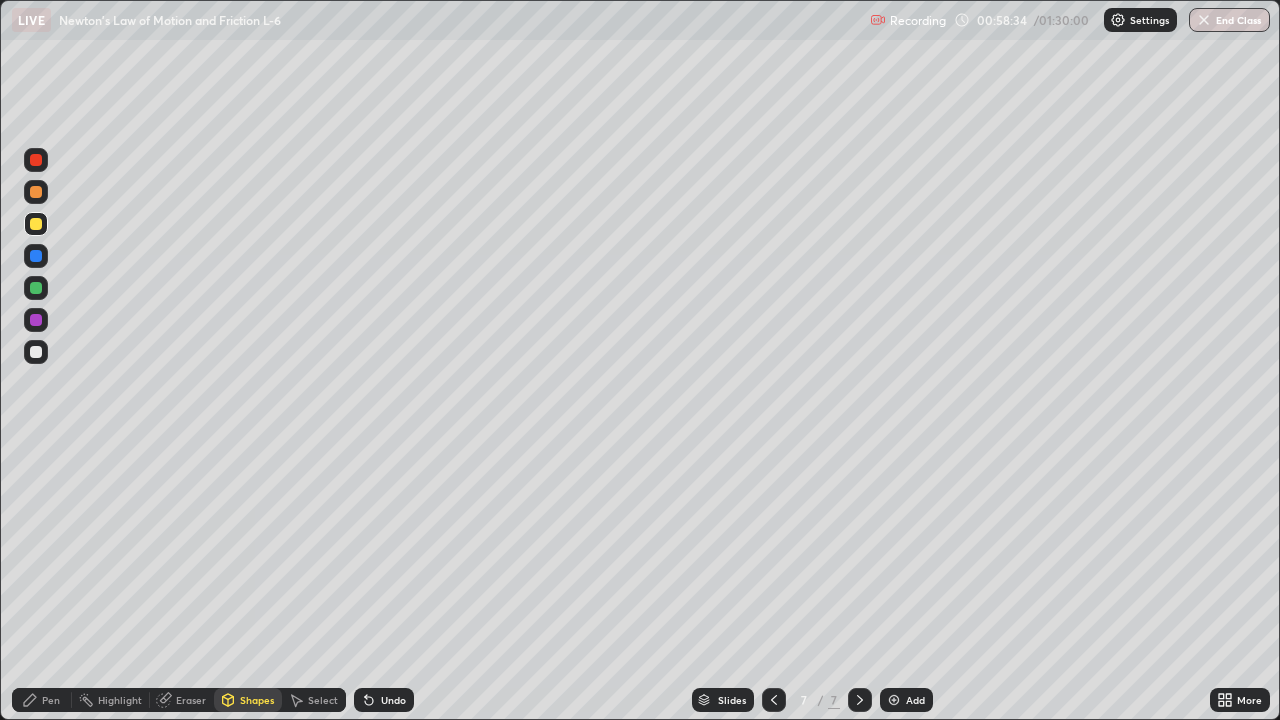 click on "Pen" at bounding box center [42, 700] 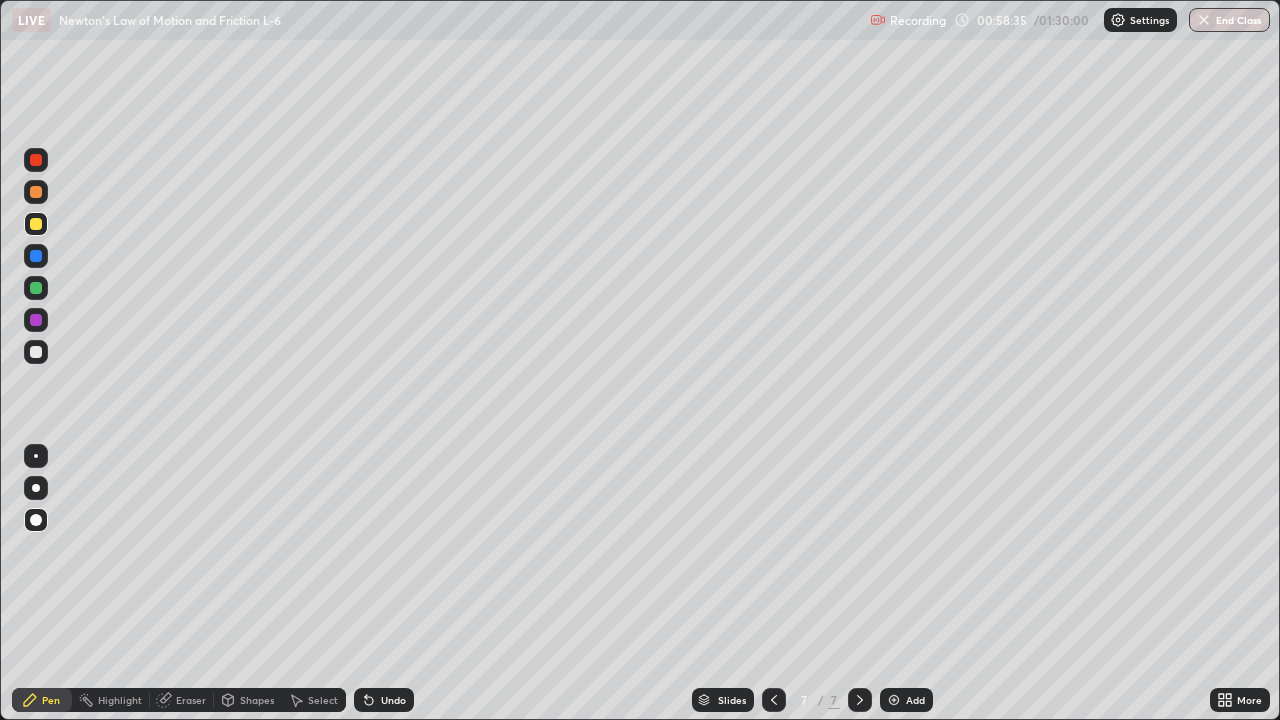 click at bounding box center (36, 352) 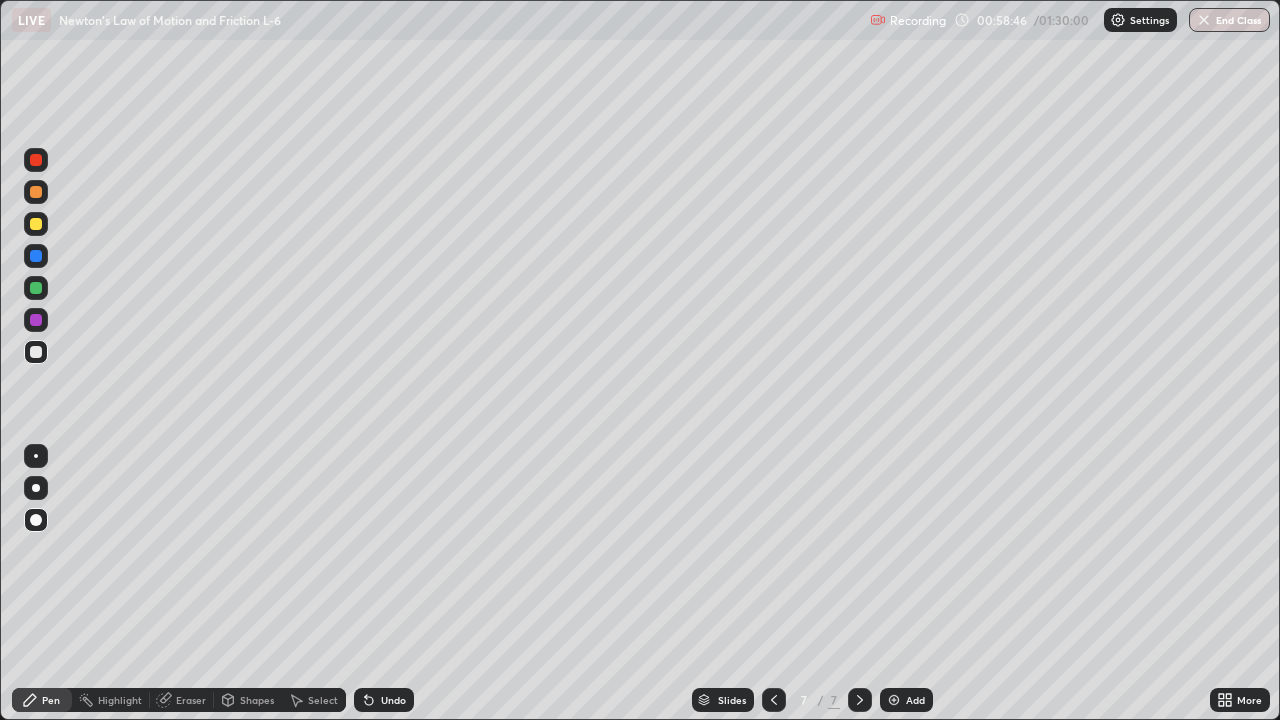 click on "Shapes" at bounding box center (257, 700) 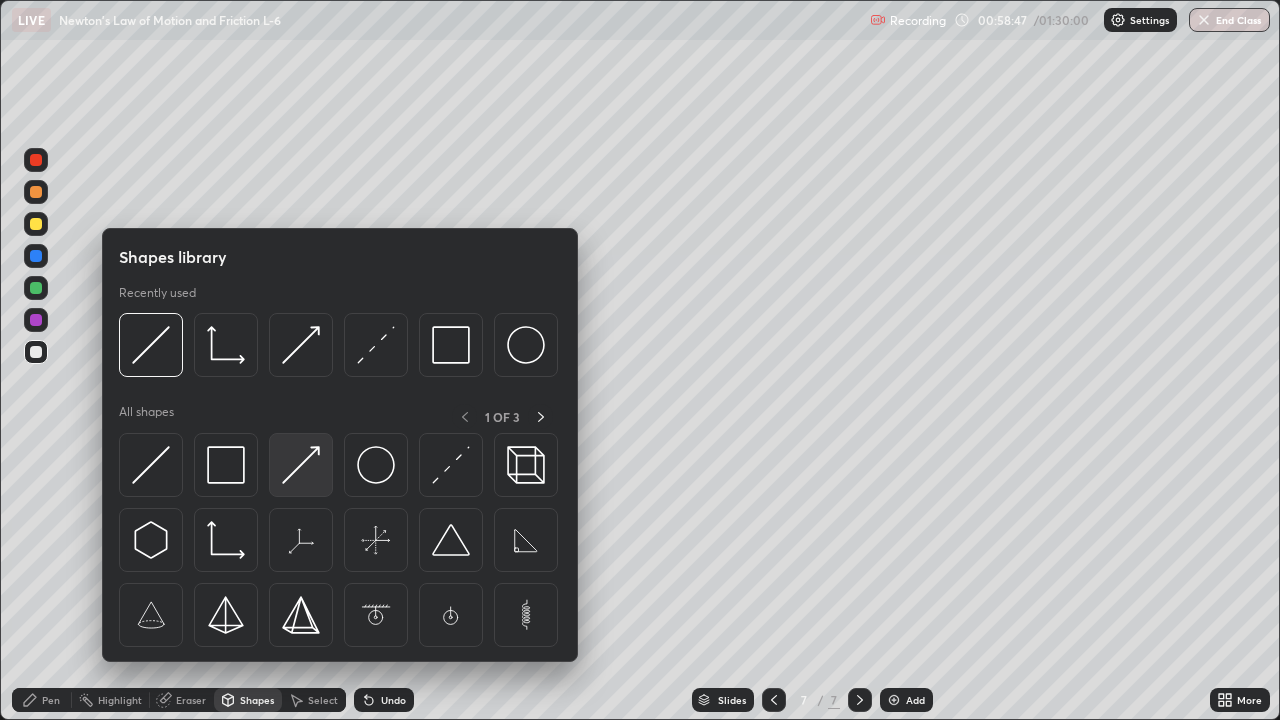click at bounding box center [301, 465] 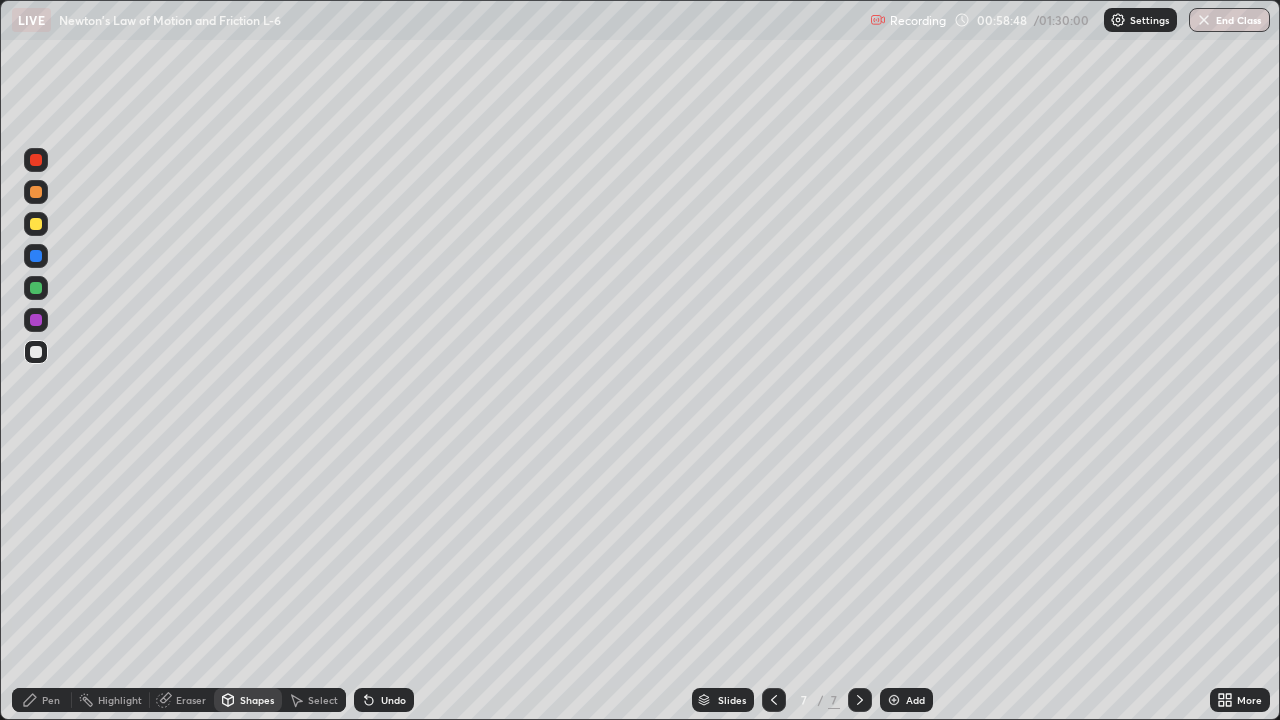 click at bounding box center [36, 288] 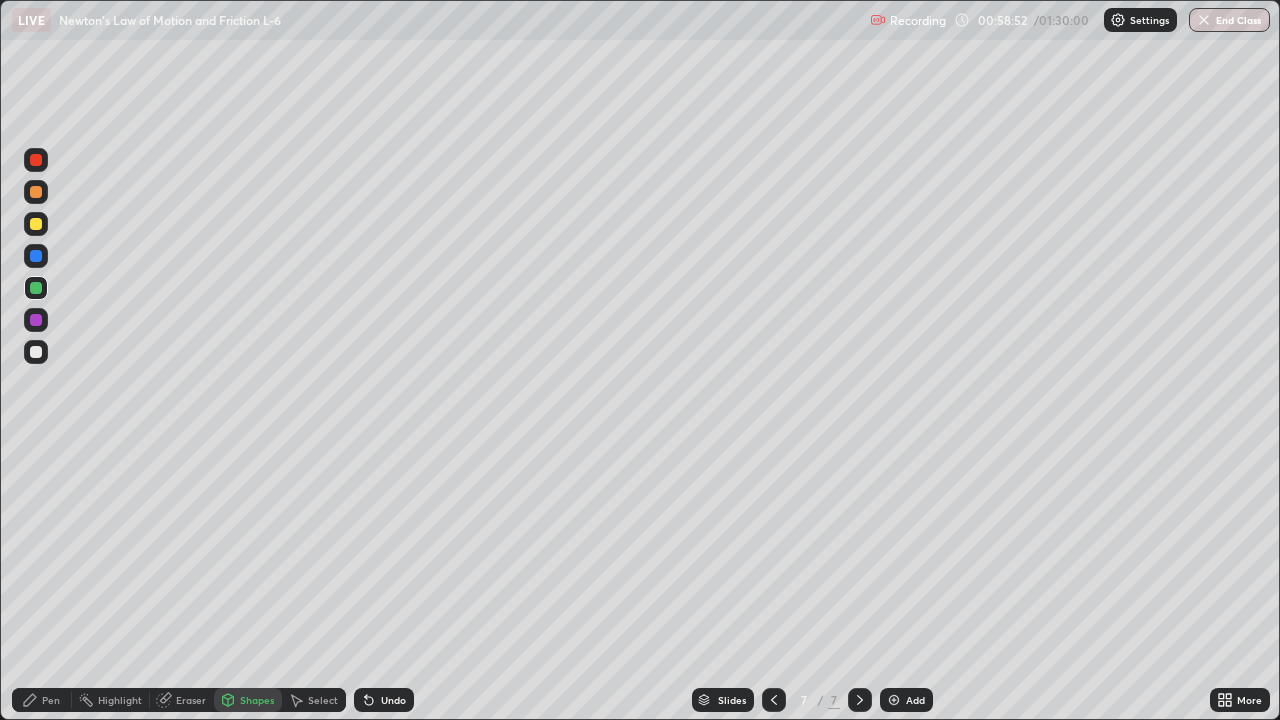click on "Pen" at bounding box center [42, 700] 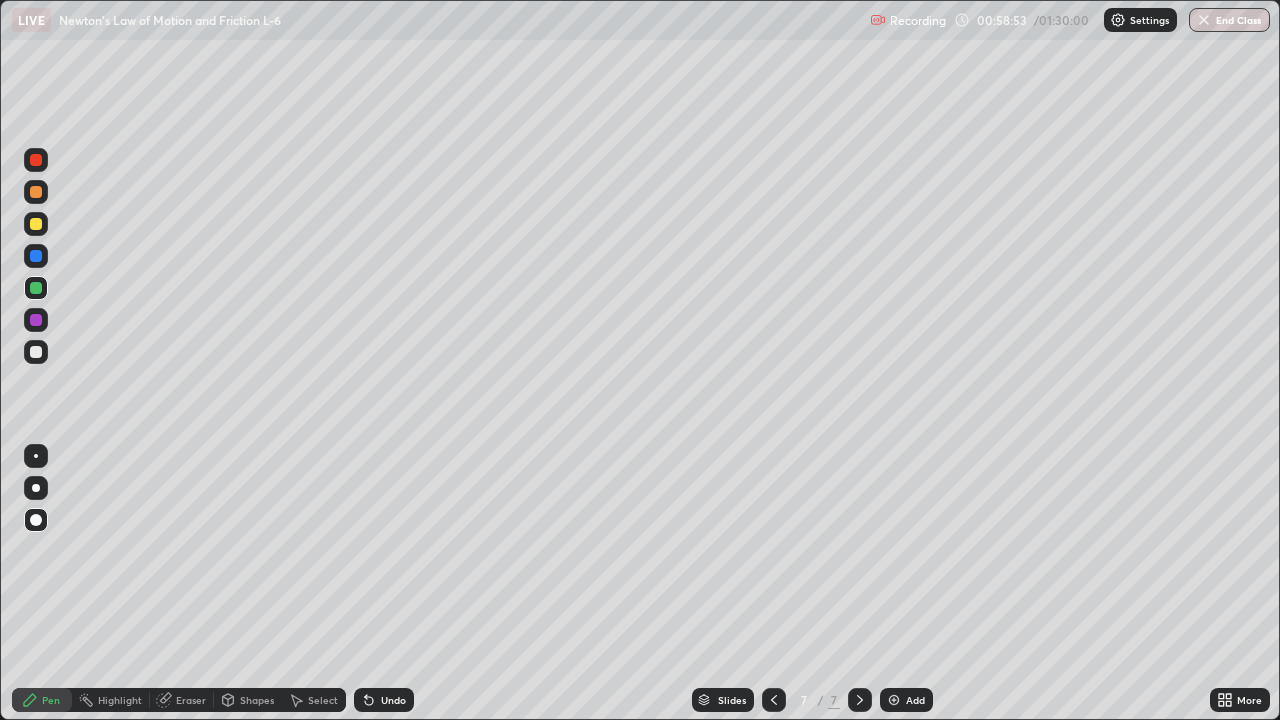 click at bounding box center [36, 456] 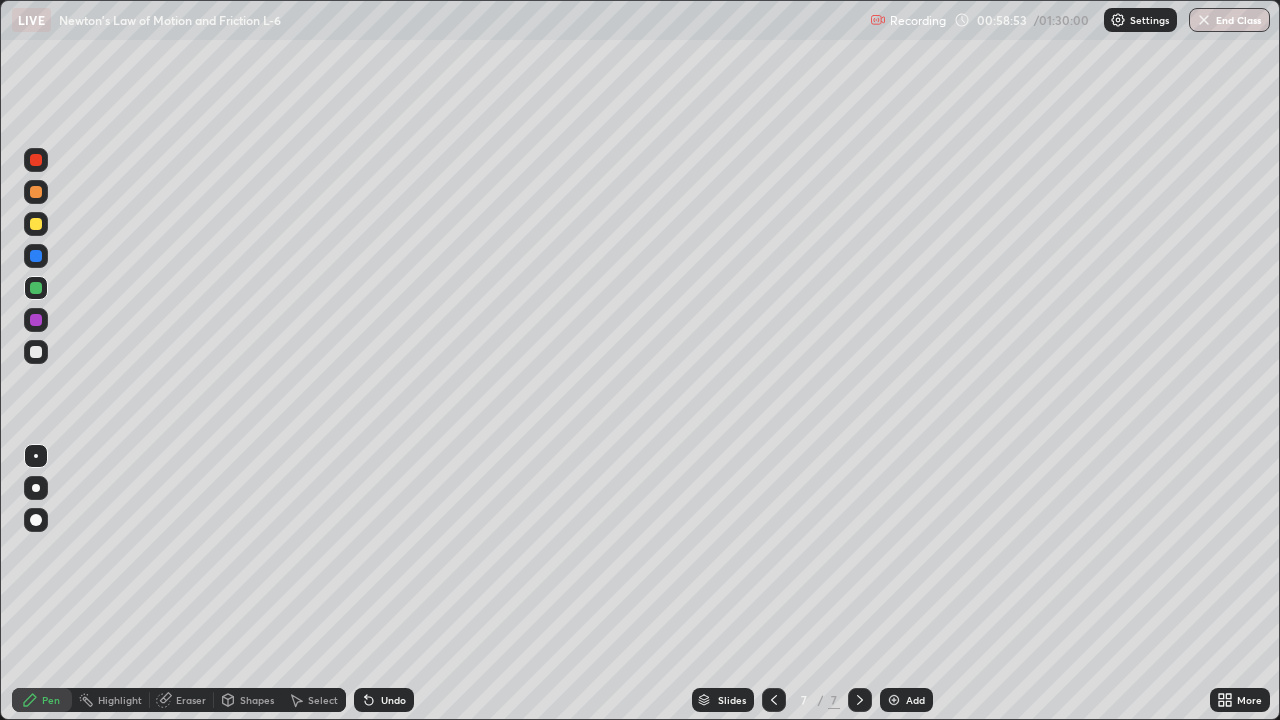 click on "Shapes" at bounding box center [257, 700] 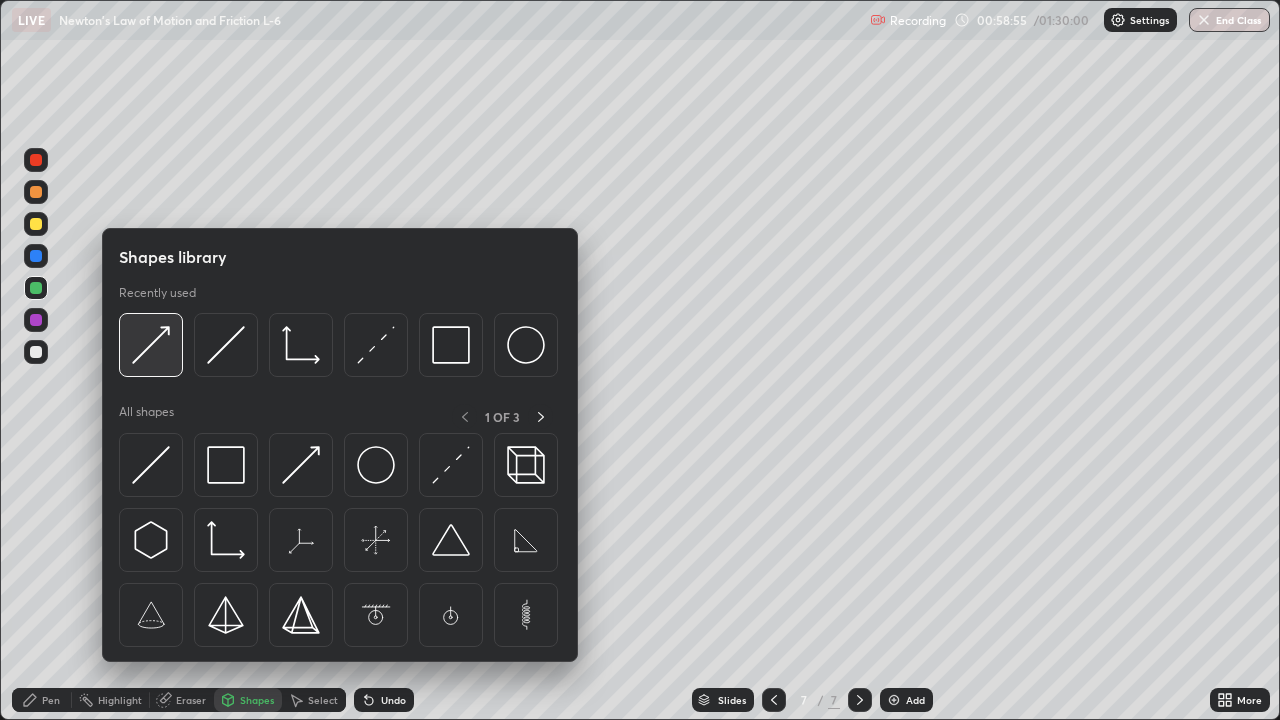 click at bounding box center (151, 345) 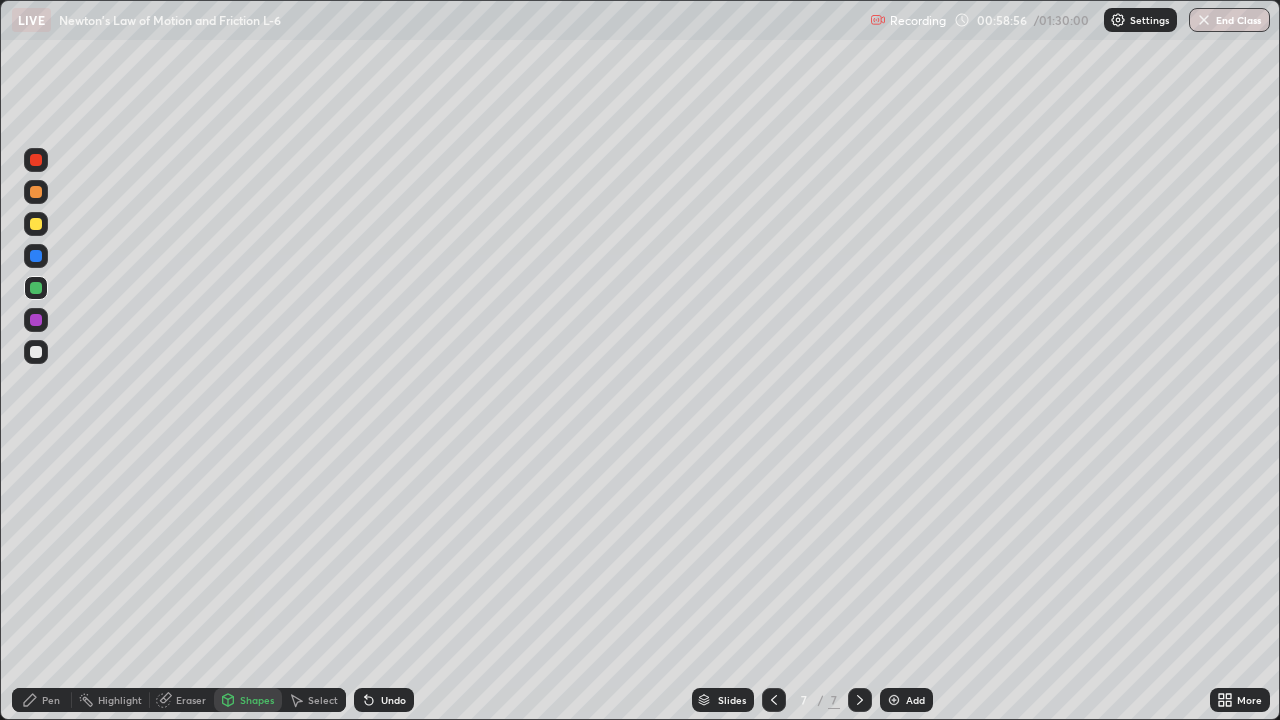 click at bounding box center [36, 224] 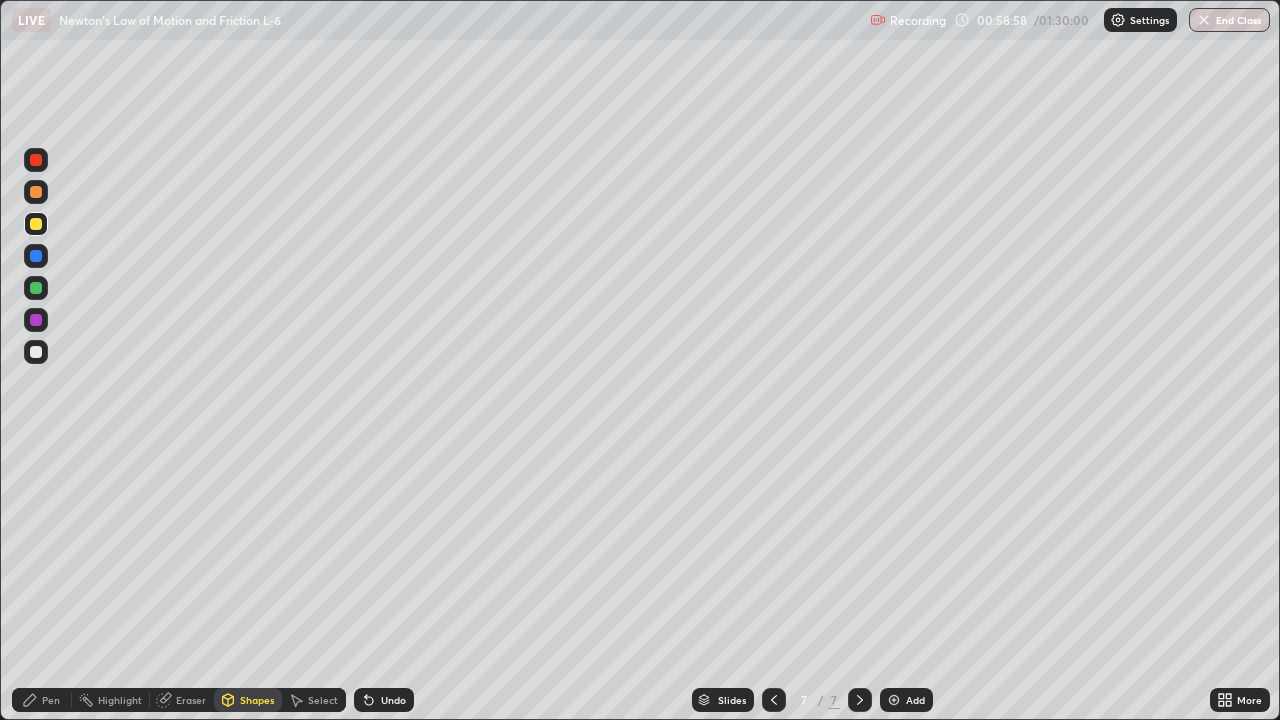click at bounding box center [36, 288] 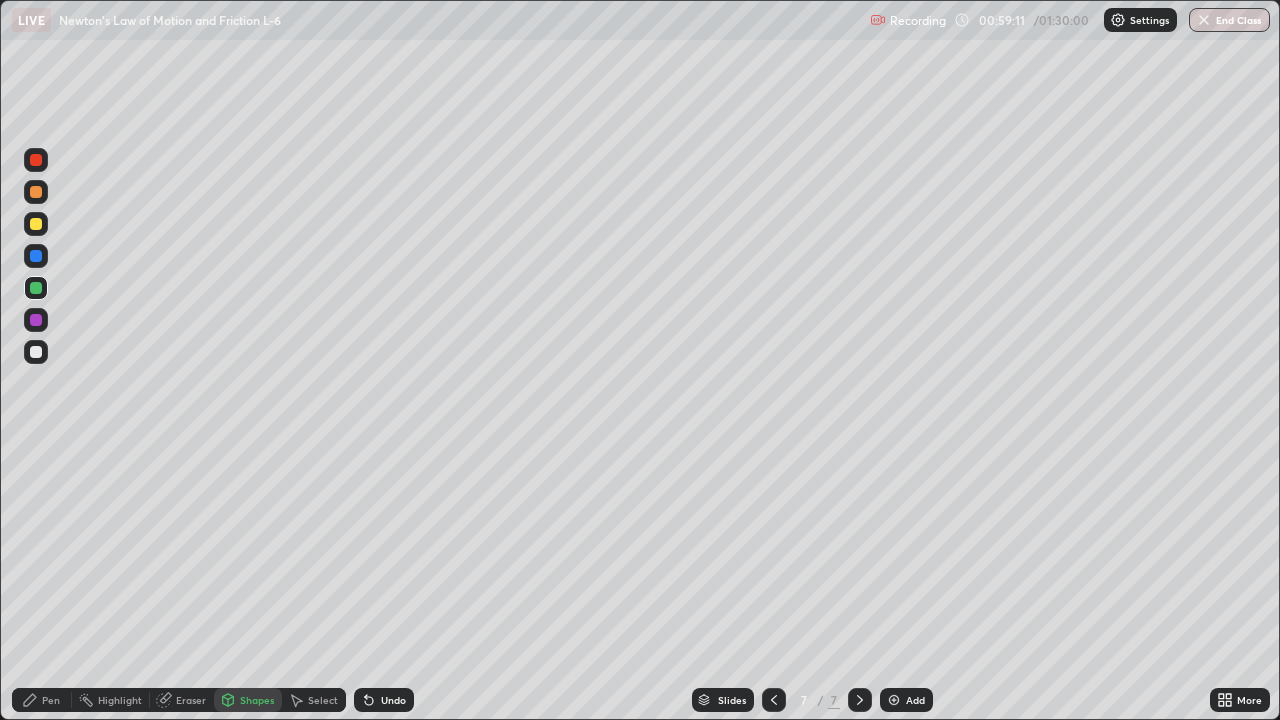 click on "Pen" at bounding box center [51, 700] 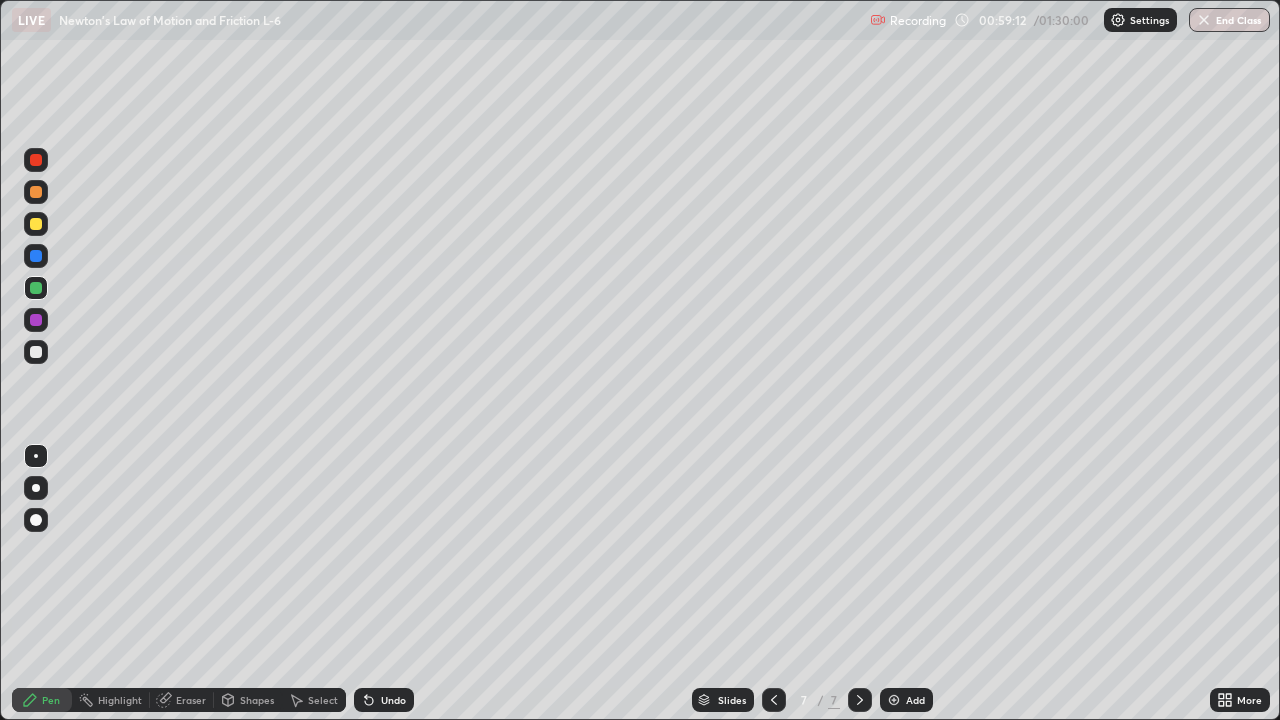 click at bounding box center [36, 352] 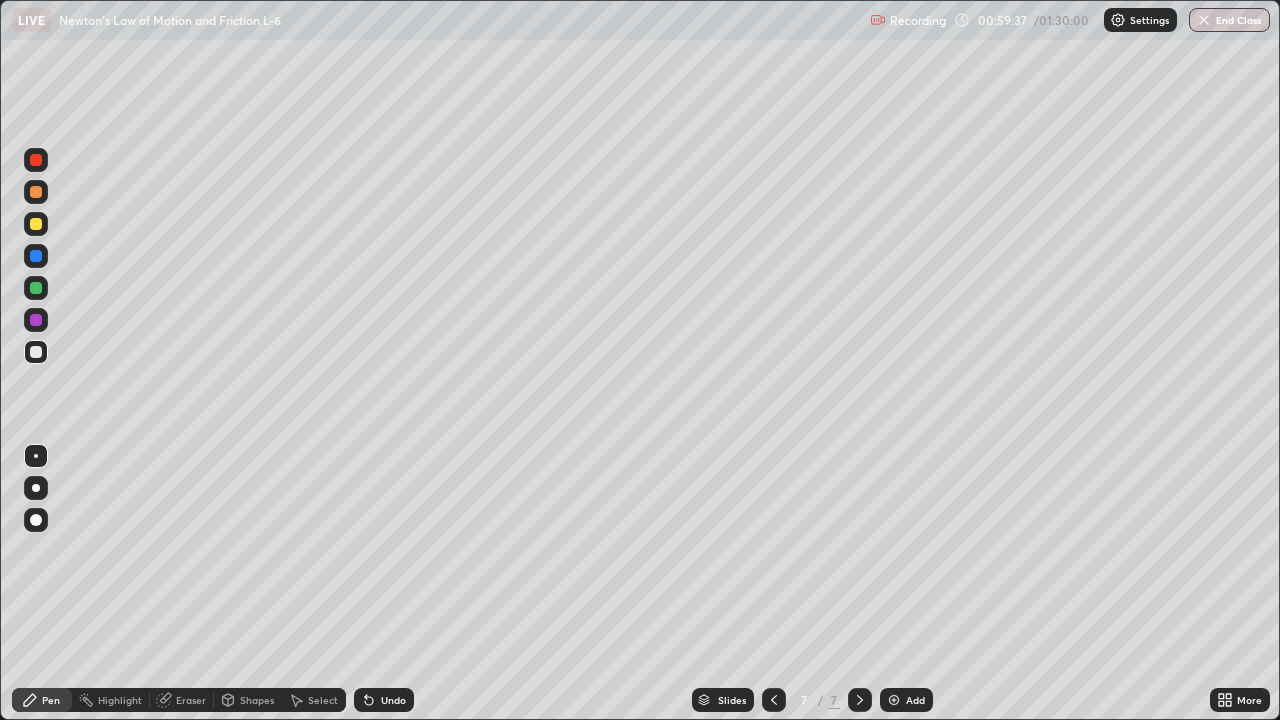 click on "Shapes" at bounding box center [248, 700] 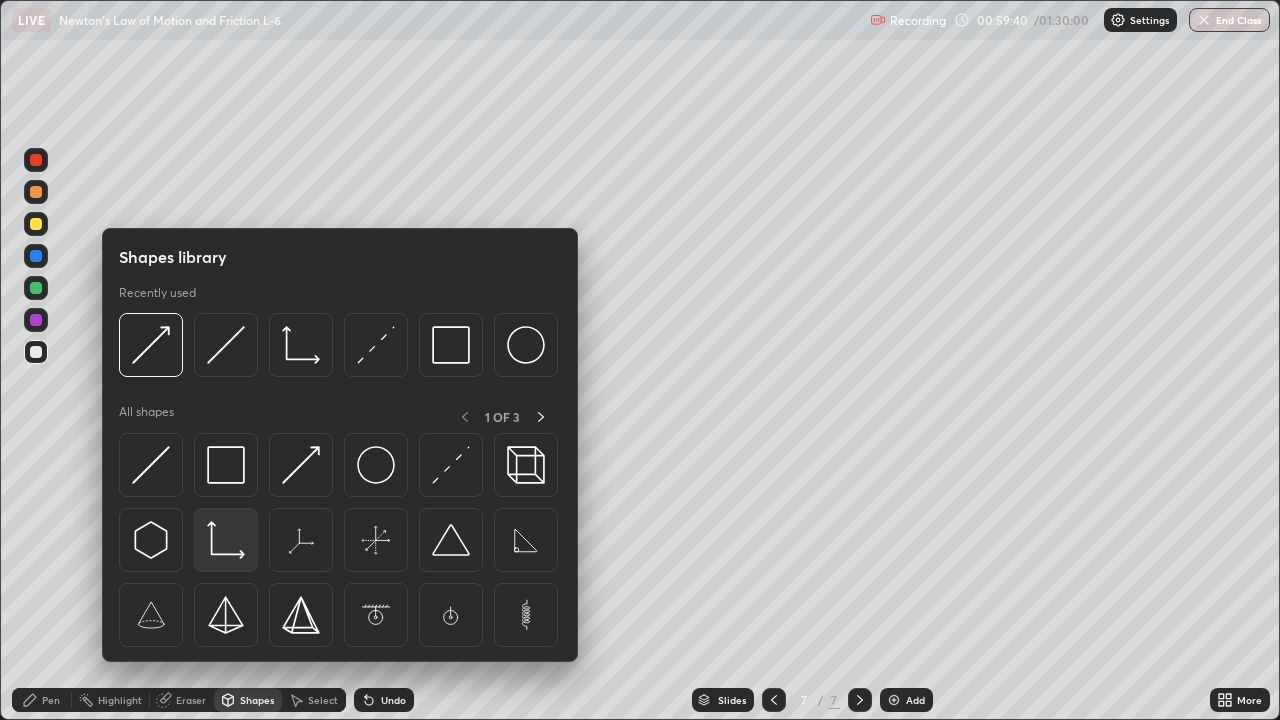 click at bounding box center [226, 540] 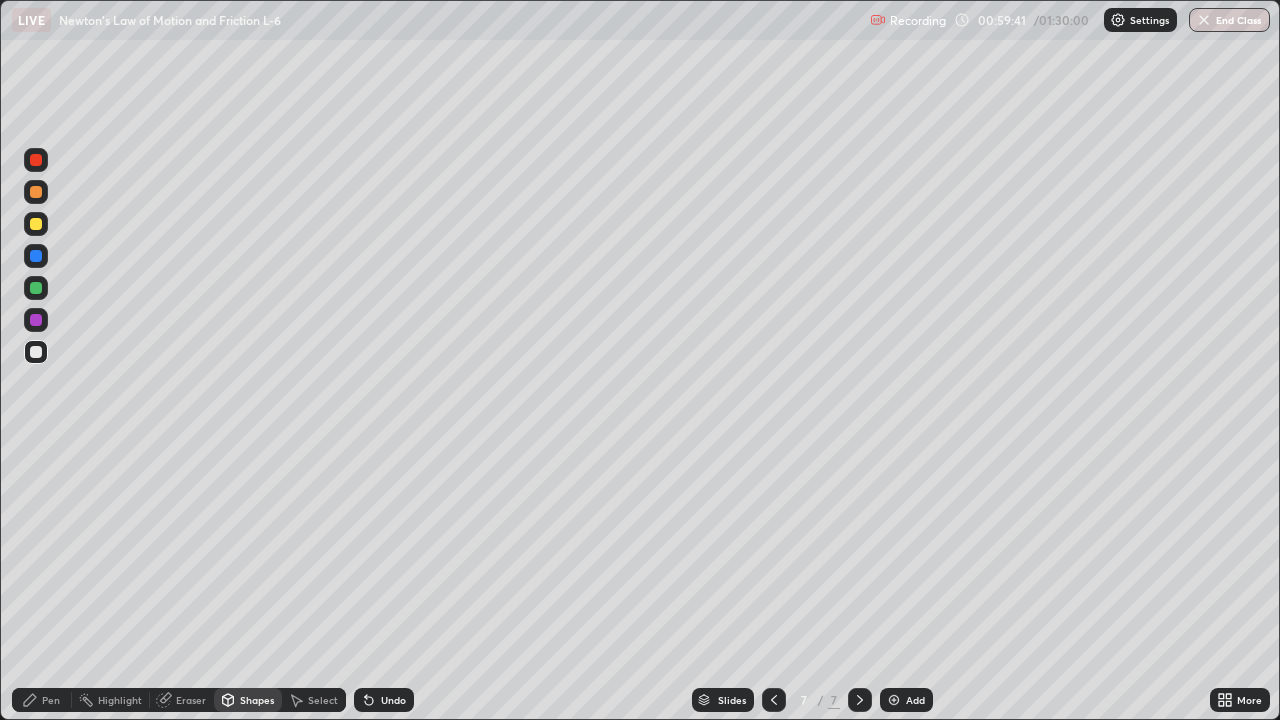 click at bounding box center (36, 192) 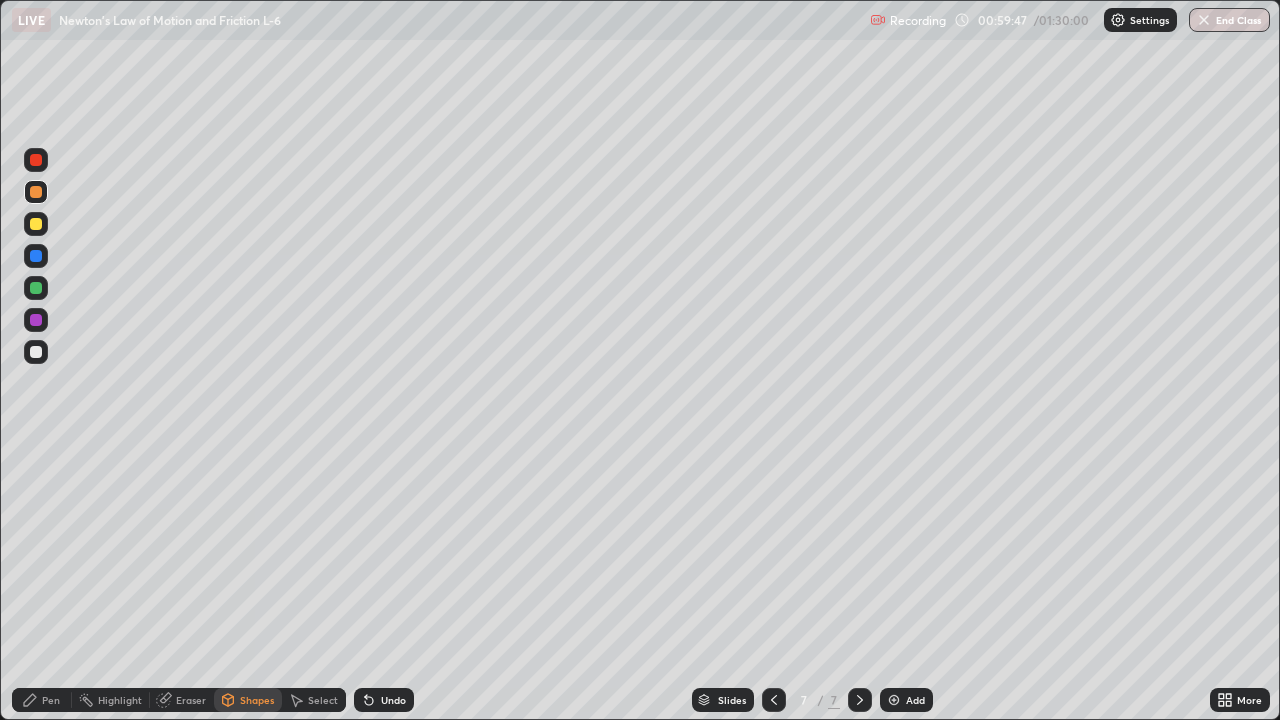 click on "Eraser" at bounding box center [191, 700] 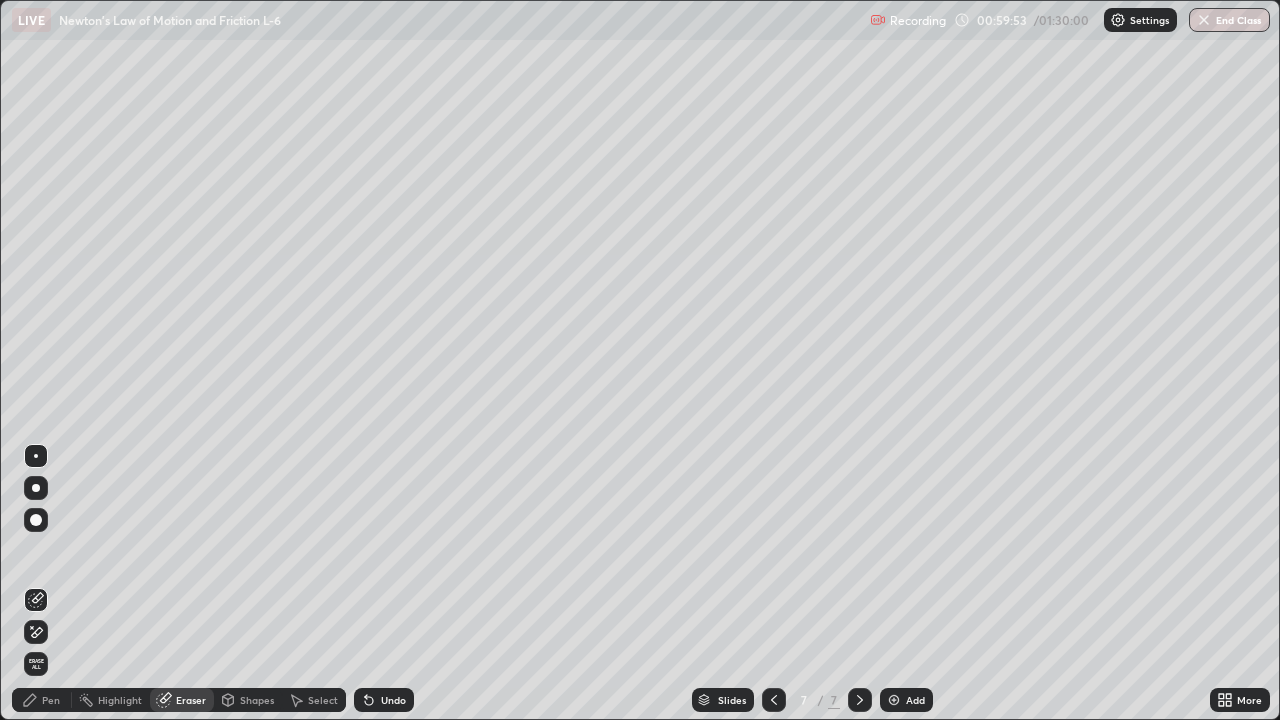 click on "Shapes" at bounding box center [257, 700] 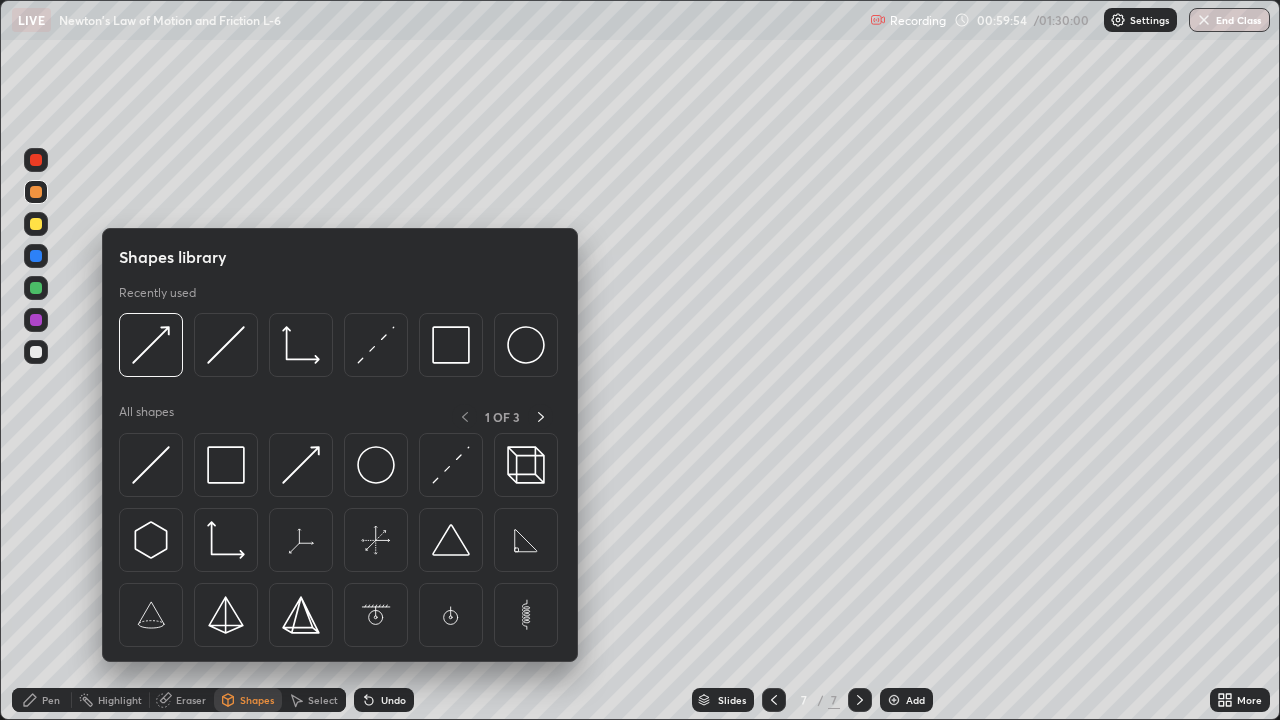 click on "Pen" at bounding box center (51, 700) 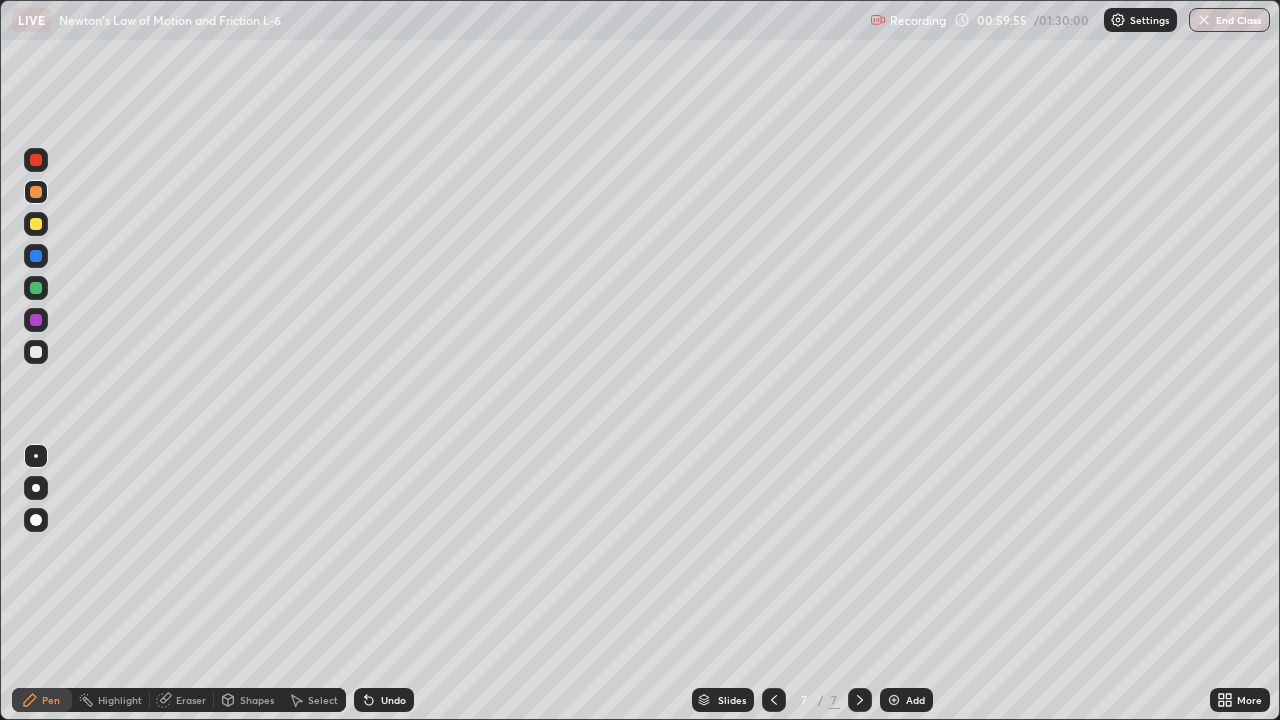 click at bounding box center (36, 520) 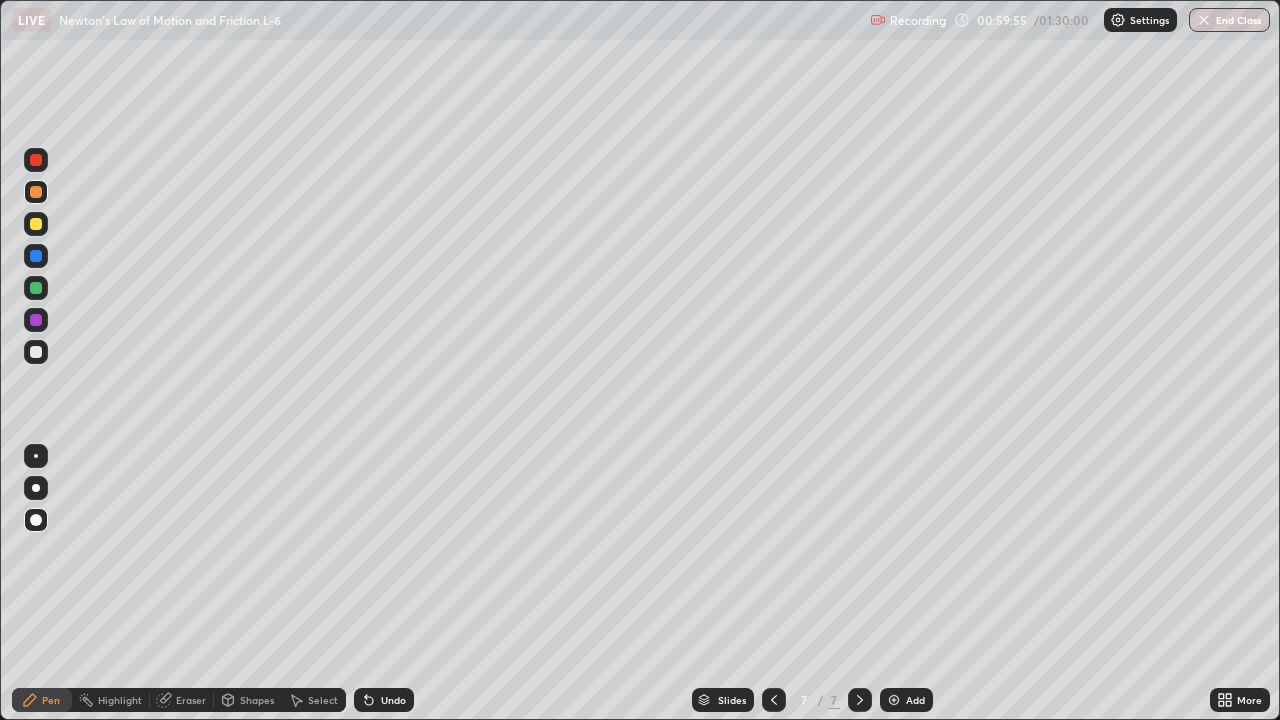 click on "Shapes" at bounding box center [257, 700] 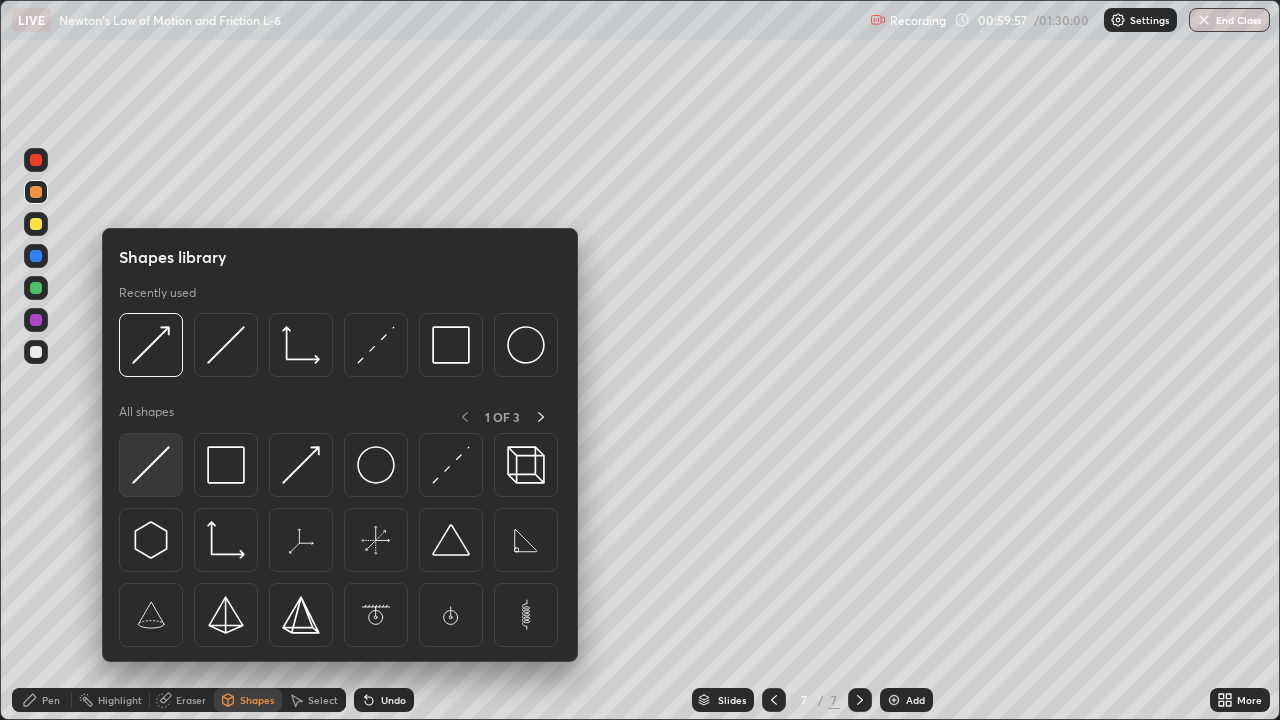 click at bounding box center [151, 465] 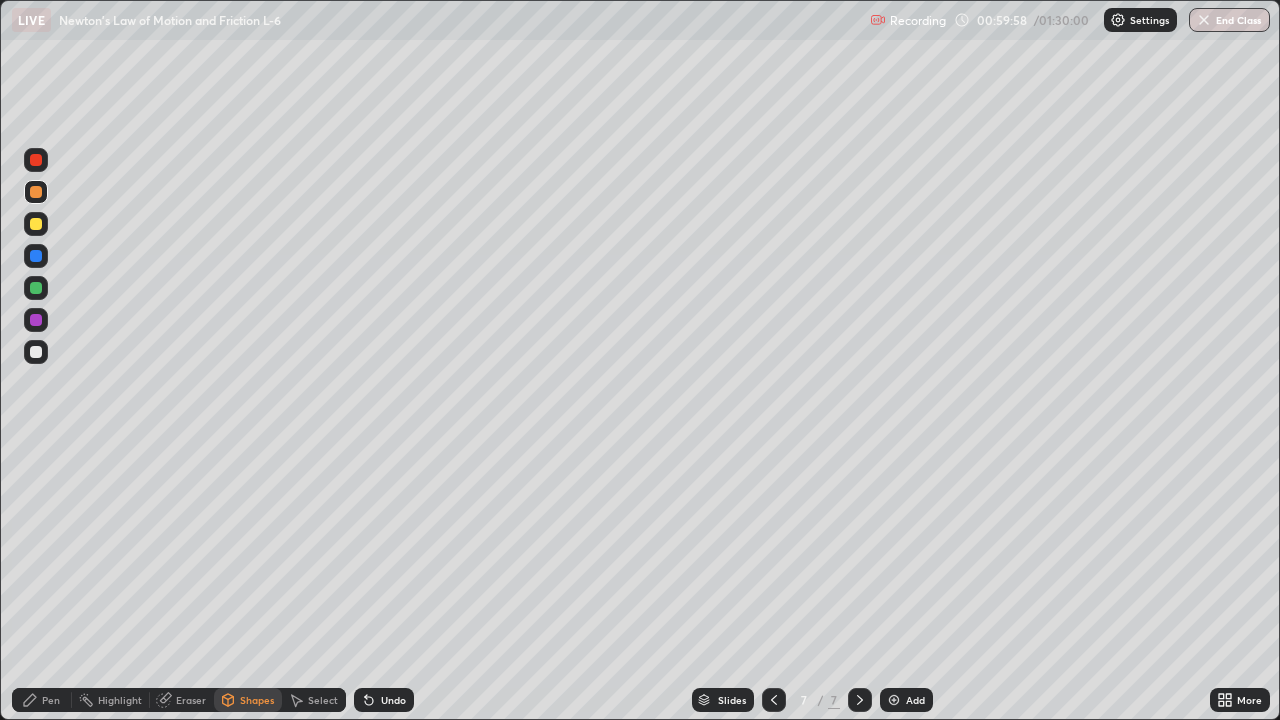 click at bounding box center [36, 320] 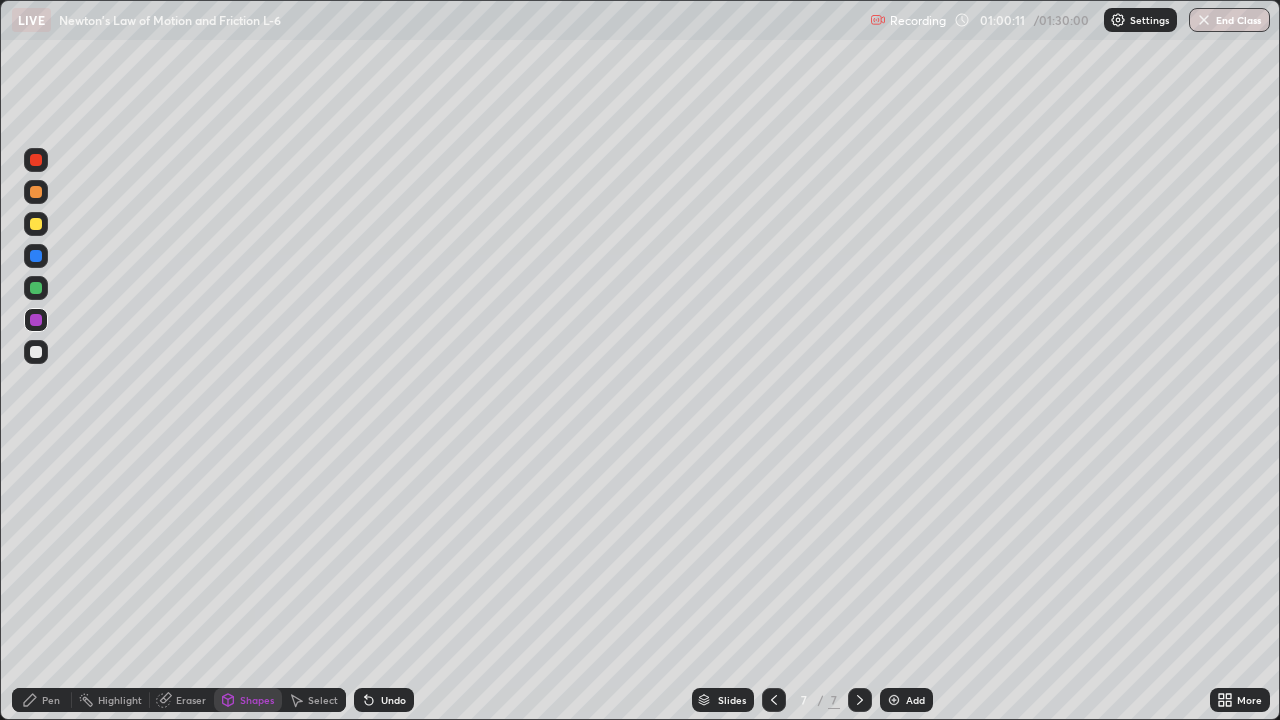 click on "Pen" at bounding box center (51, 700) 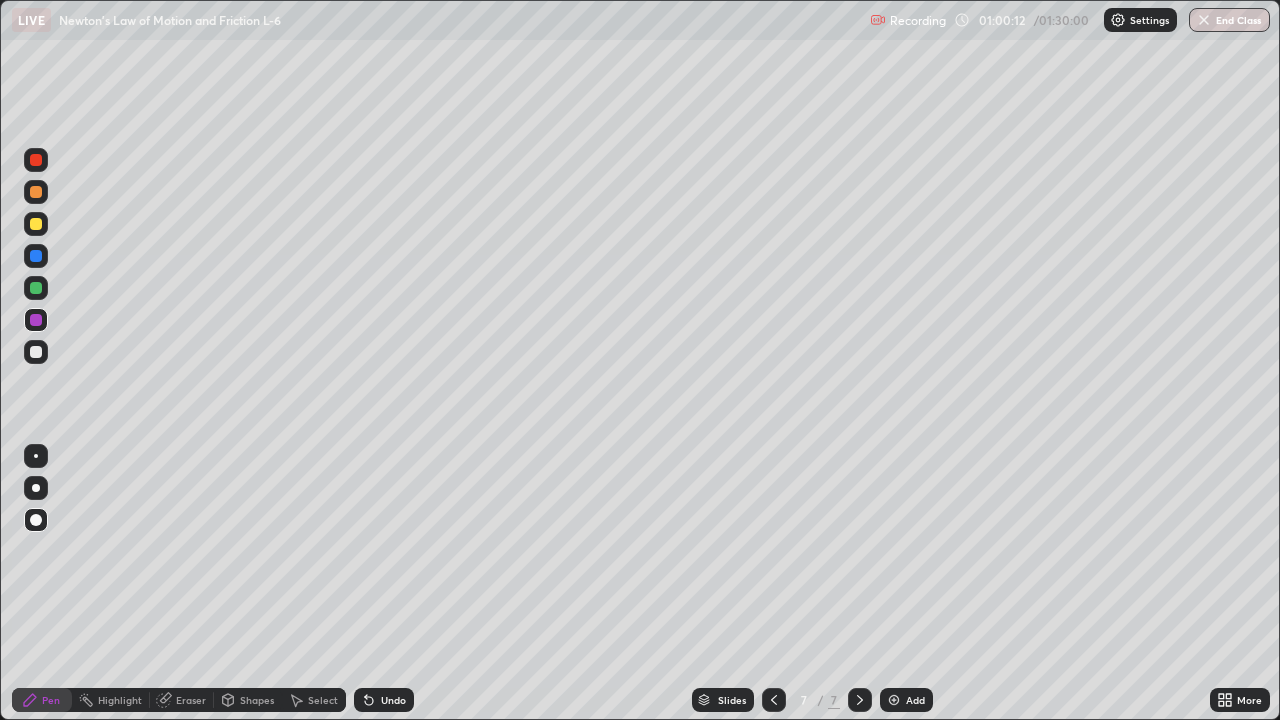click at bounding box center (36, 456) 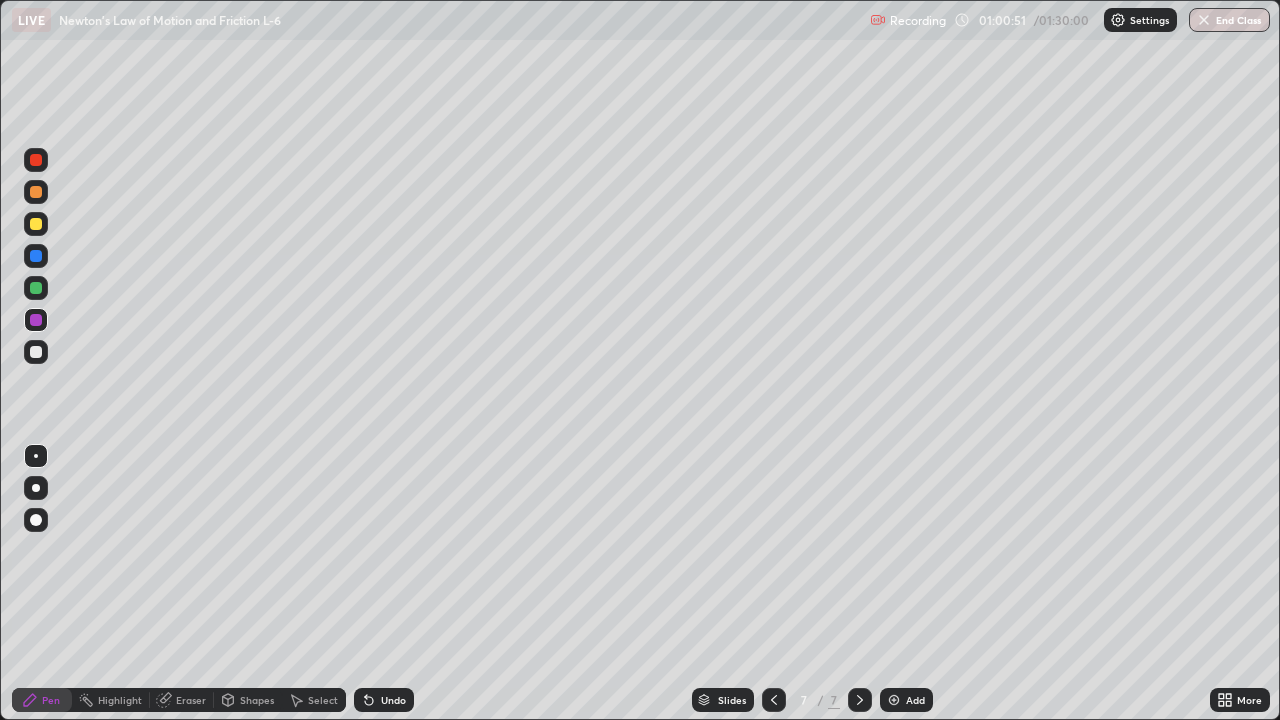 click on "Shapes" at bounding box center [248, 700] 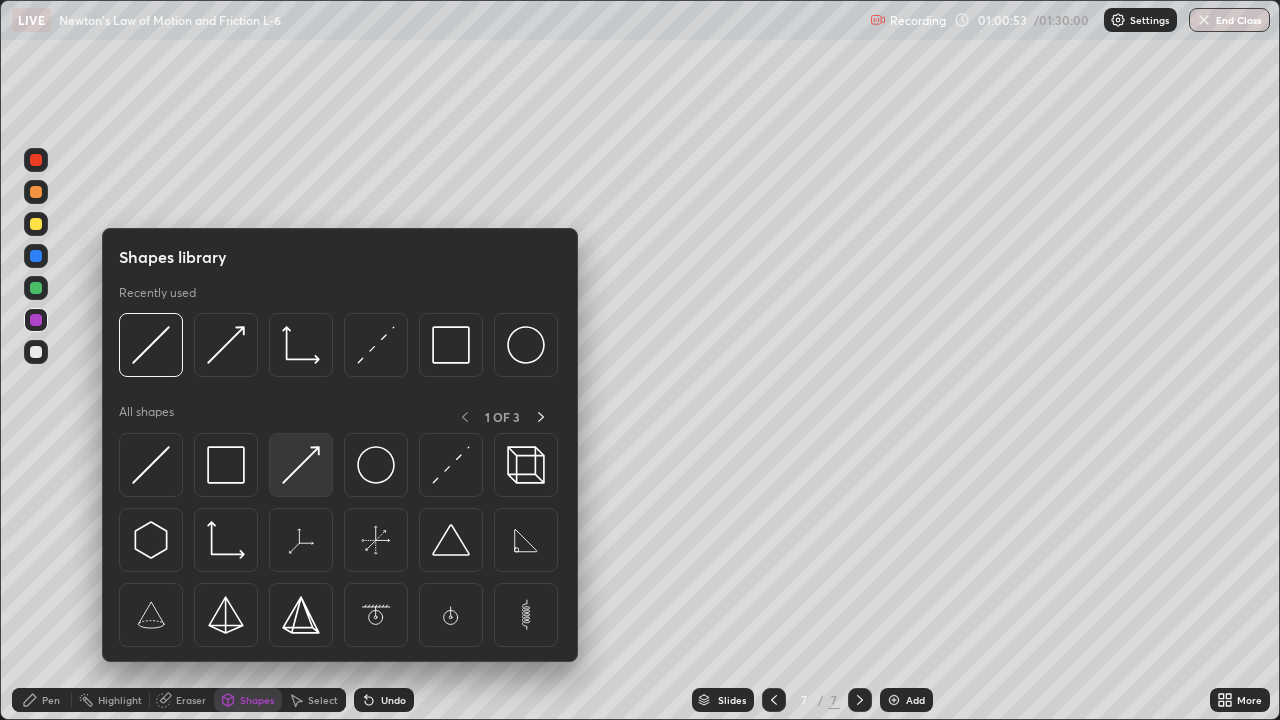 click at bounding box center (301, 465) 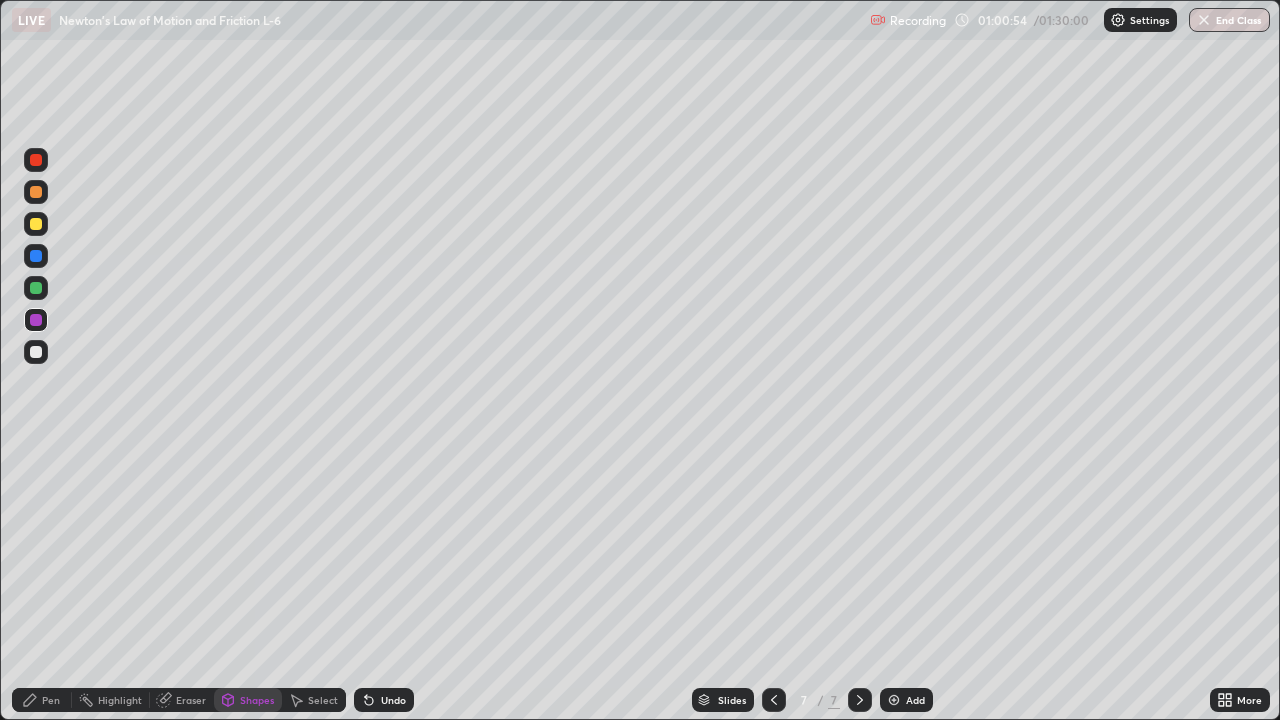 click at bounding box center [36, 224] 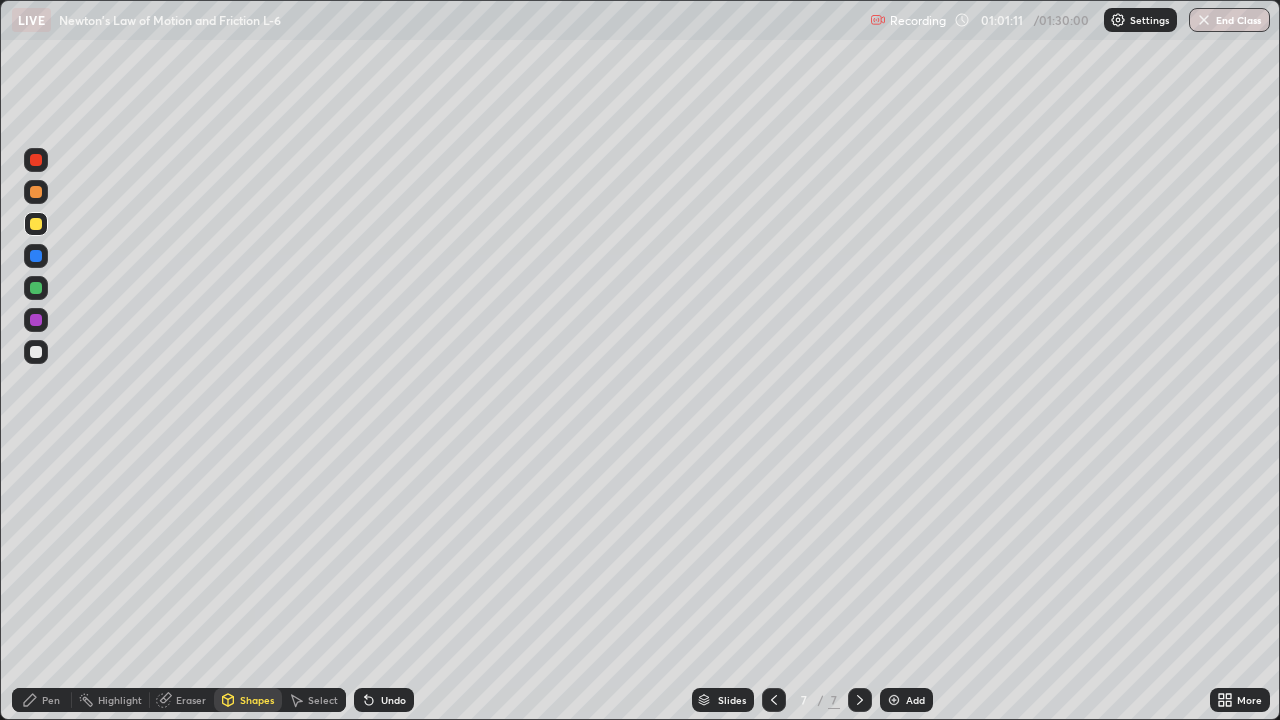 click on "Pen" at bounding box center [51, 700] 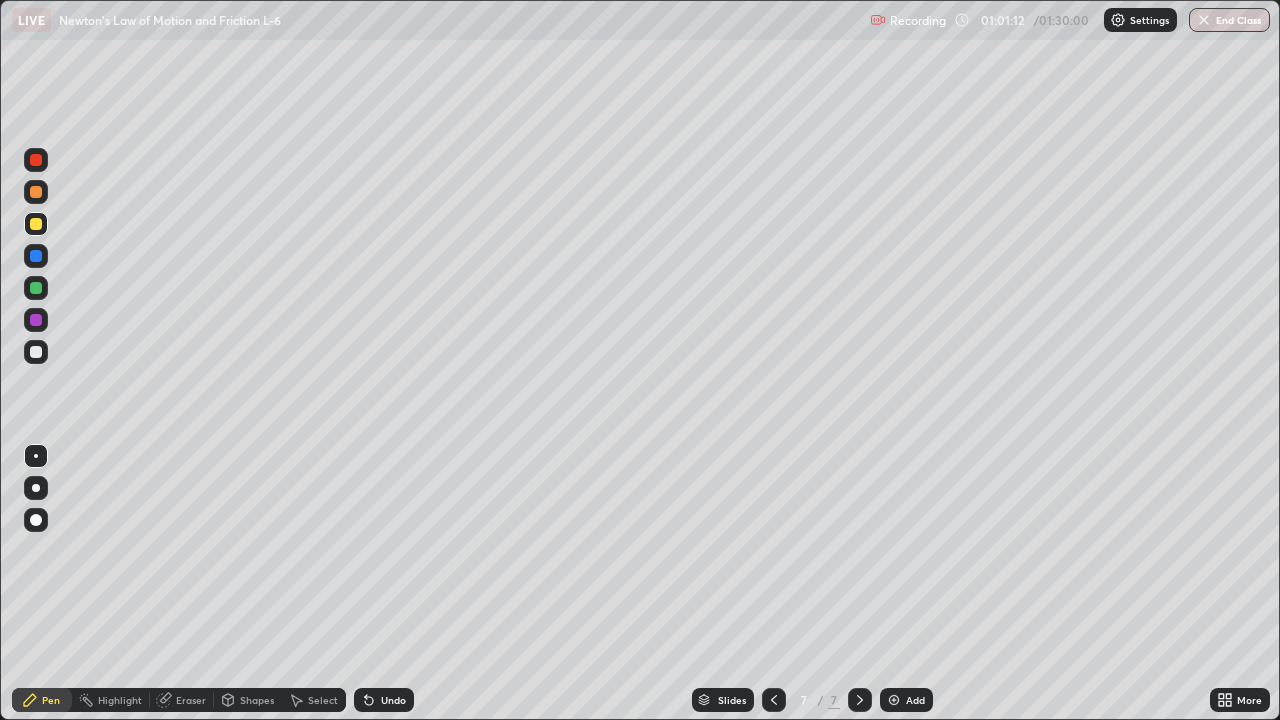 click at bounding box center [36, 352] 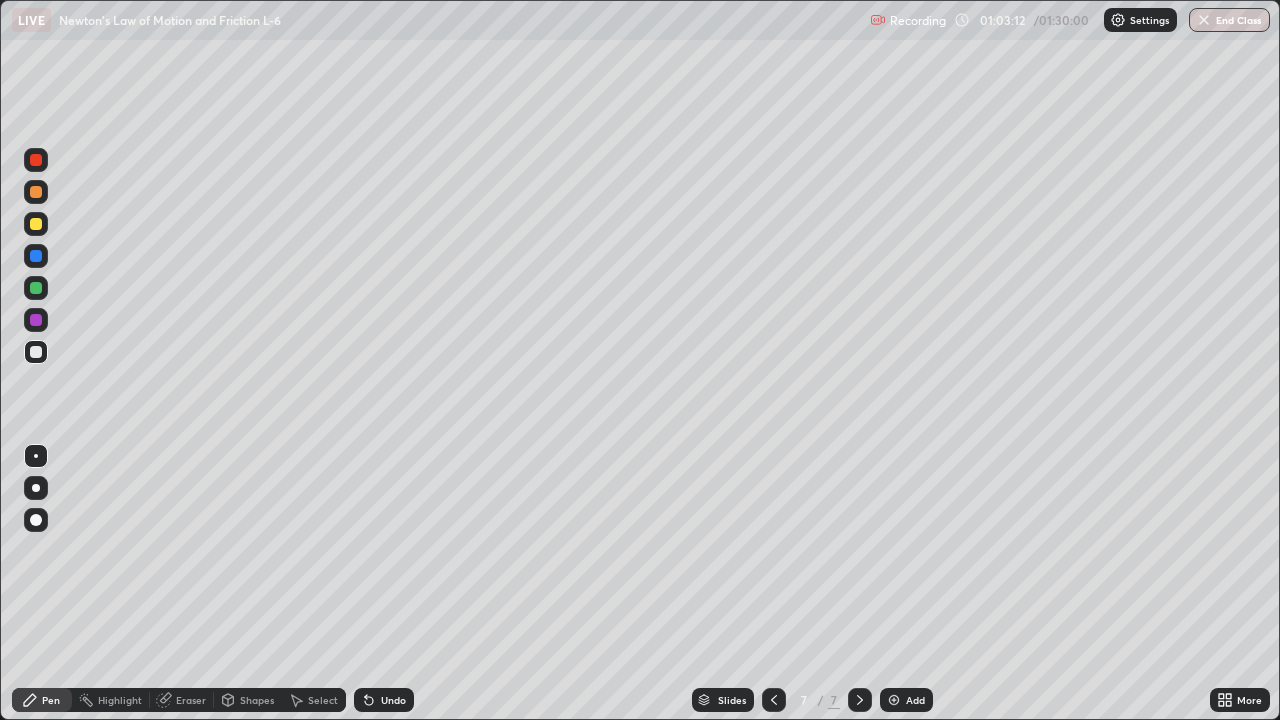 click on "Shapes" at bounding box center (257, 700) 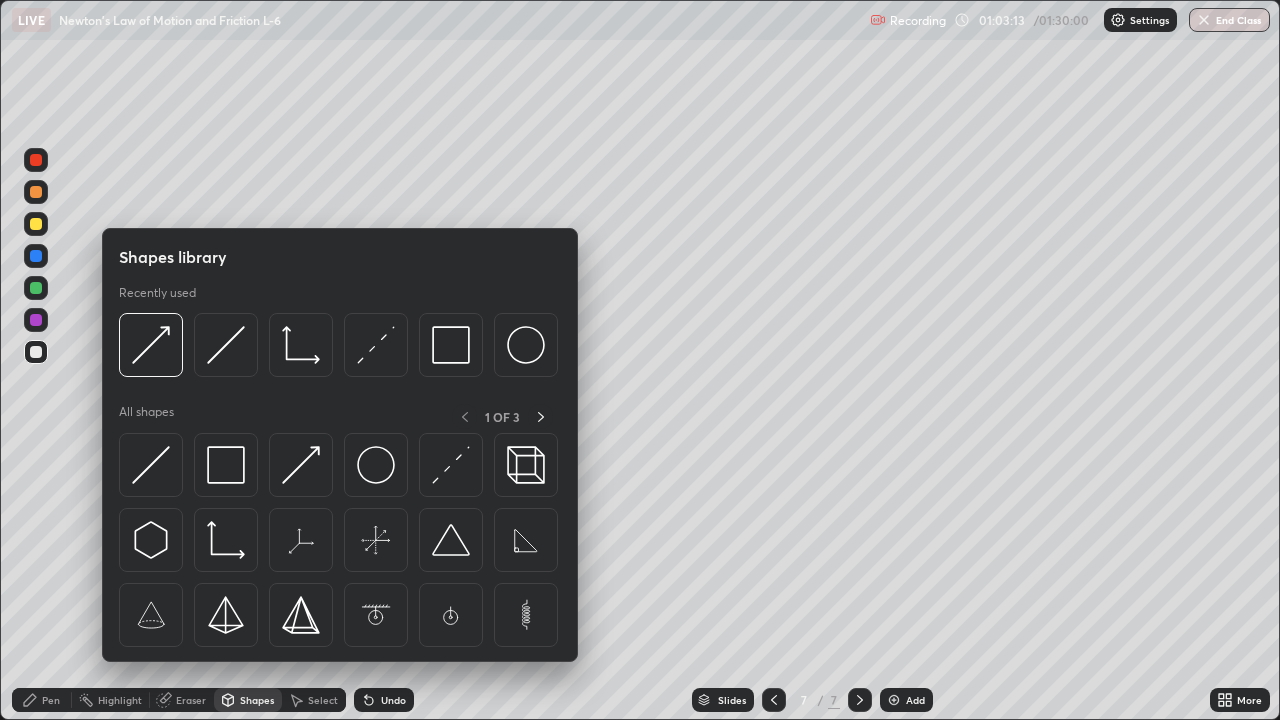 click on "Eraser" at bounding box center [191, 700] 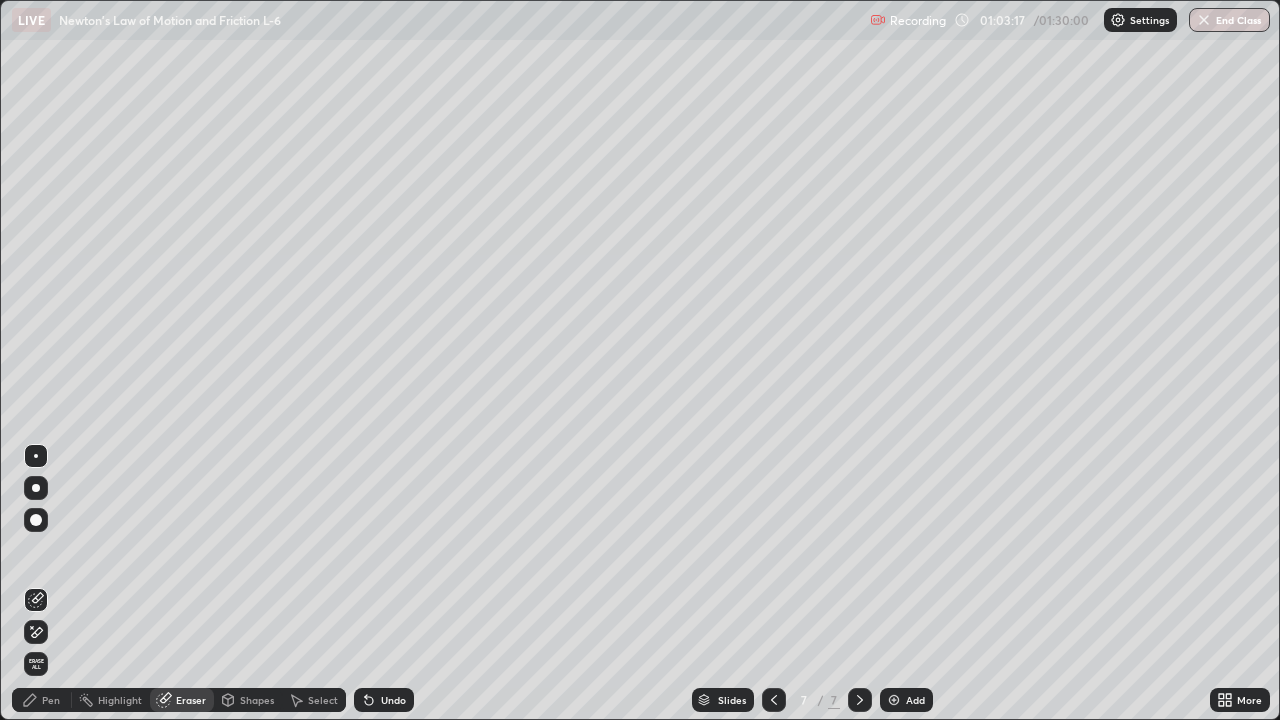 click on "Undo" at bounding box center (380, 700) 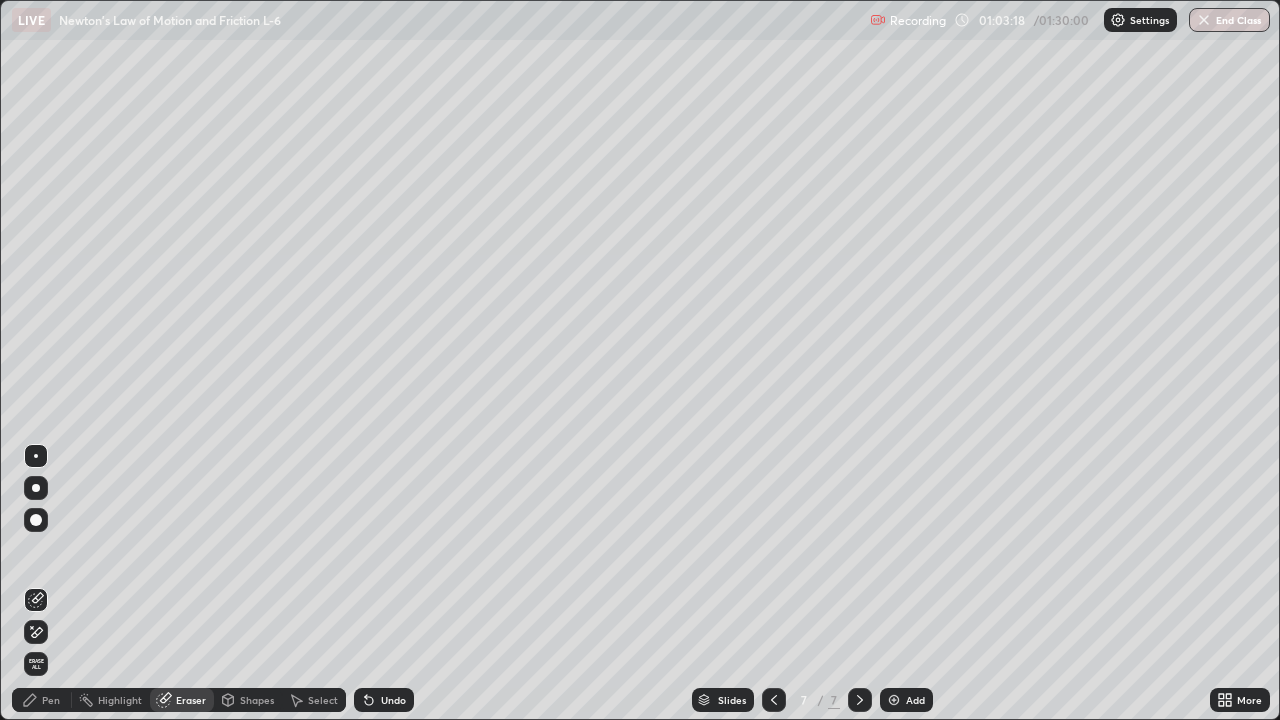 click on "Undo" at bounding box center [393, 700] 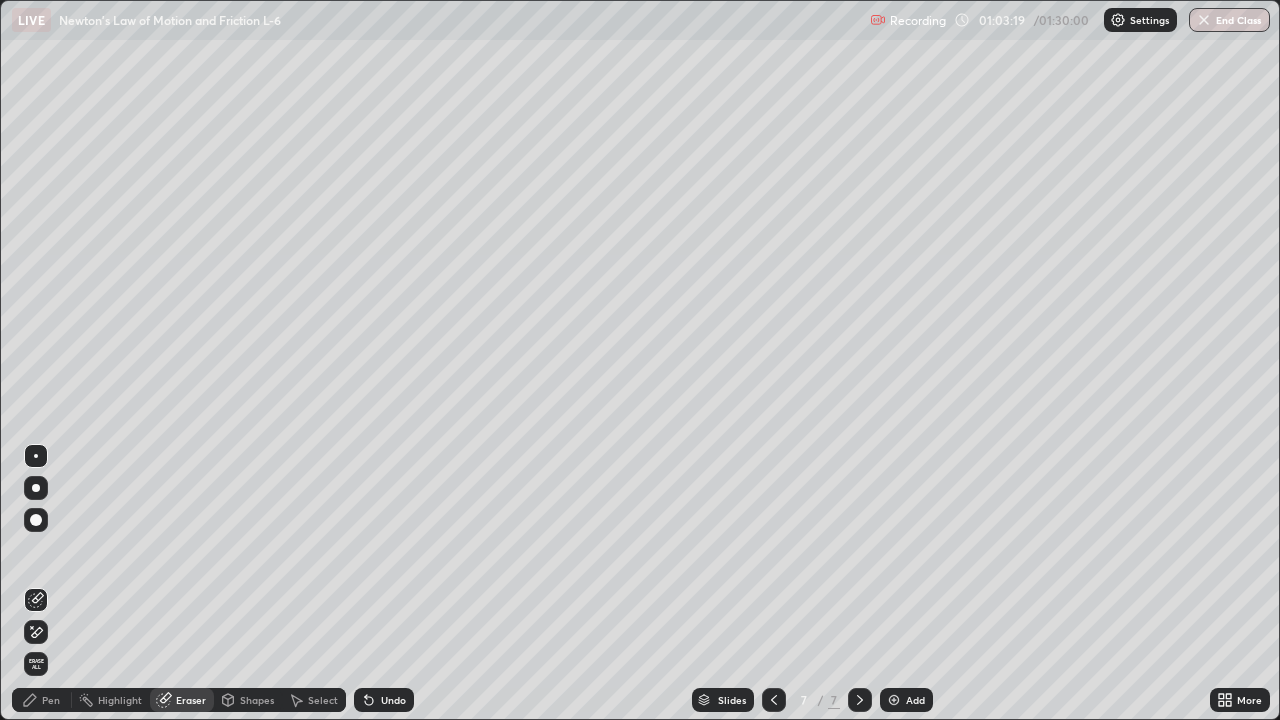 click on "Undo" at bounding box center (384, 700) 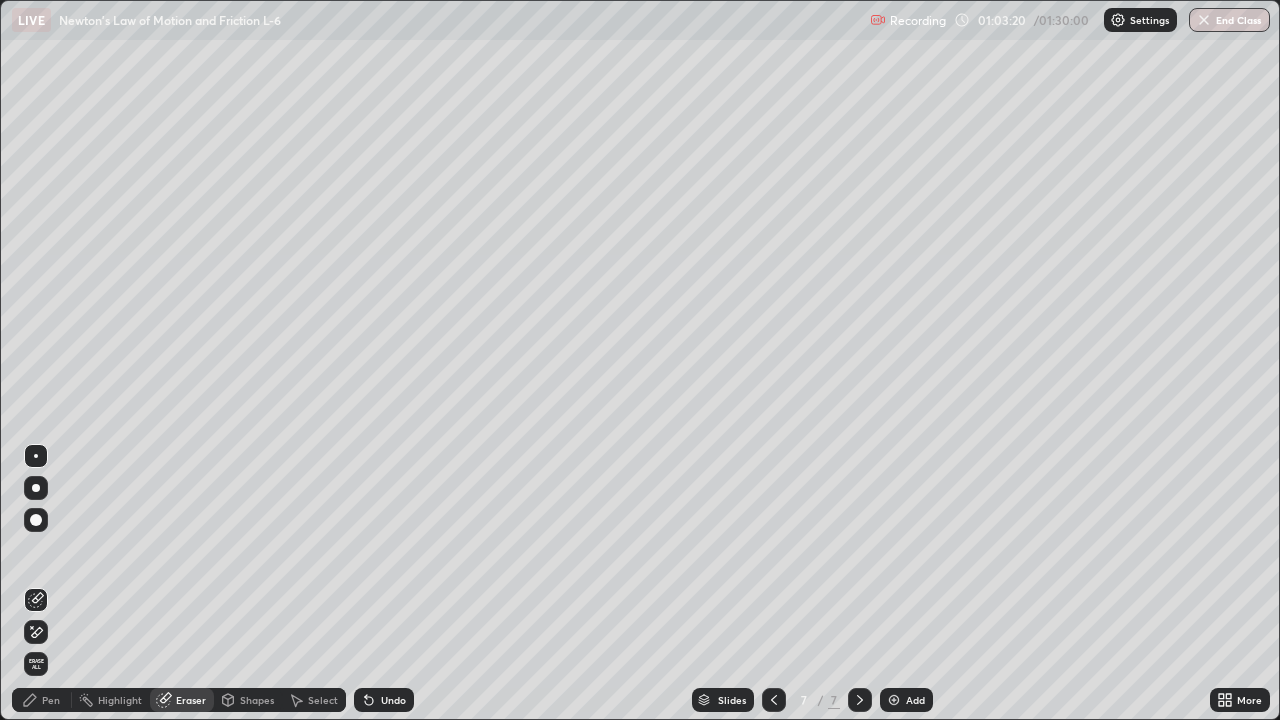click on "Undo" at bounding box center (384, 700) 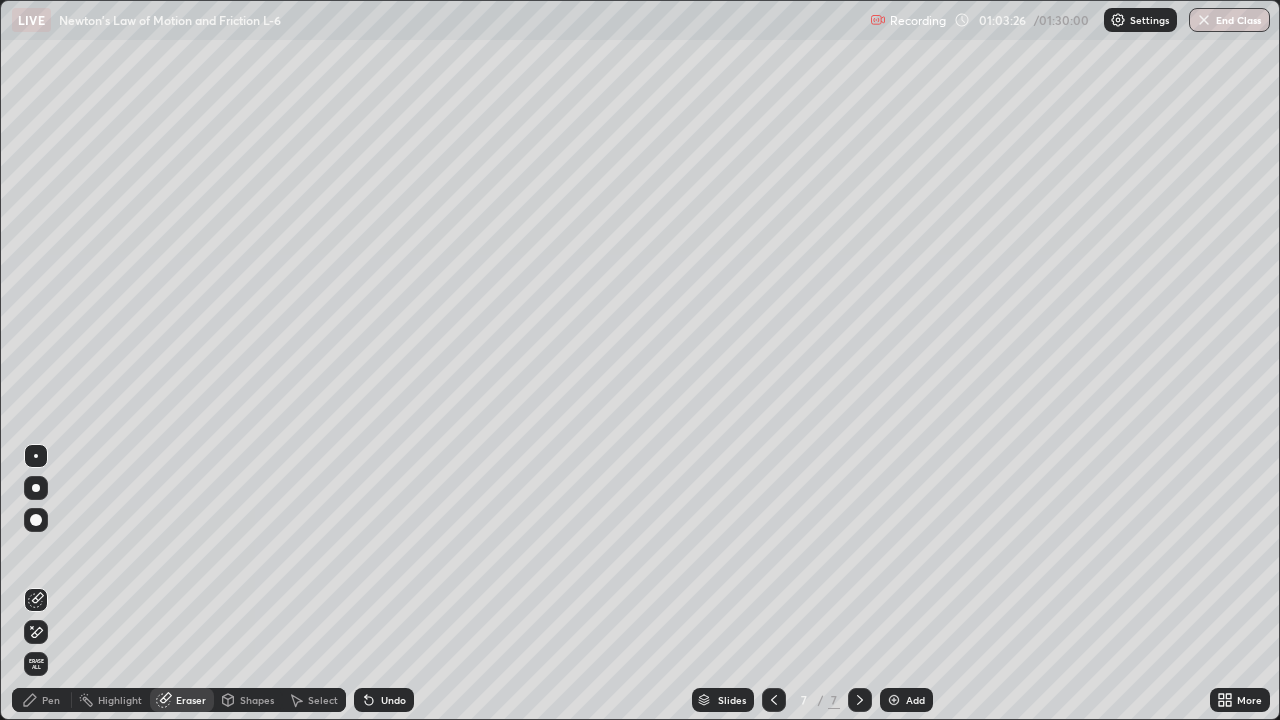 click on "Undo" at bounding box center (393, 700) 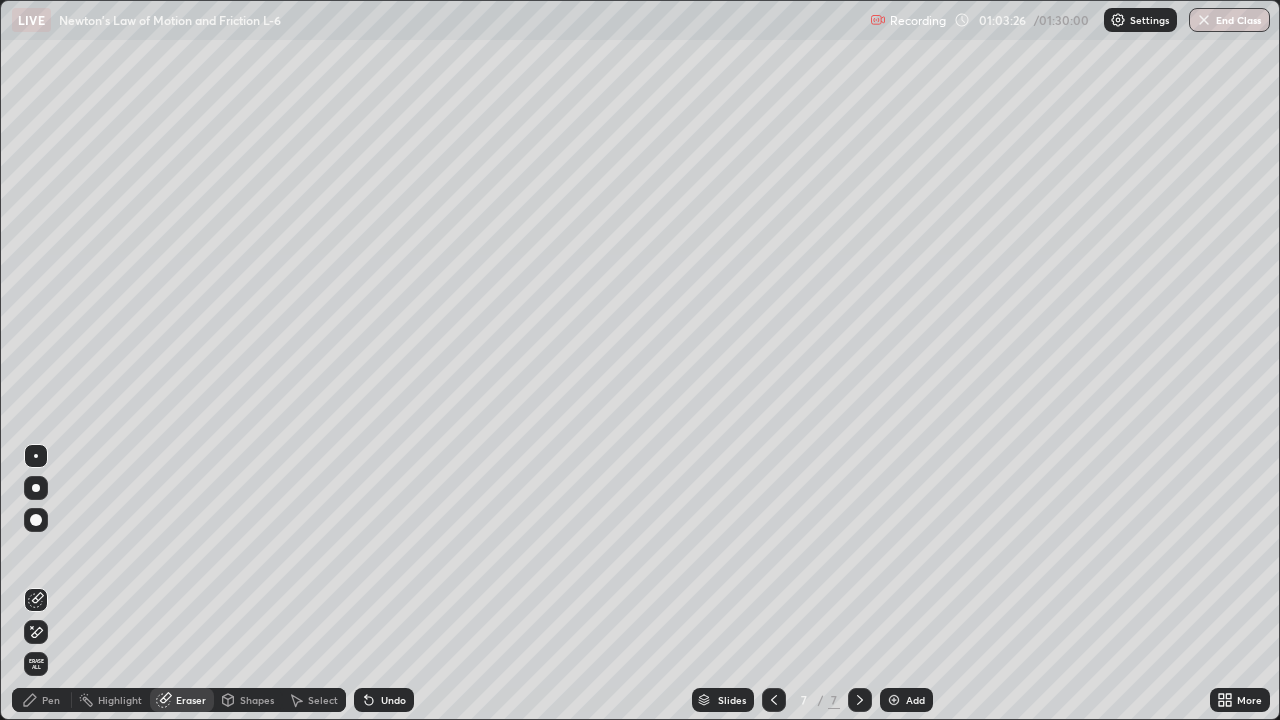 click on "Undo" at bounding box center [393, 700] 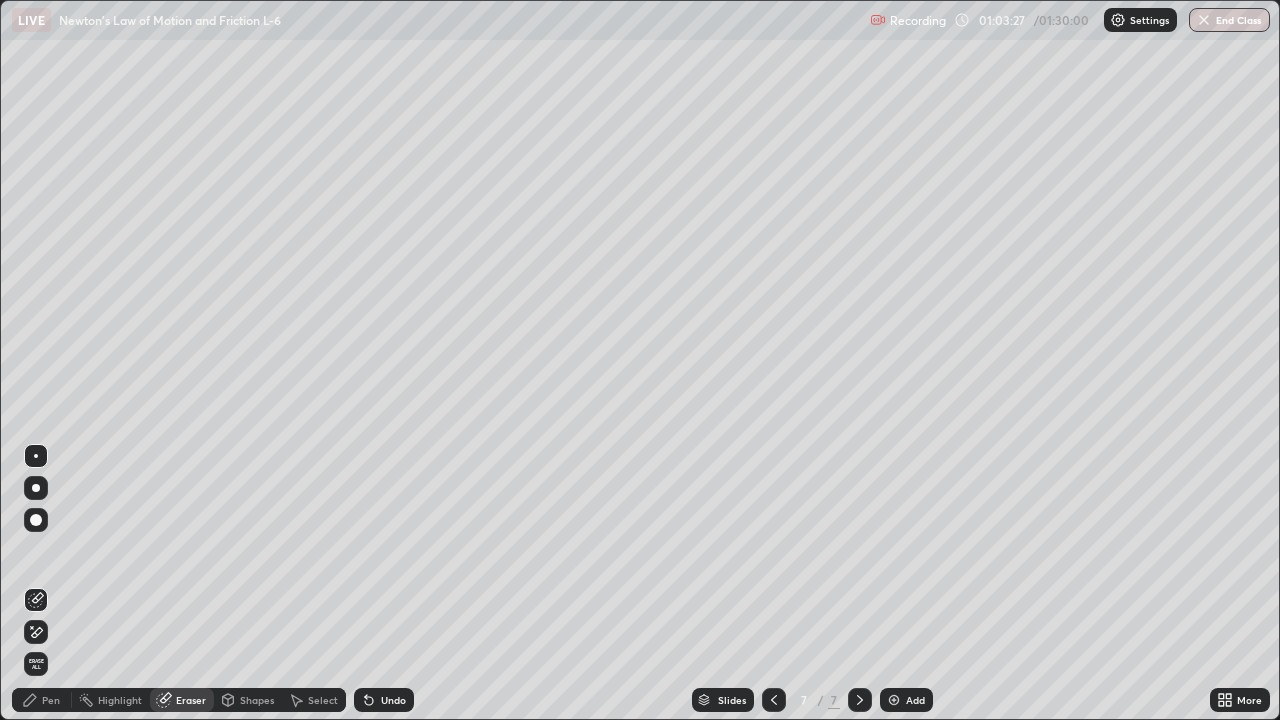 click on "Undo" at bounding box center (393, 700) 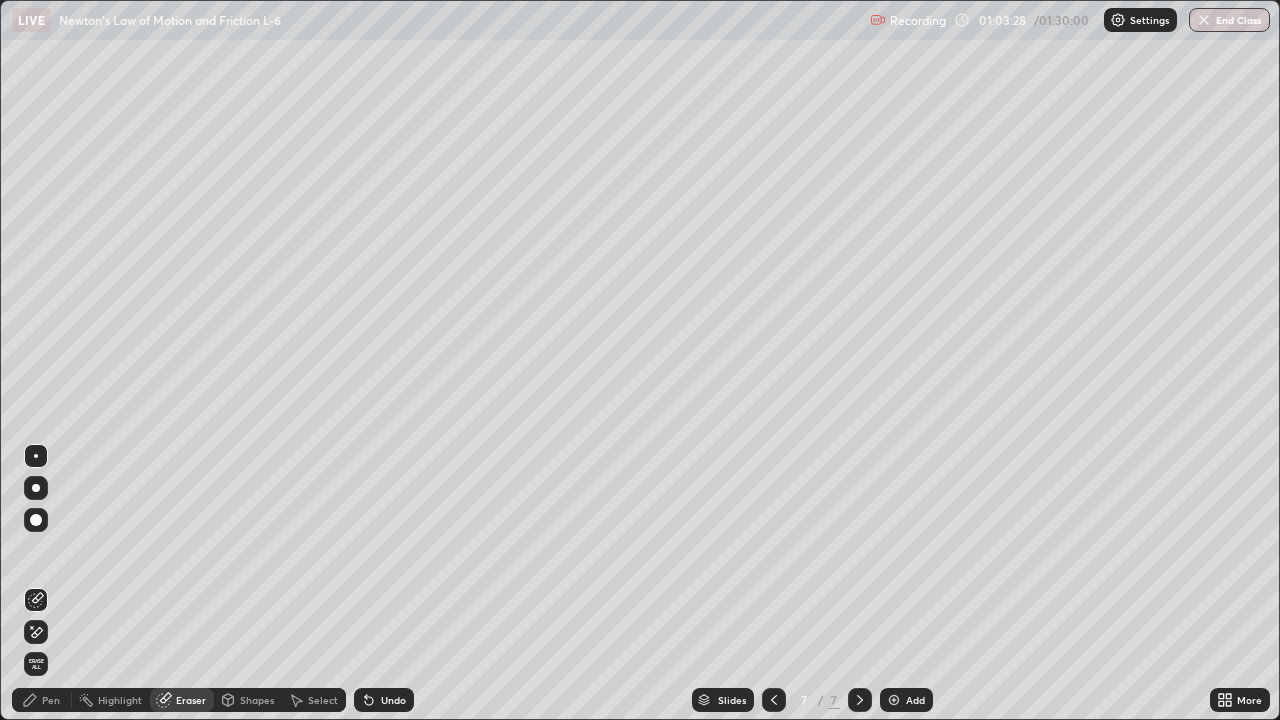 click on "Undo" at bounding box center (384, 700) 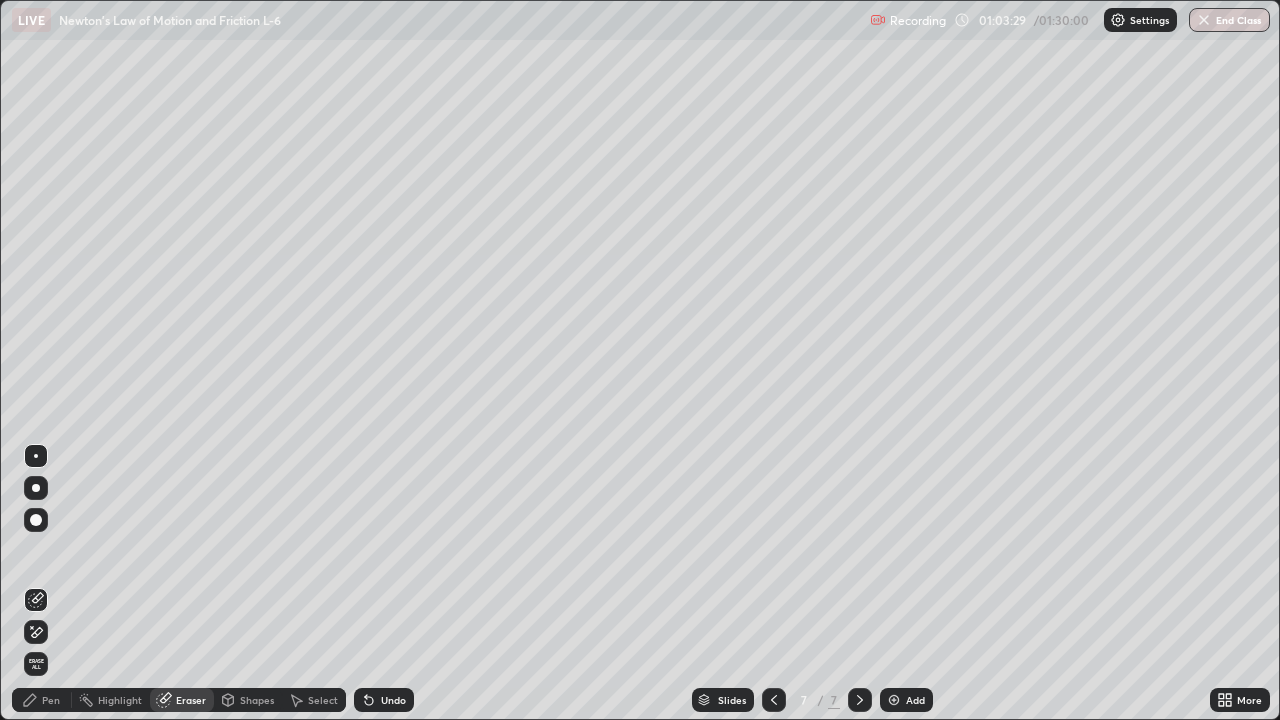click on "Undo" at bounding box center [380, 700] 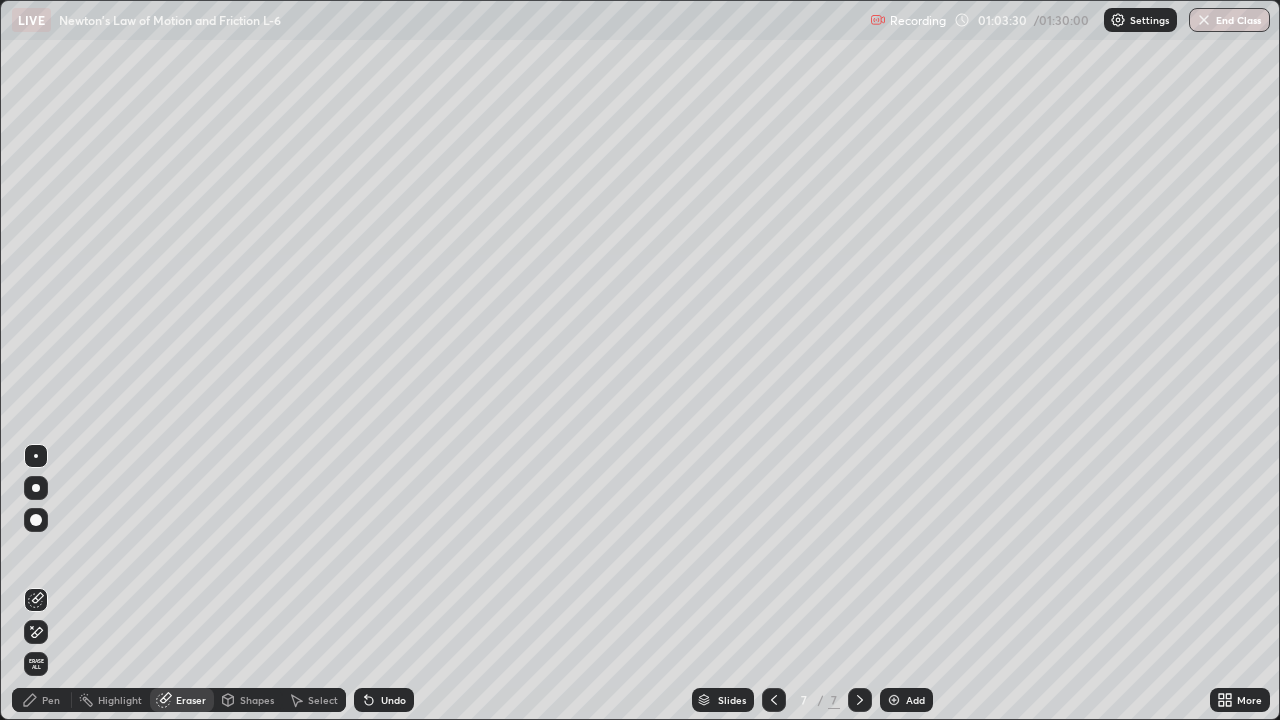 click on "Undo" at bounding box center (380, 700) 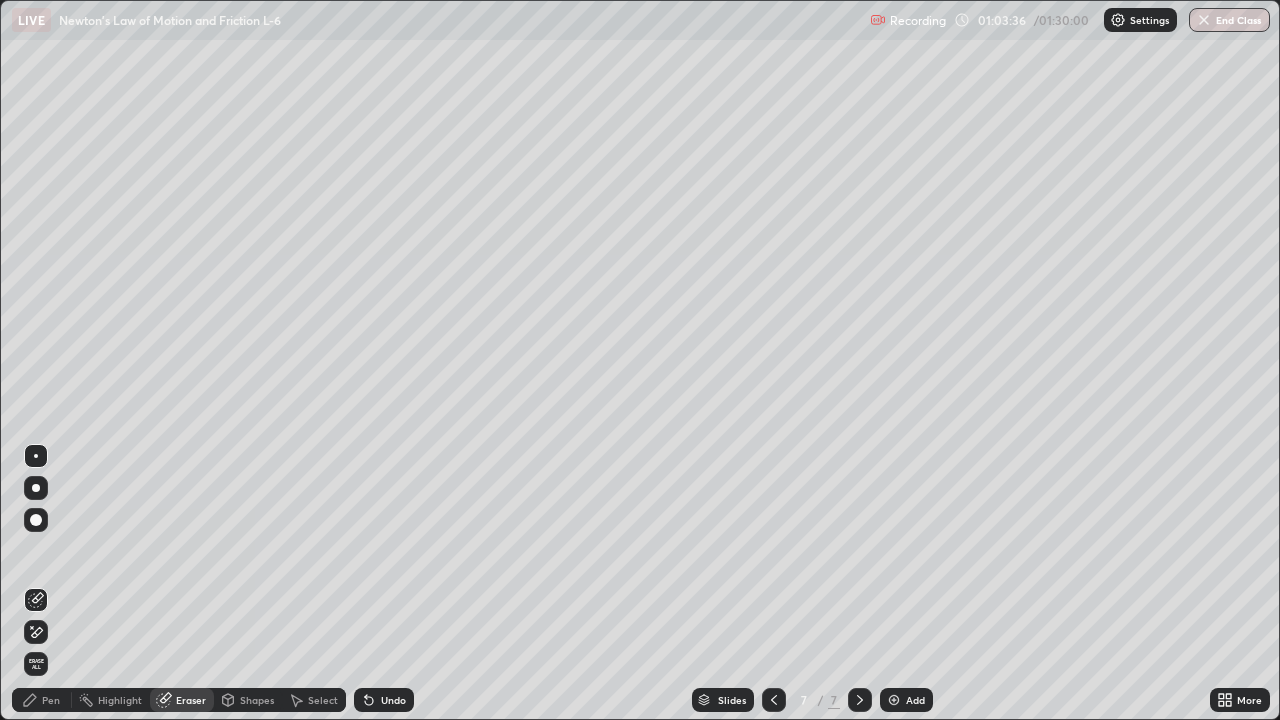 click on "Undo" at bounding box center (393, 700) 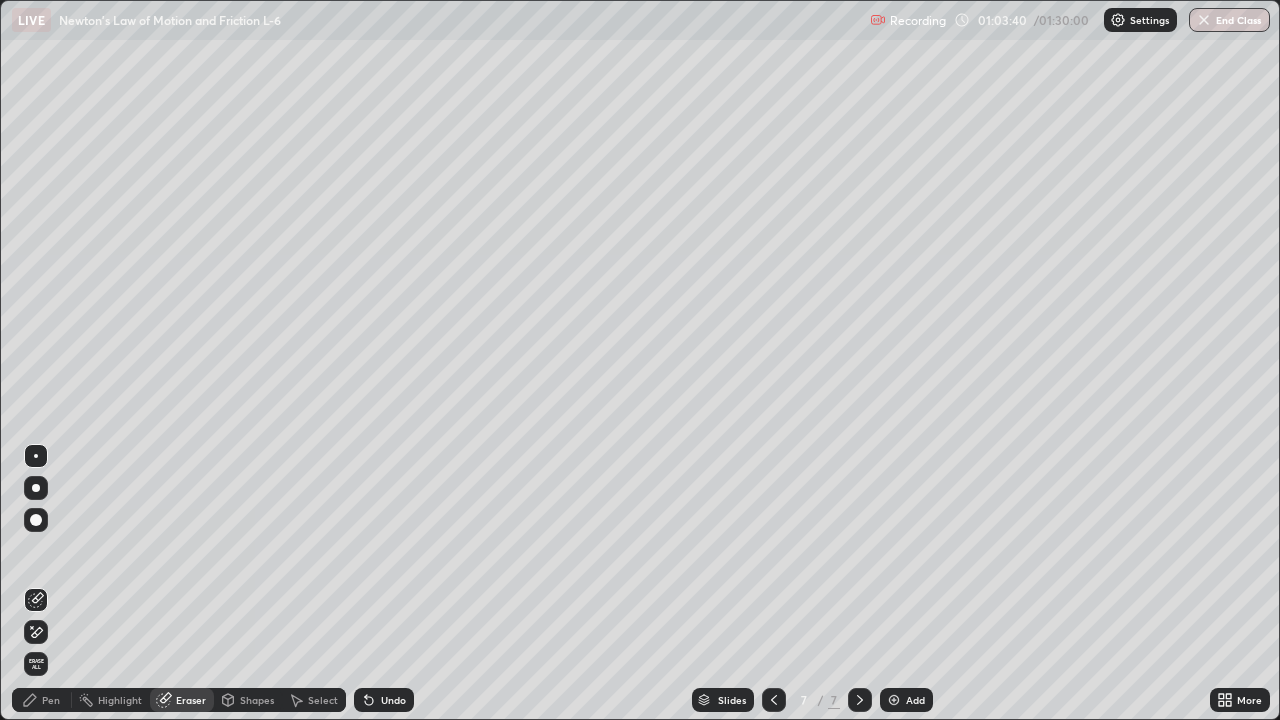 click on "Pen" at bounding box center [42, 700] 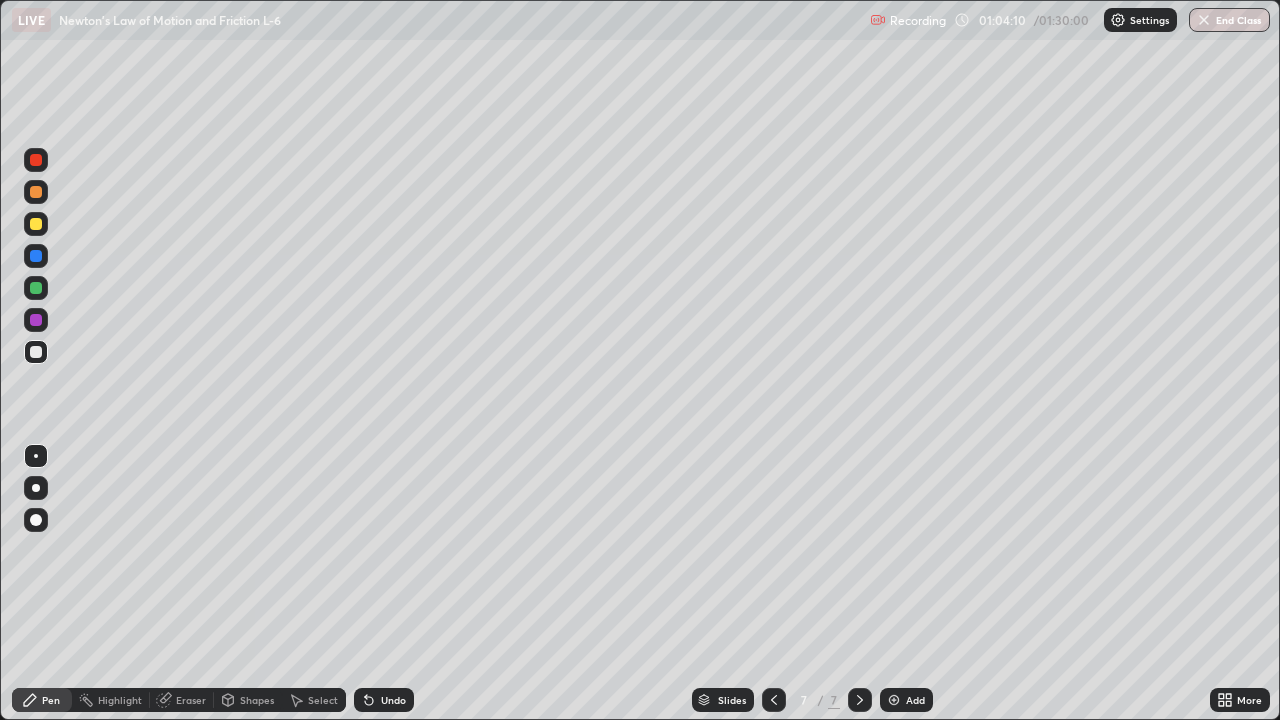click on "Undo" at bounding box center [384, 700] 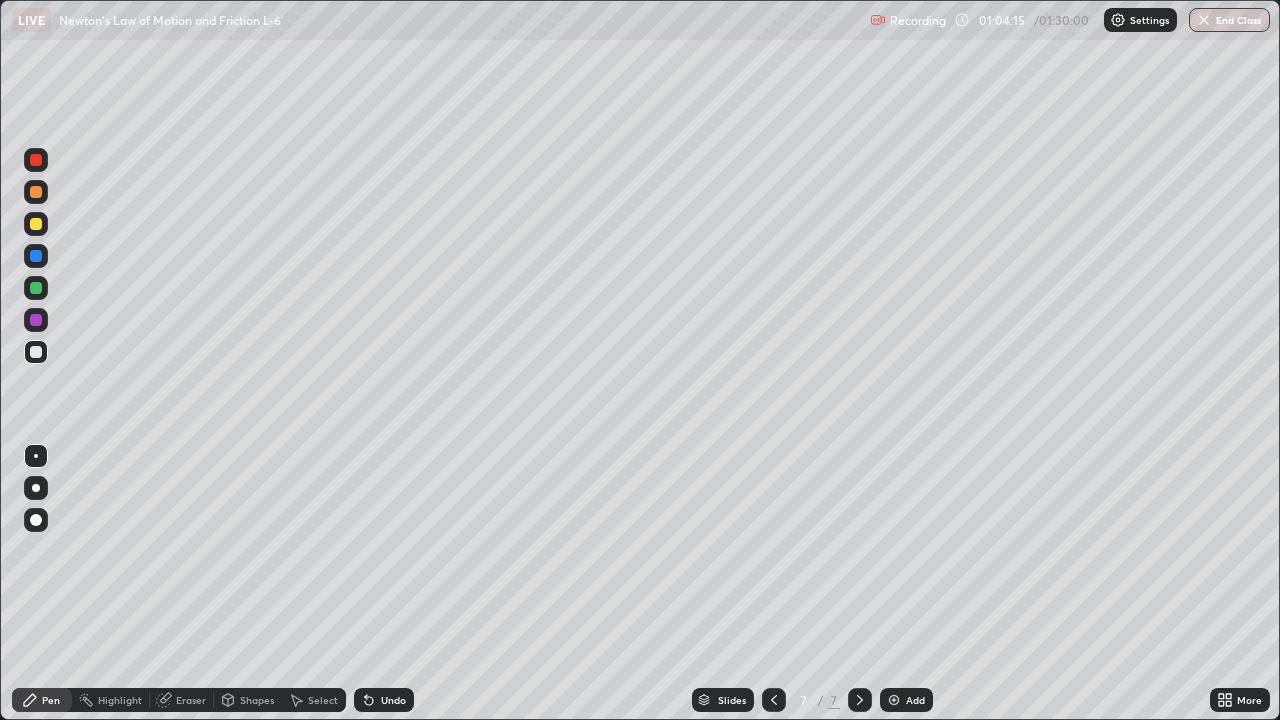 click on "Undo" at bounding box center (393, 700) 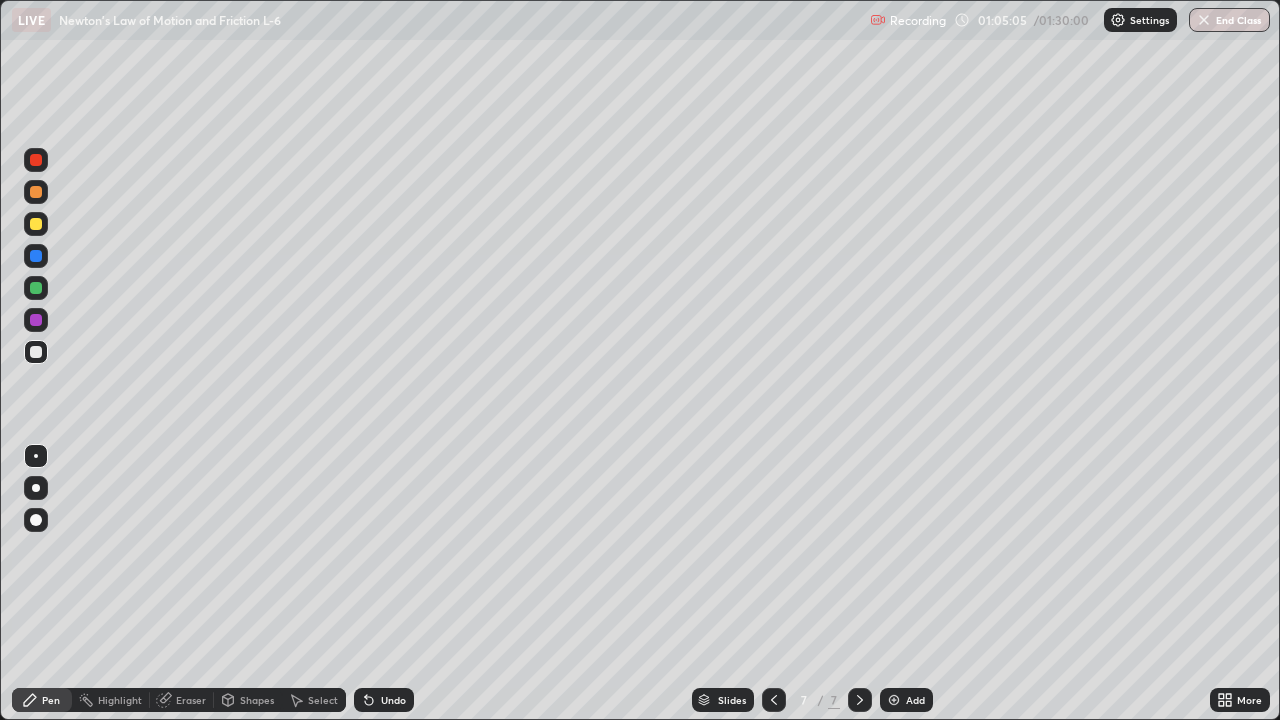 click on "Add" at bounding box center (915, 700) 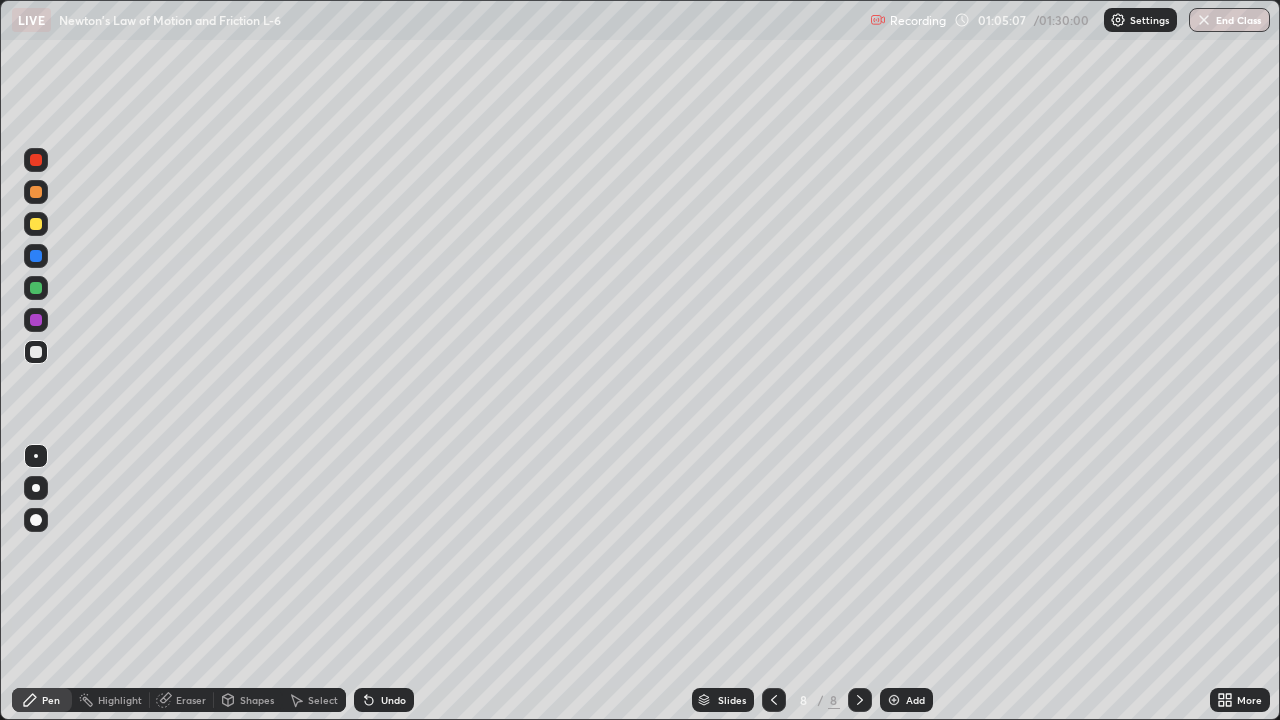 click on "Shapes" at bounding box center (248, 700) 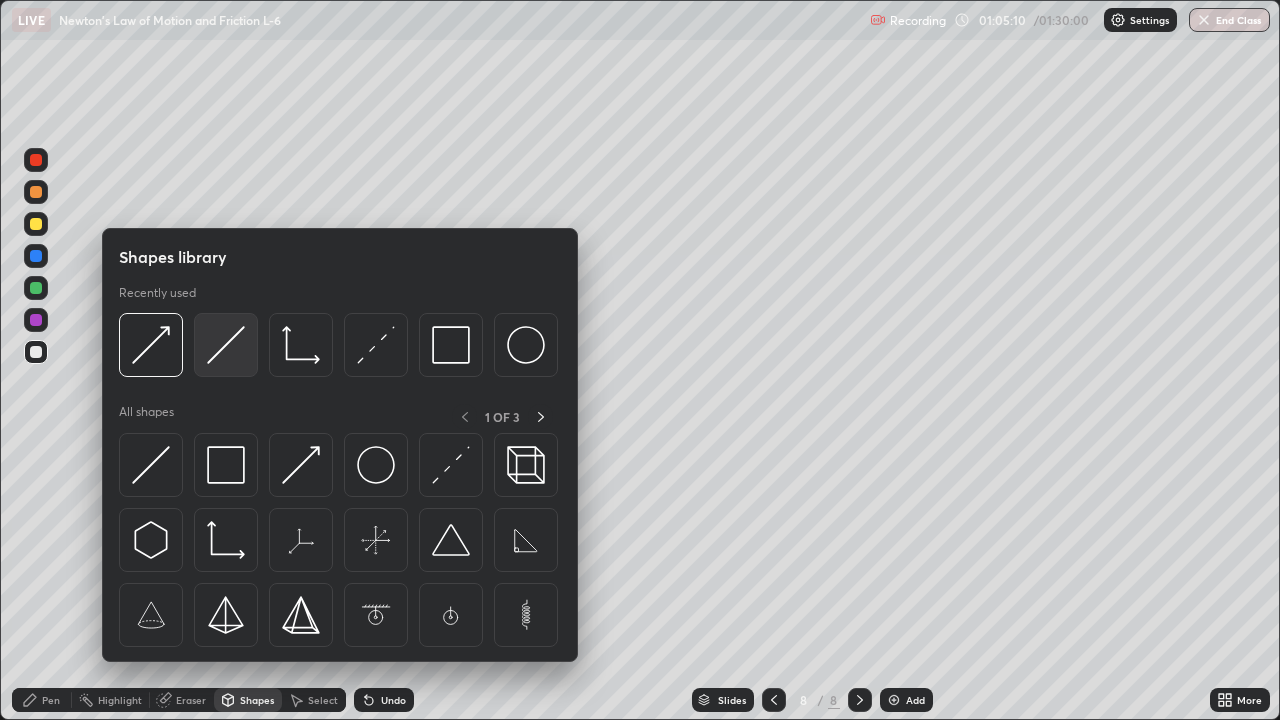 click at bounding box center [226, 345] 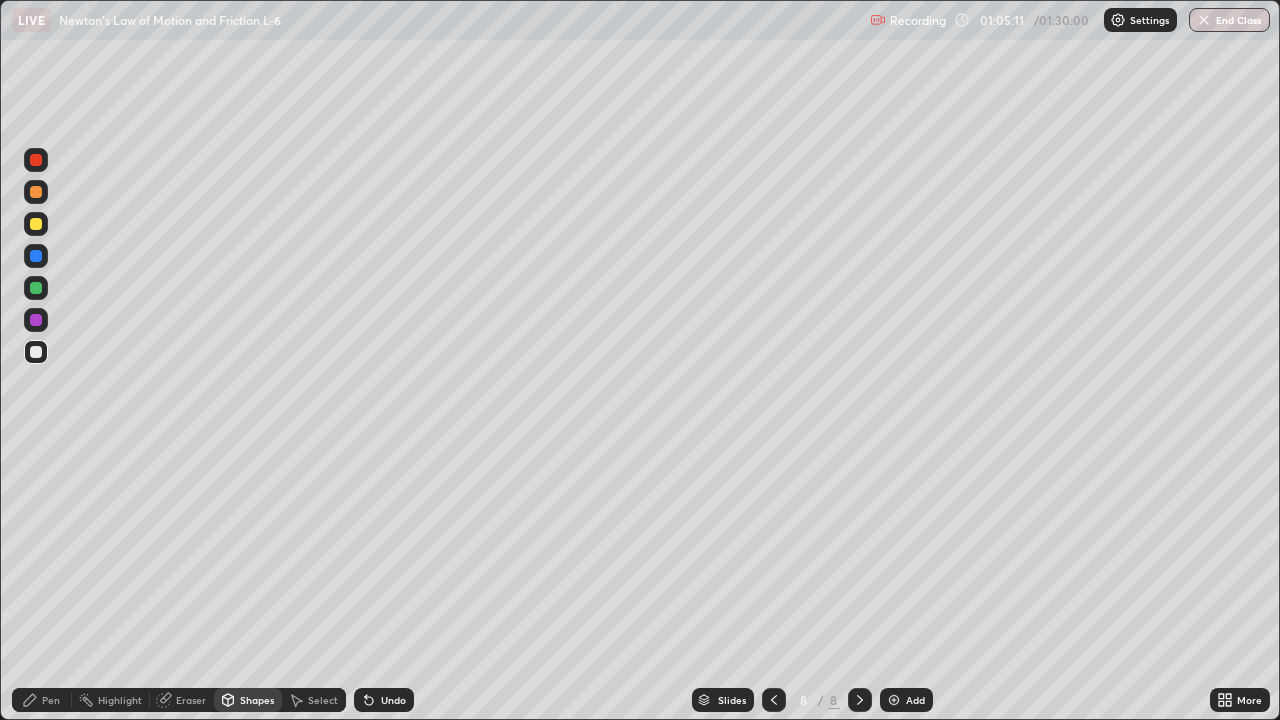 click at bounding box center [36, 288] 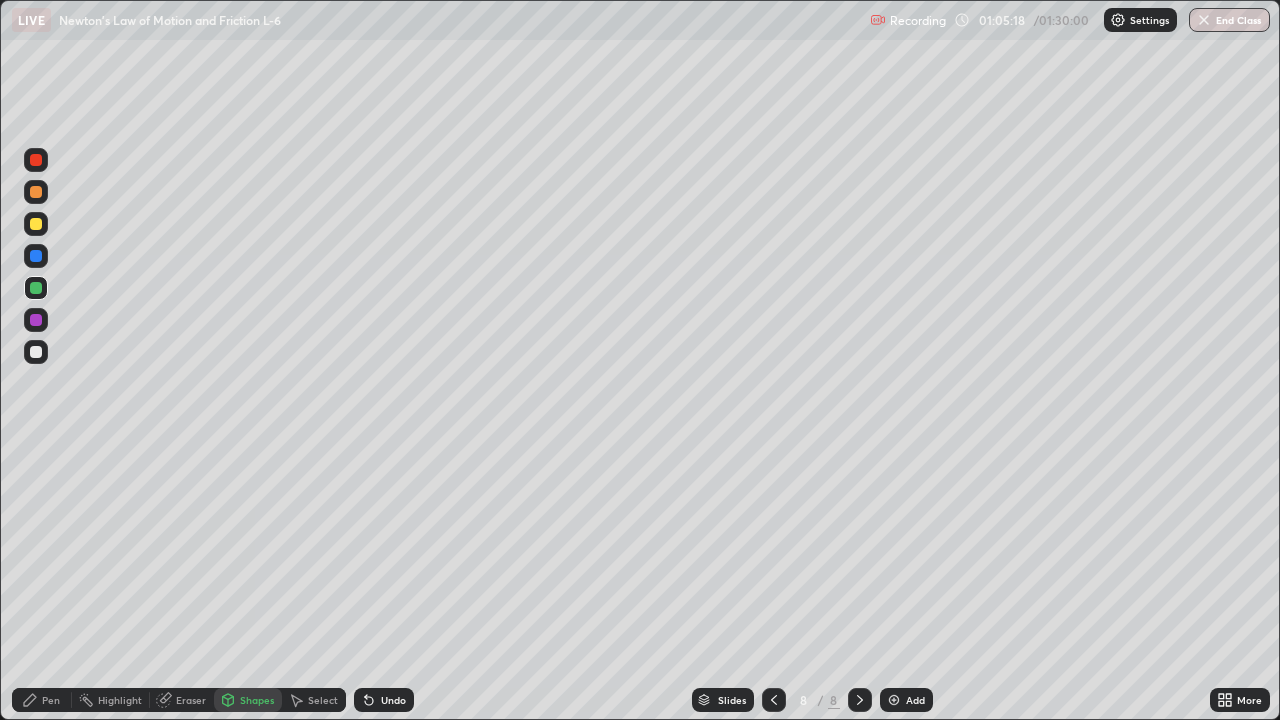 click at bounding box center (36, 224) 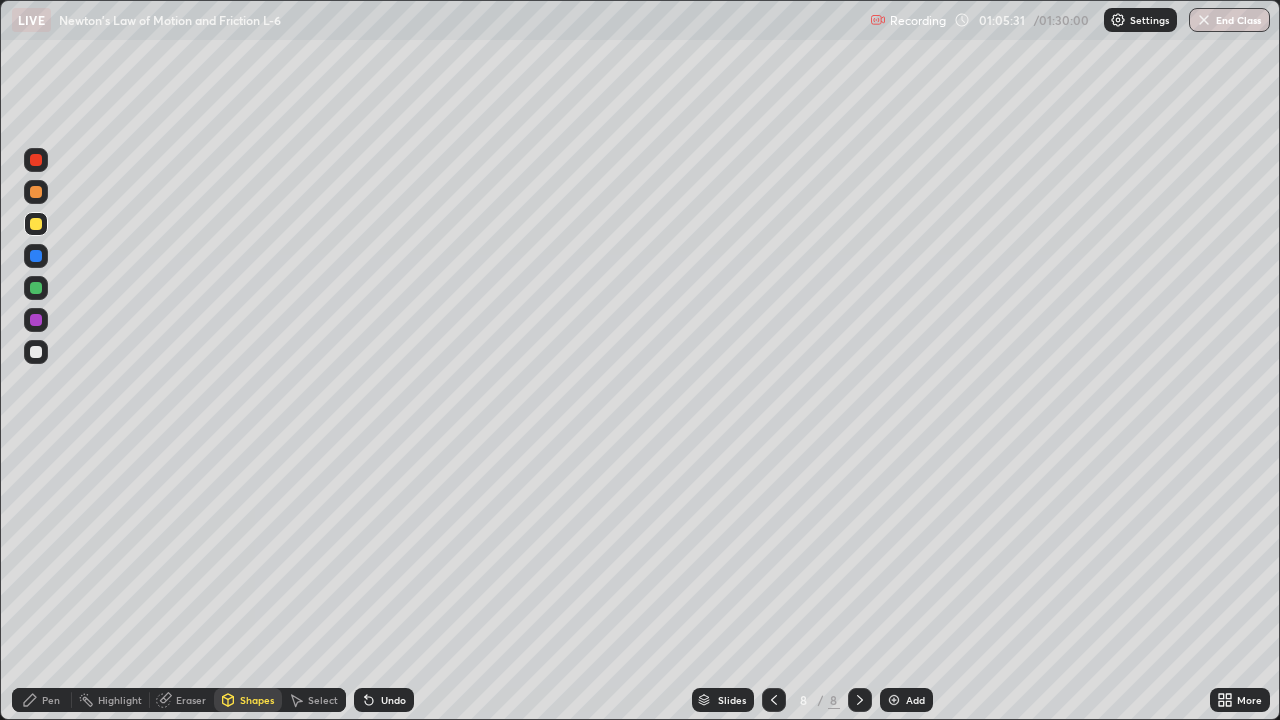 click on "Pen" at bounding box center (42, 700) 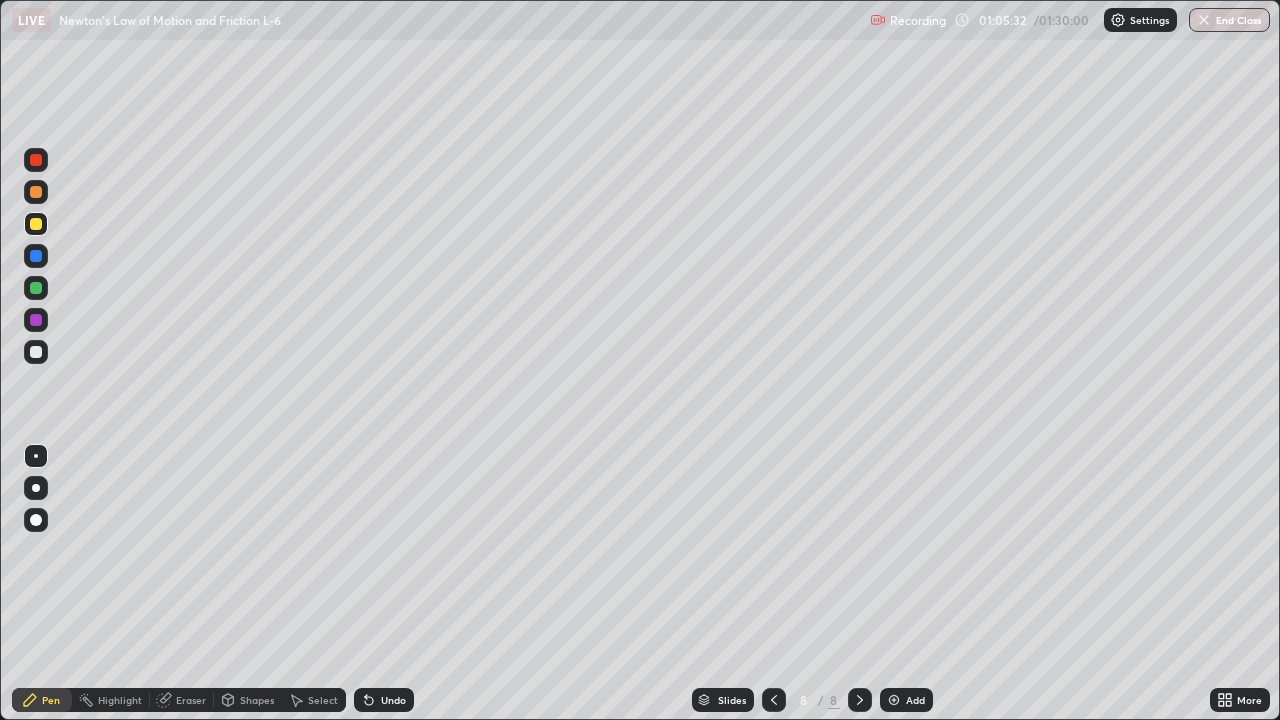 click at bounding box center (36, 352) 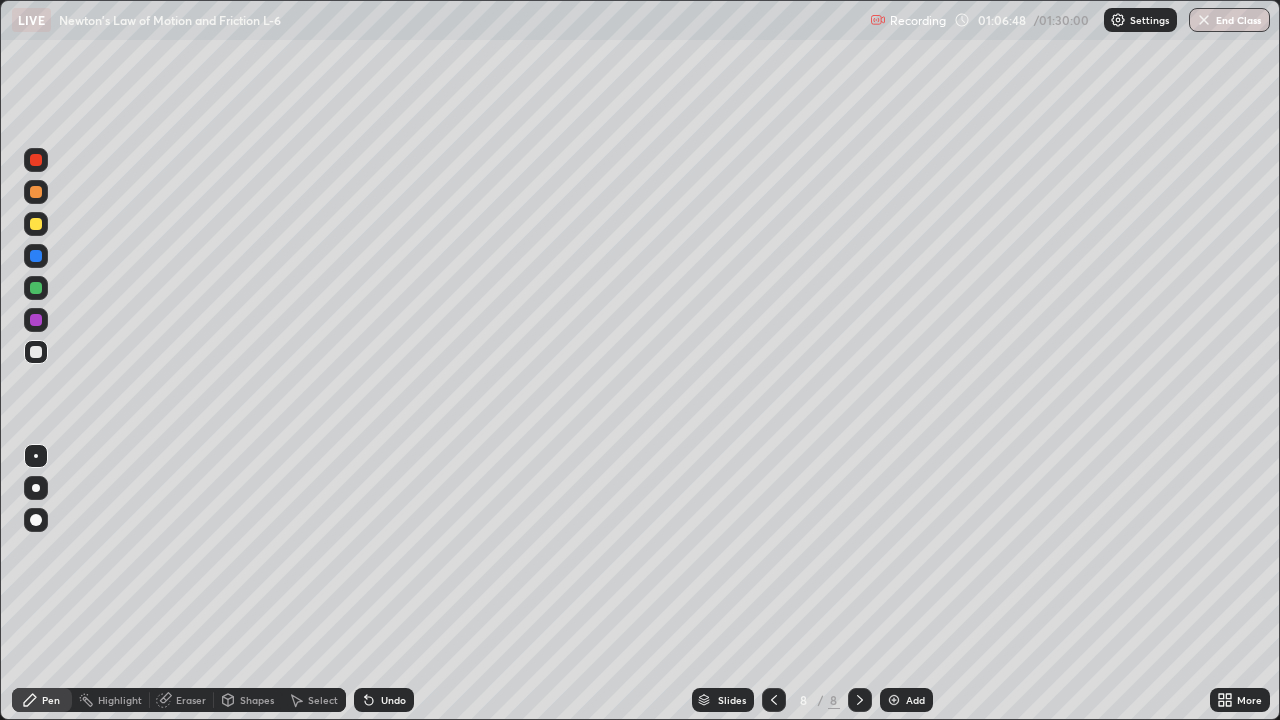 click on "Shapes" at bounding box center (257, 700) 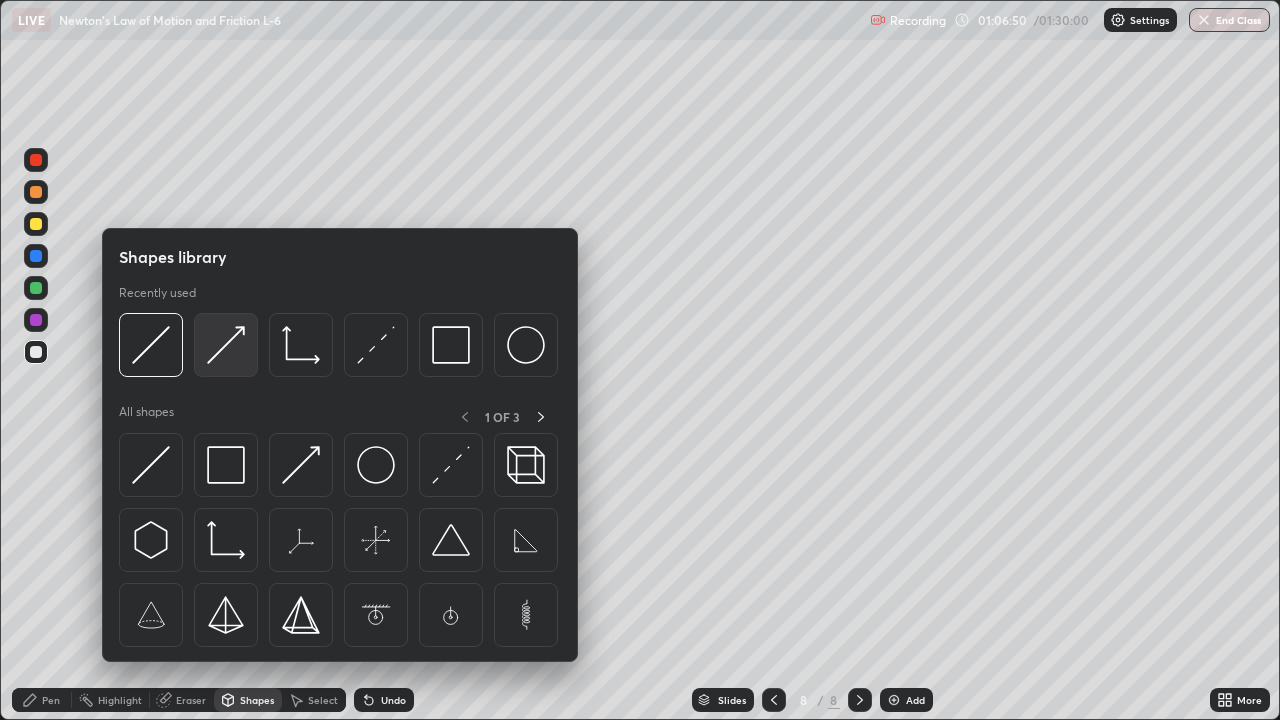 click at bounding box center [226, 345] 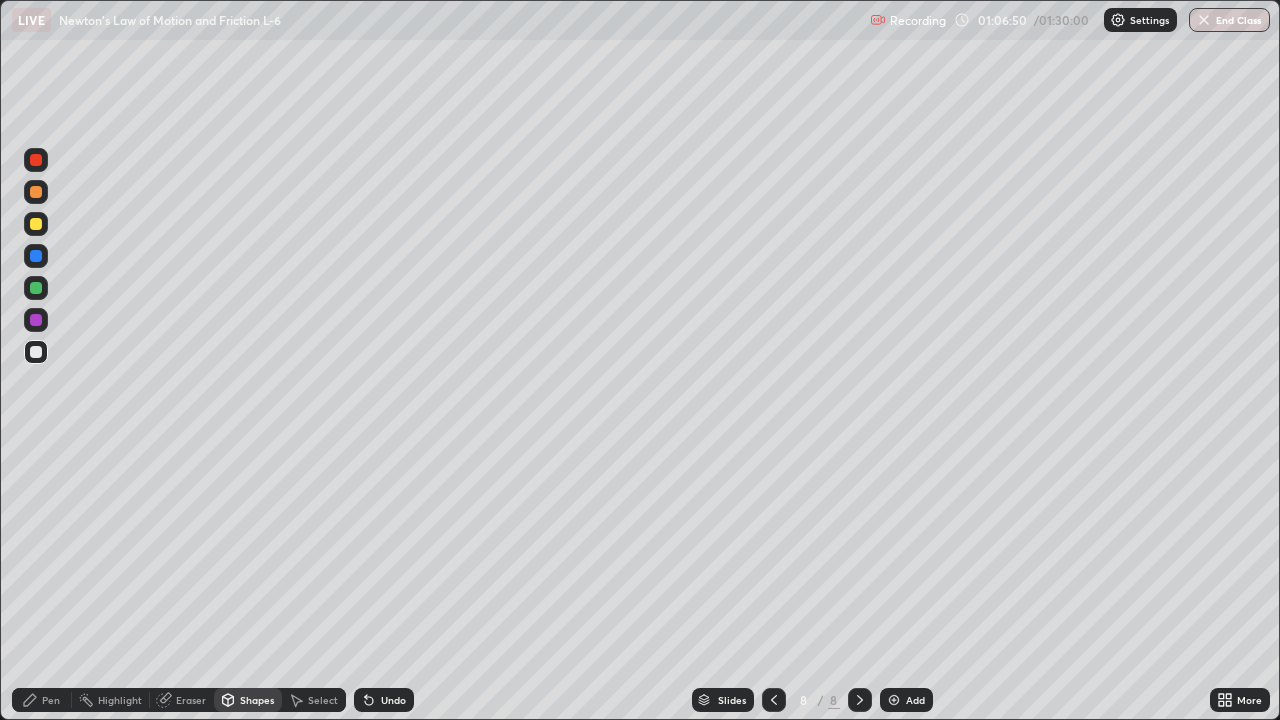 click at bounding box center [36, 160] 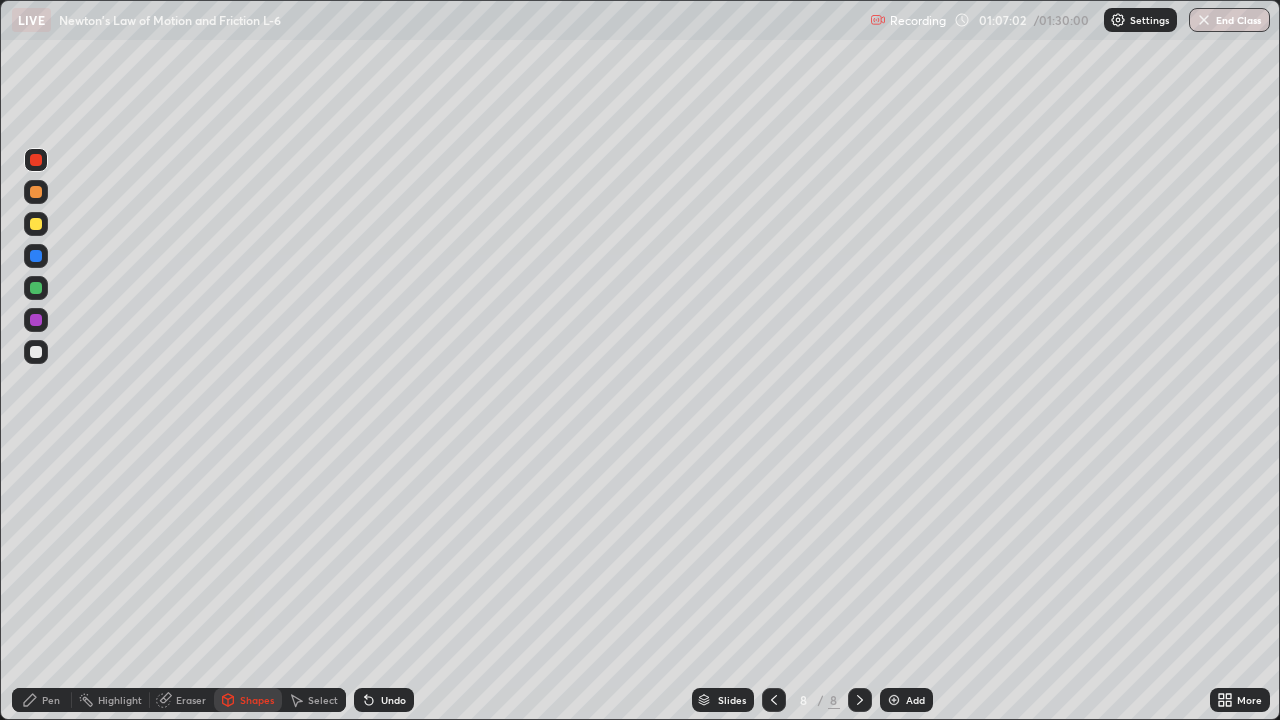 click on "Pen" at bounding box center [51, 700] 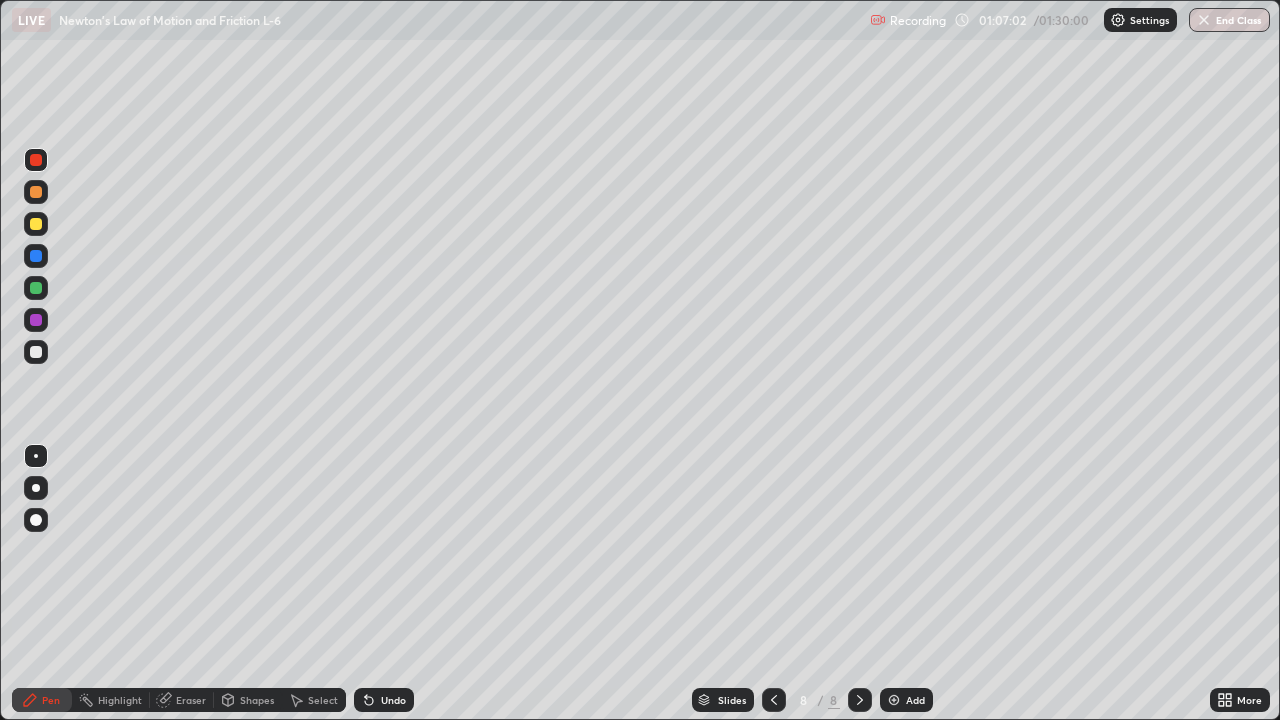 click at bounding box center [36, 352] 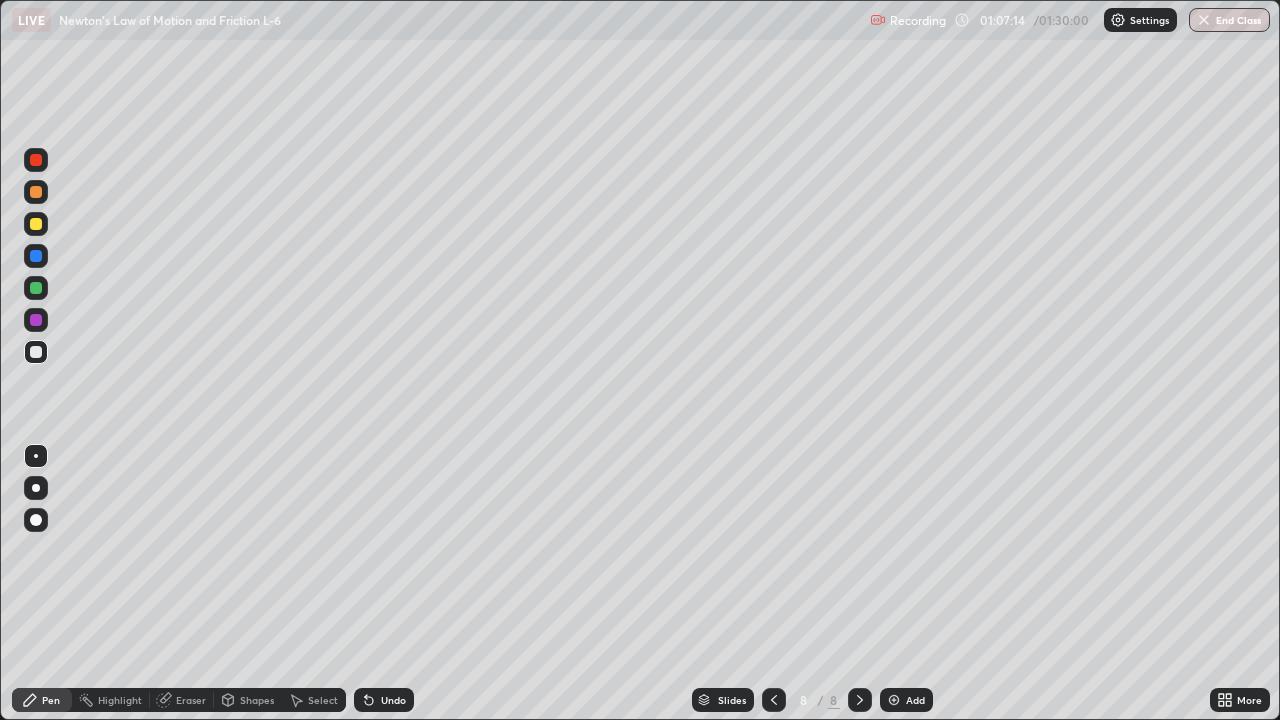 click on "Shapes" at bounding box center (248, 700) 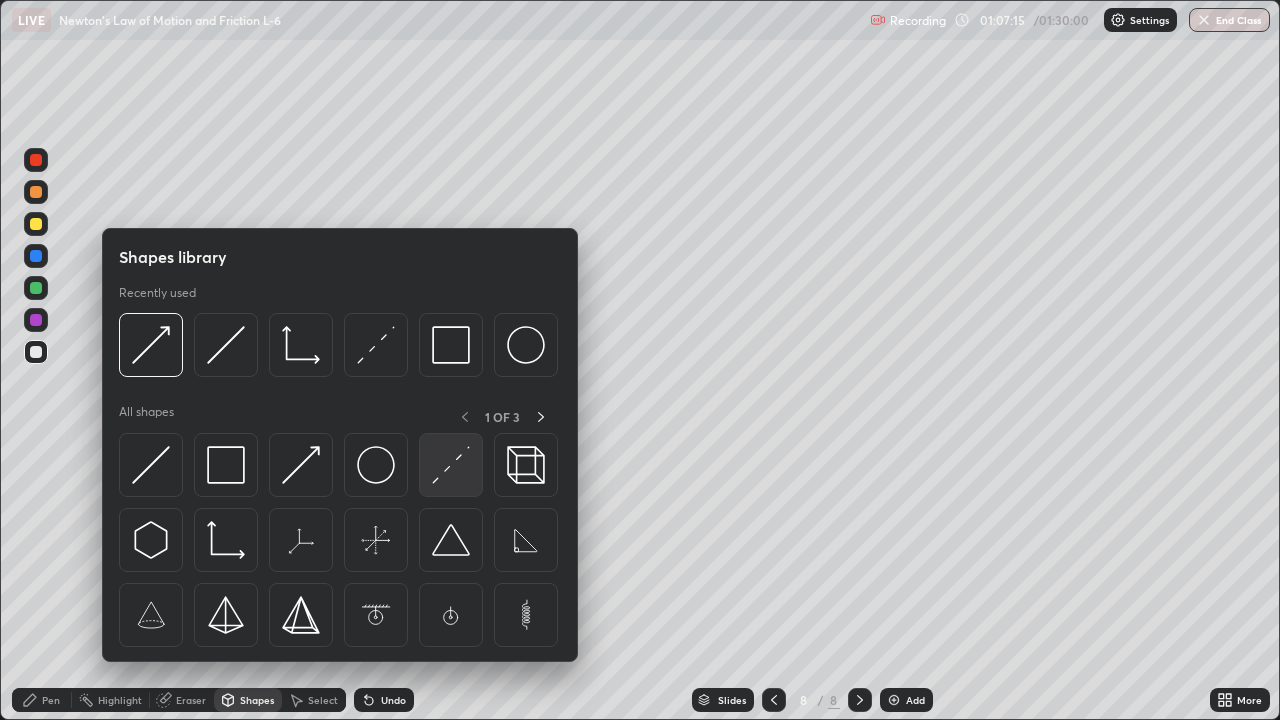 click at bounding box center (451, 465) 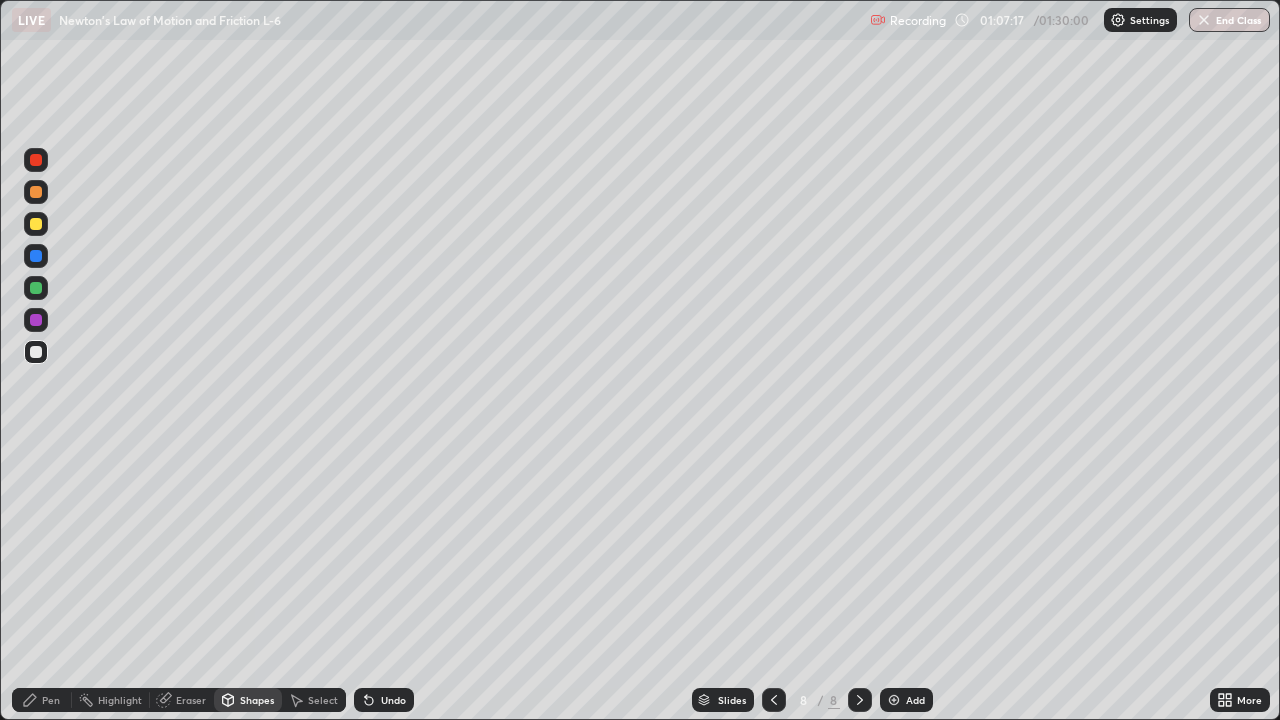 click at bounding box center [36, 160] 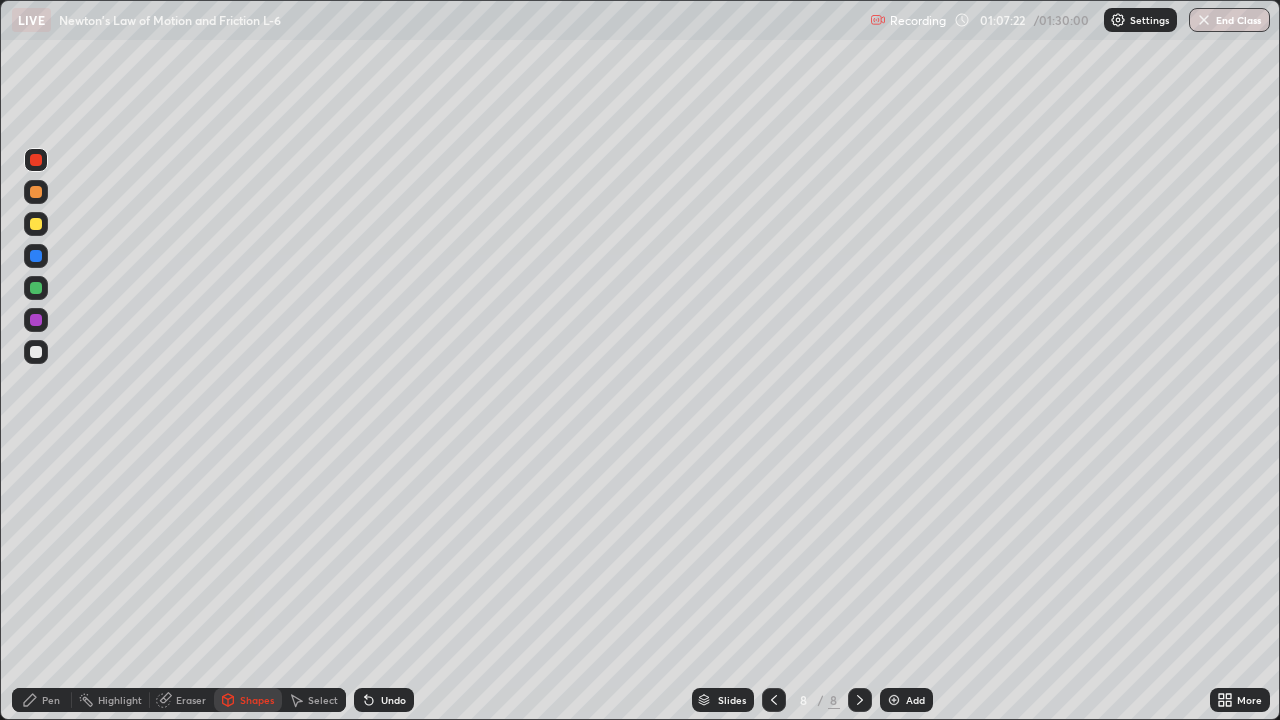 click on "Pen" at bounding box center [42, 700] 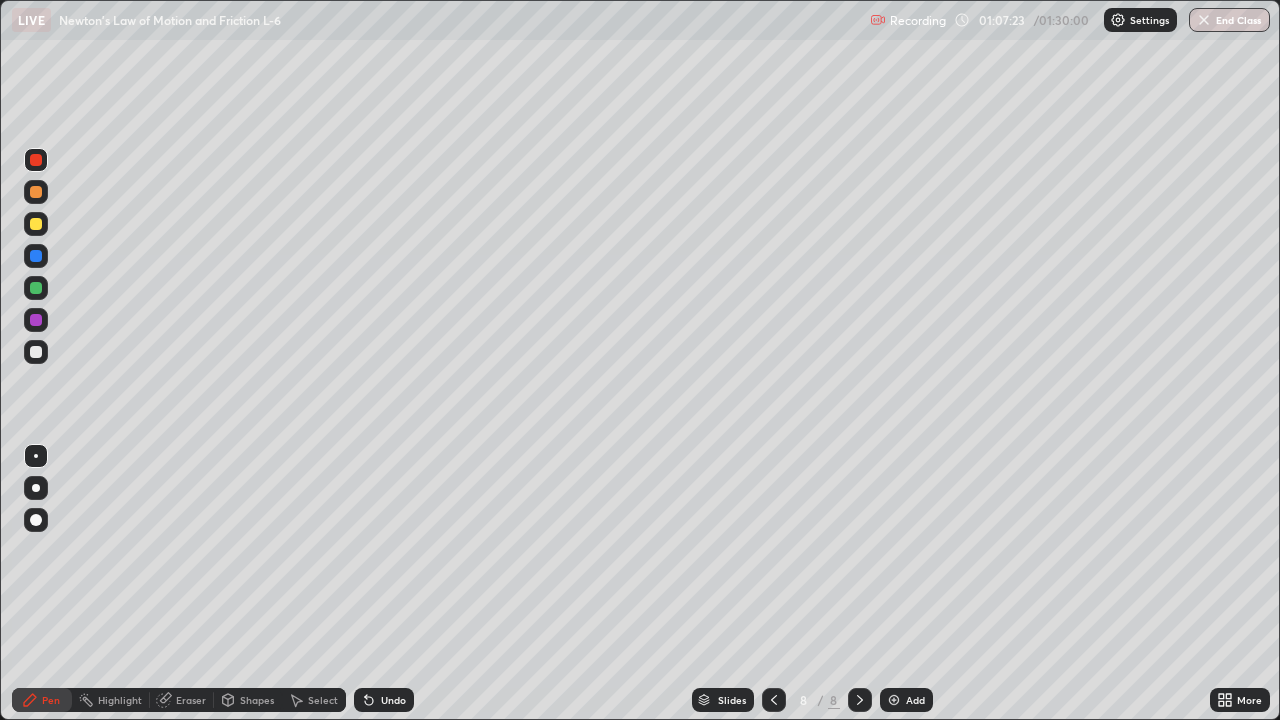 click at bounding box center (36, 352) 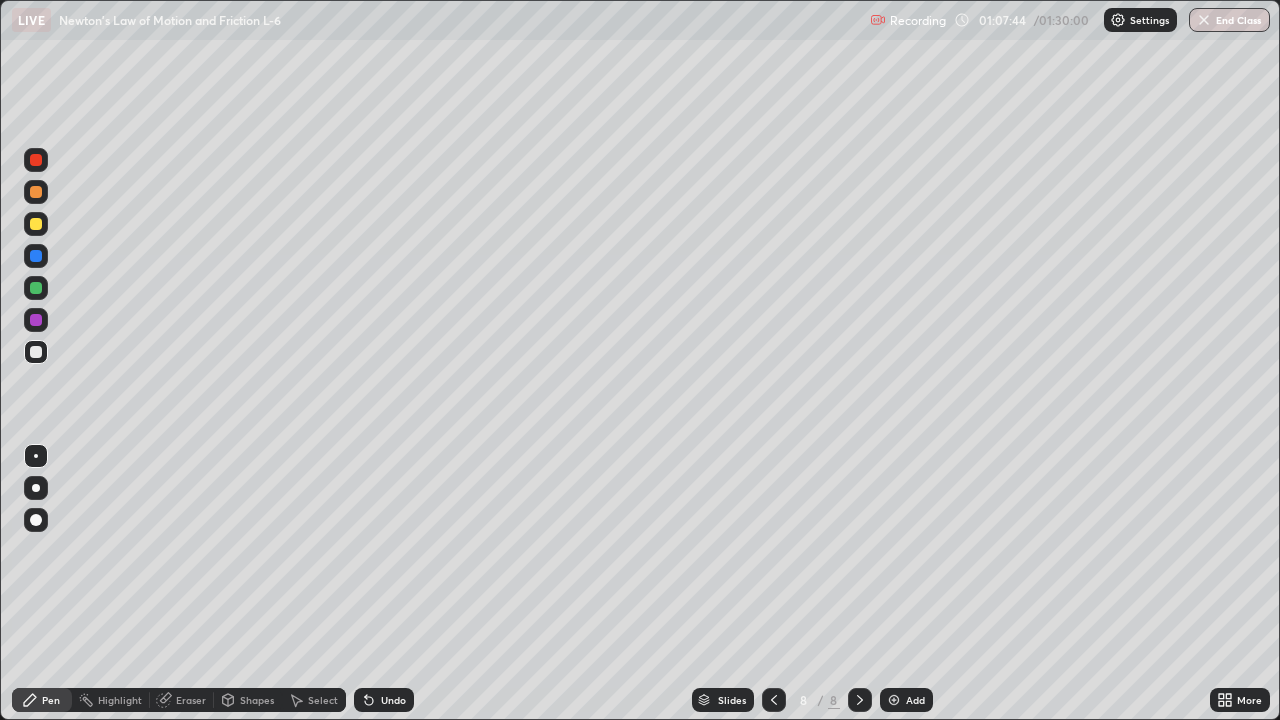 click on "Eraser" at bounding box center (191, 700) 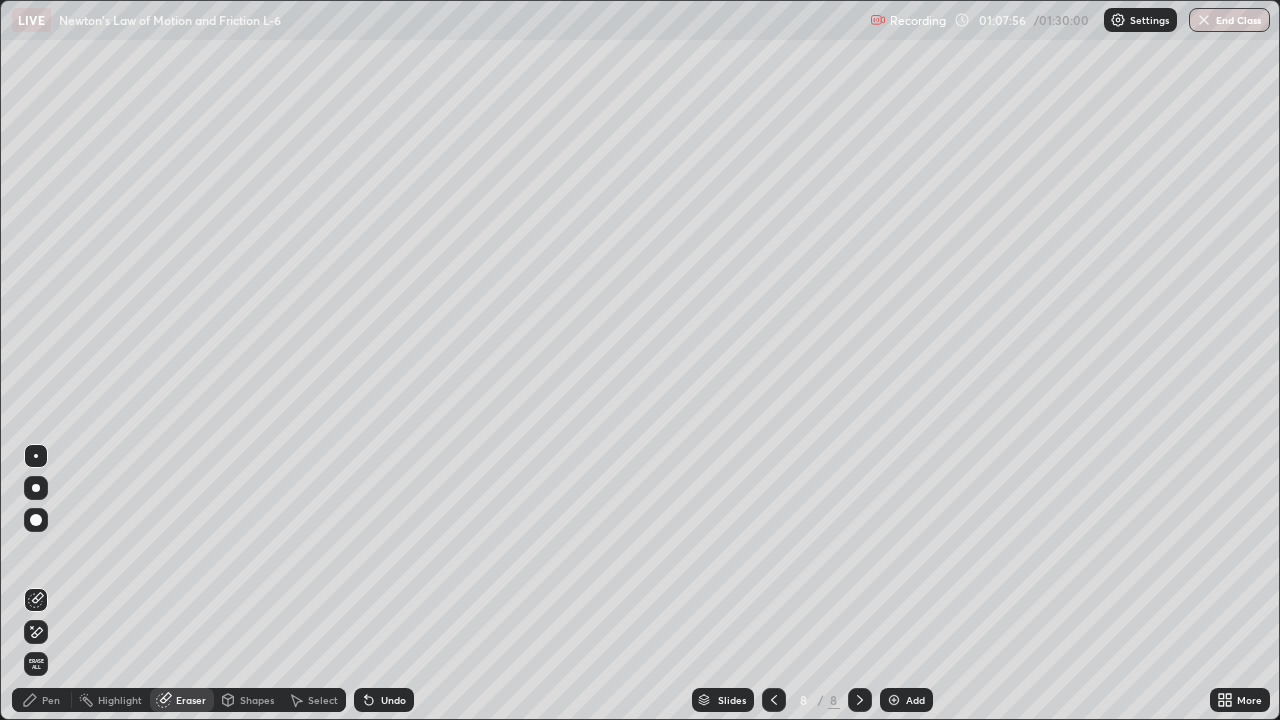 click on "Shapes" at bounding box center (257, 700) 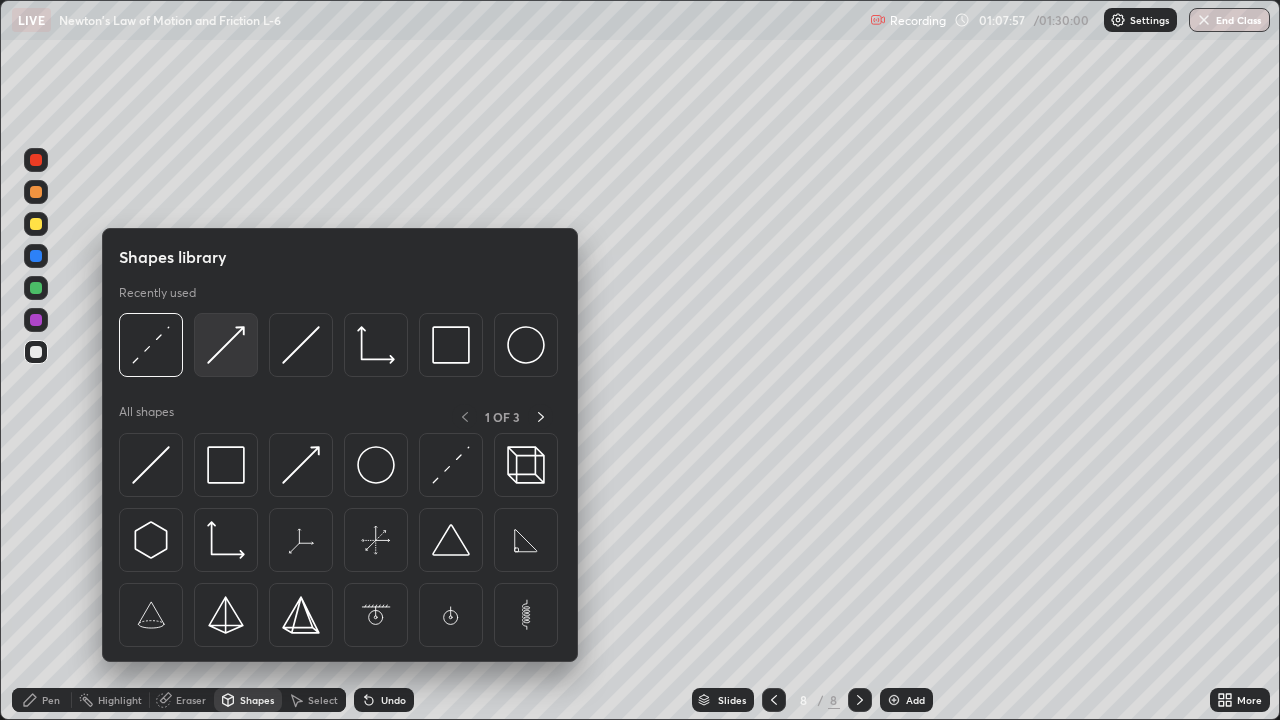 click at bounding box center [226, 345] 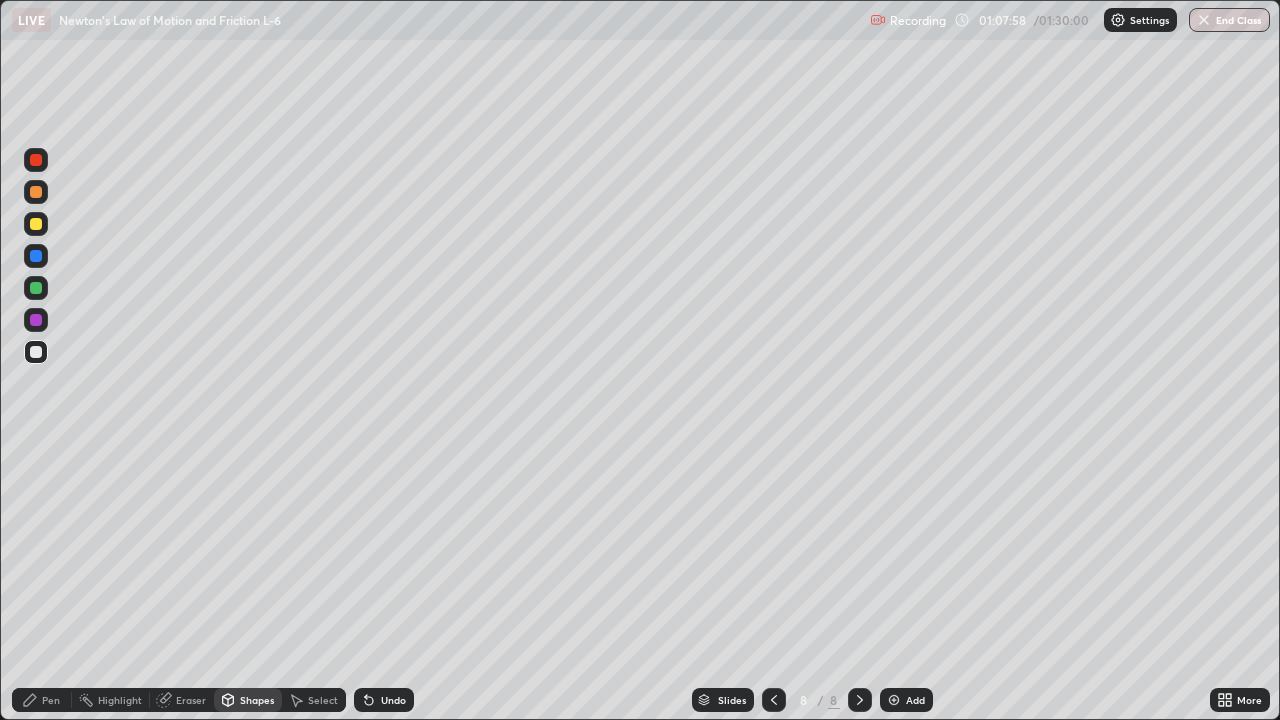 click at bounding box center (36, 192) 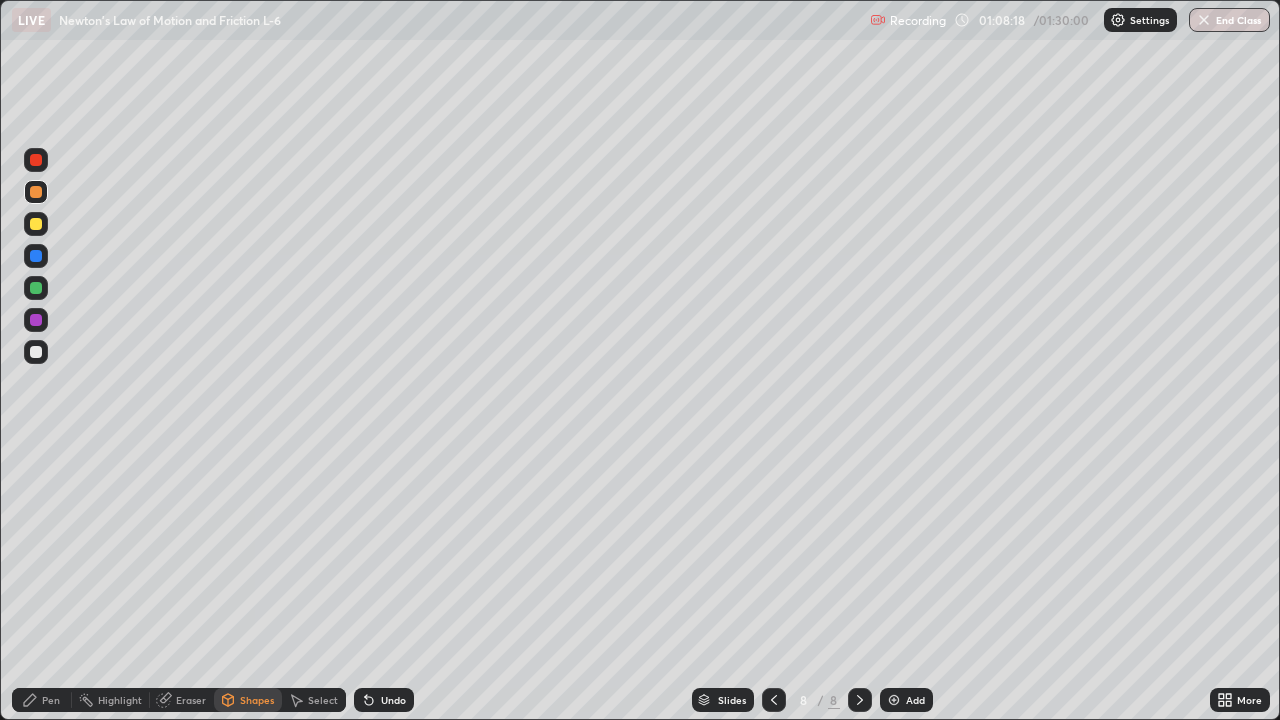 click on "Pen" at bounding box center (51, 700) 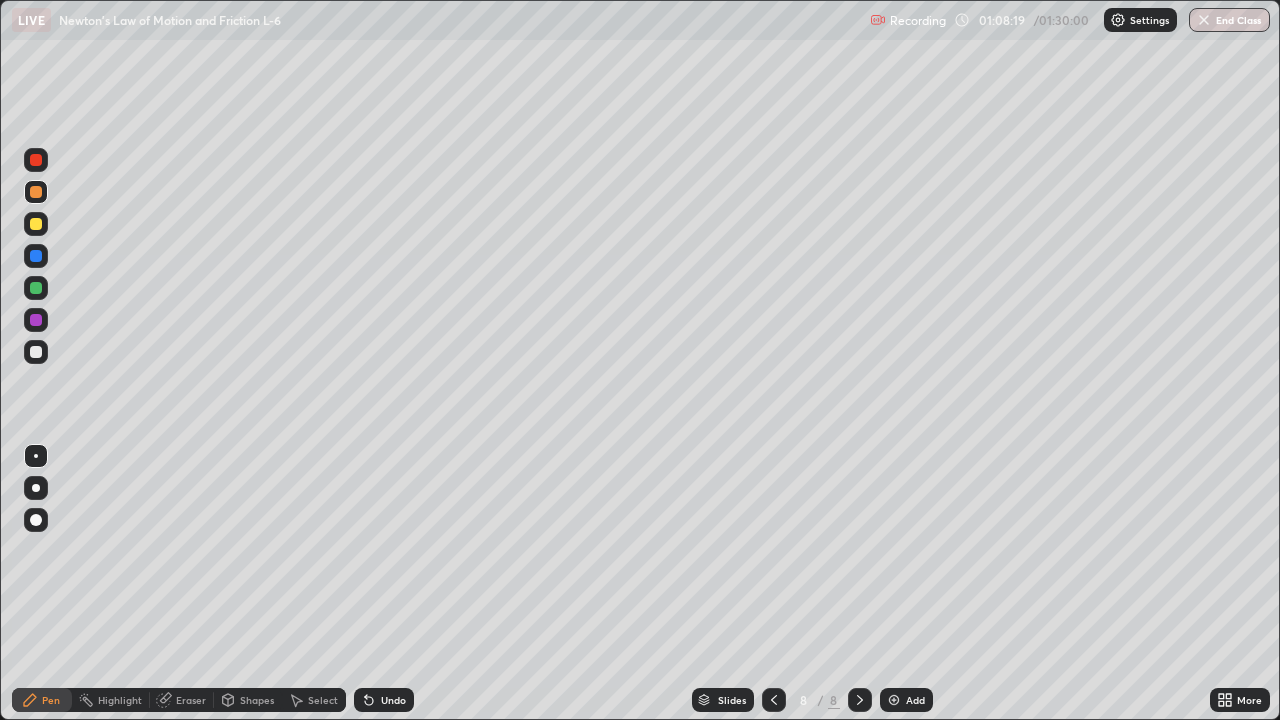 click at bounding box center [36, 352] 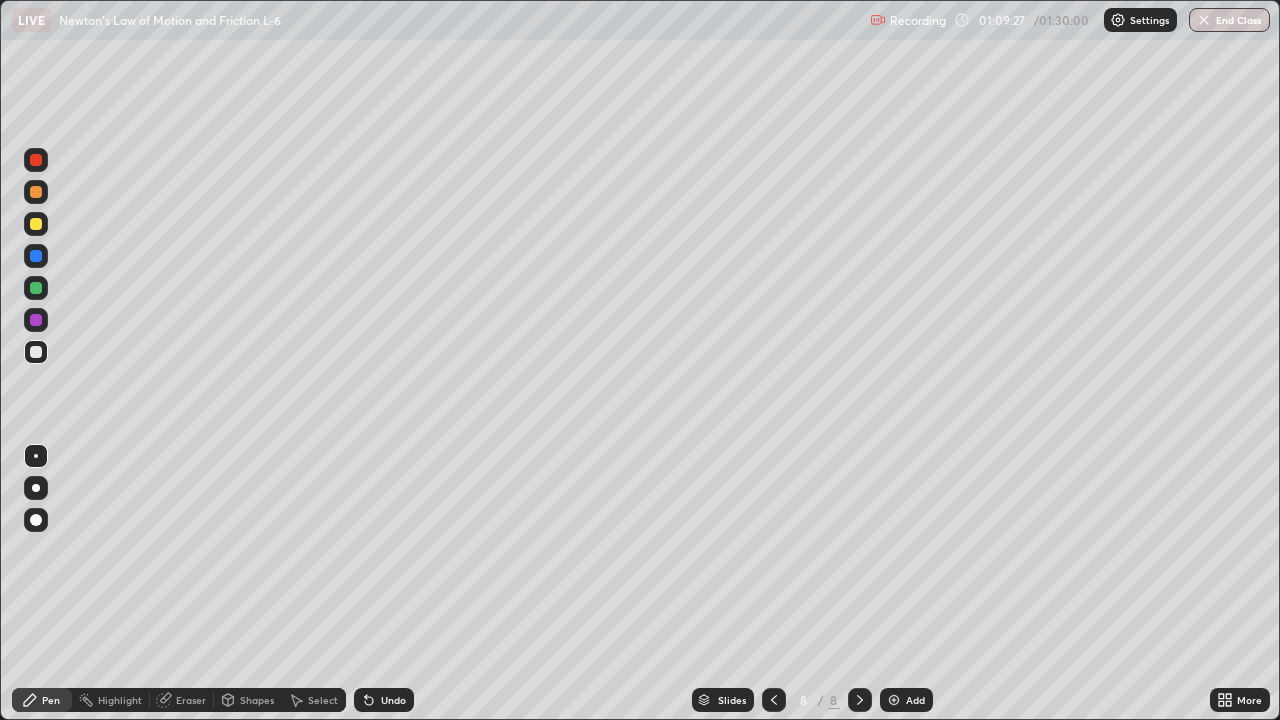 click on "Undo" at bounding box center (384, 700) 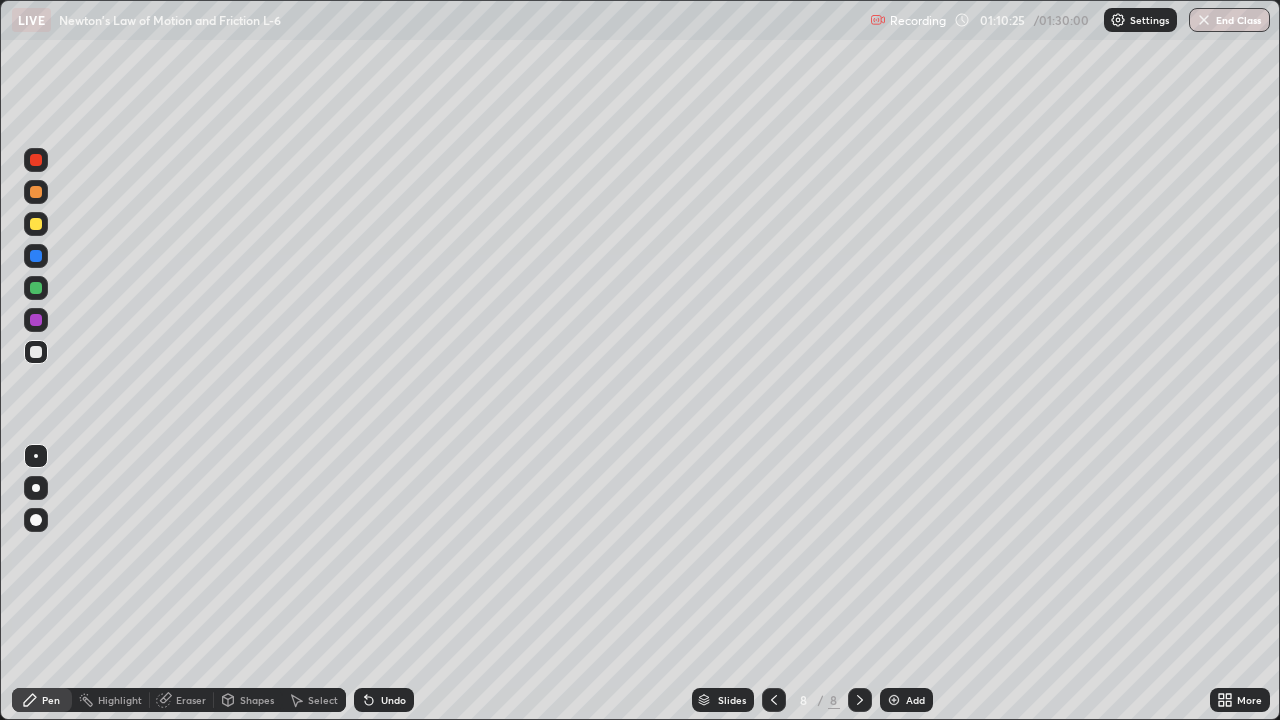 click on "Shapes" at bounding box center [257, 700] 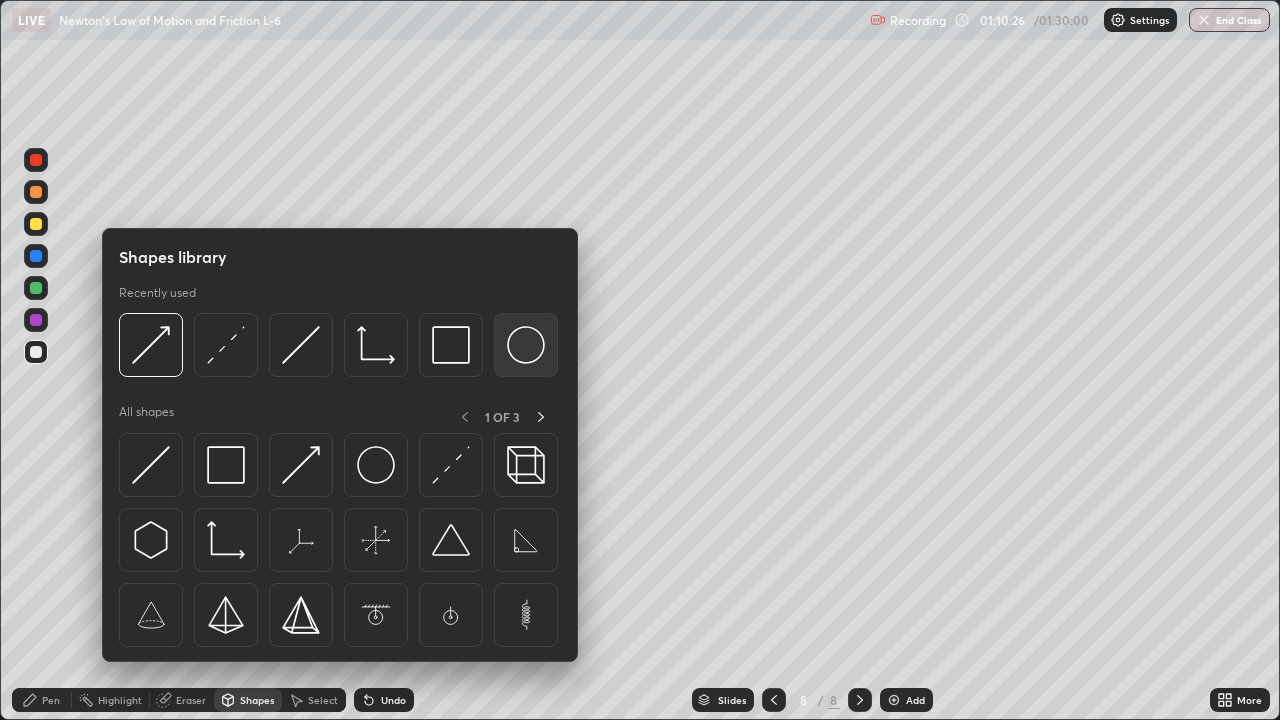 click at bounding box center (526, 345) 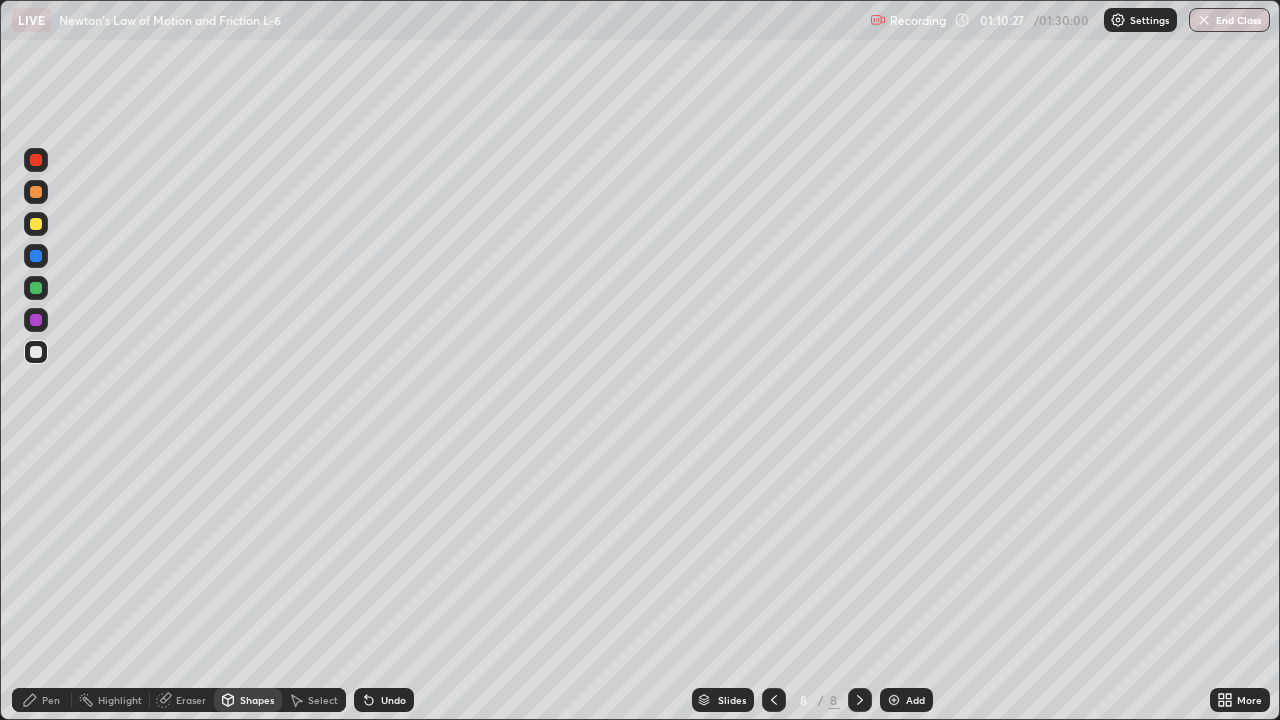click at bounding box center [36, 320] 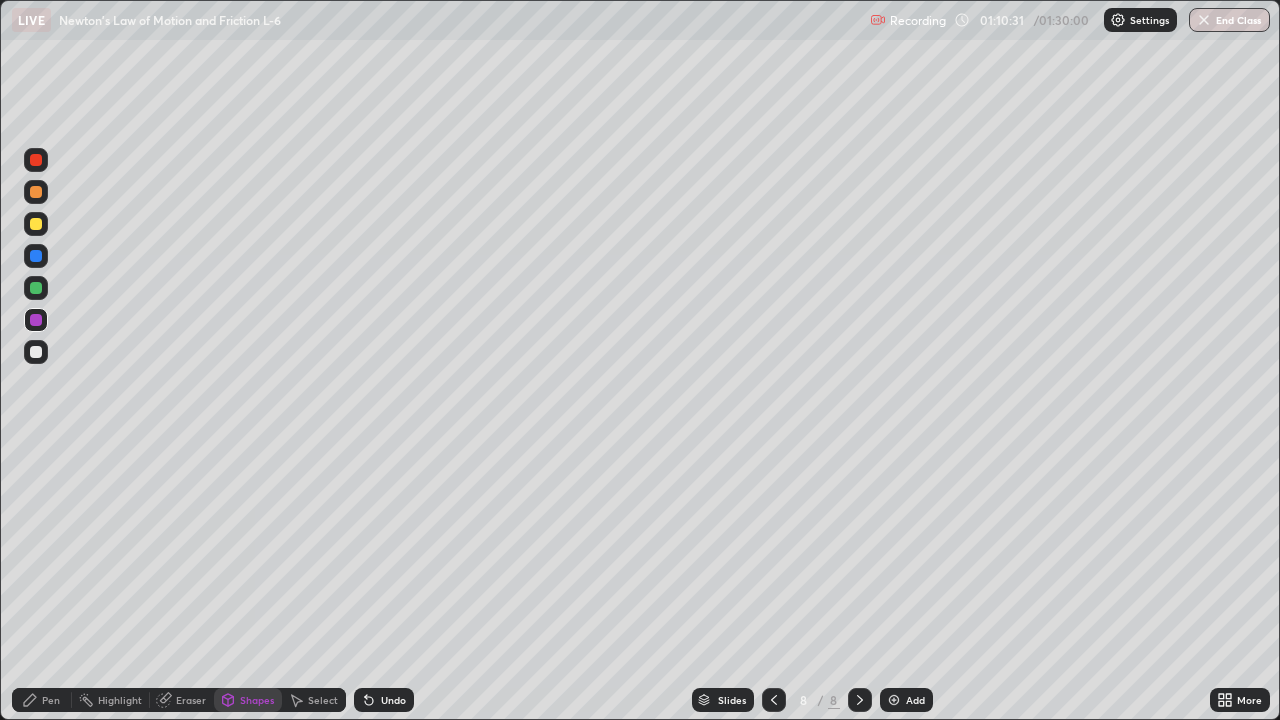 click on "Add" at bounding box center (915, 700) 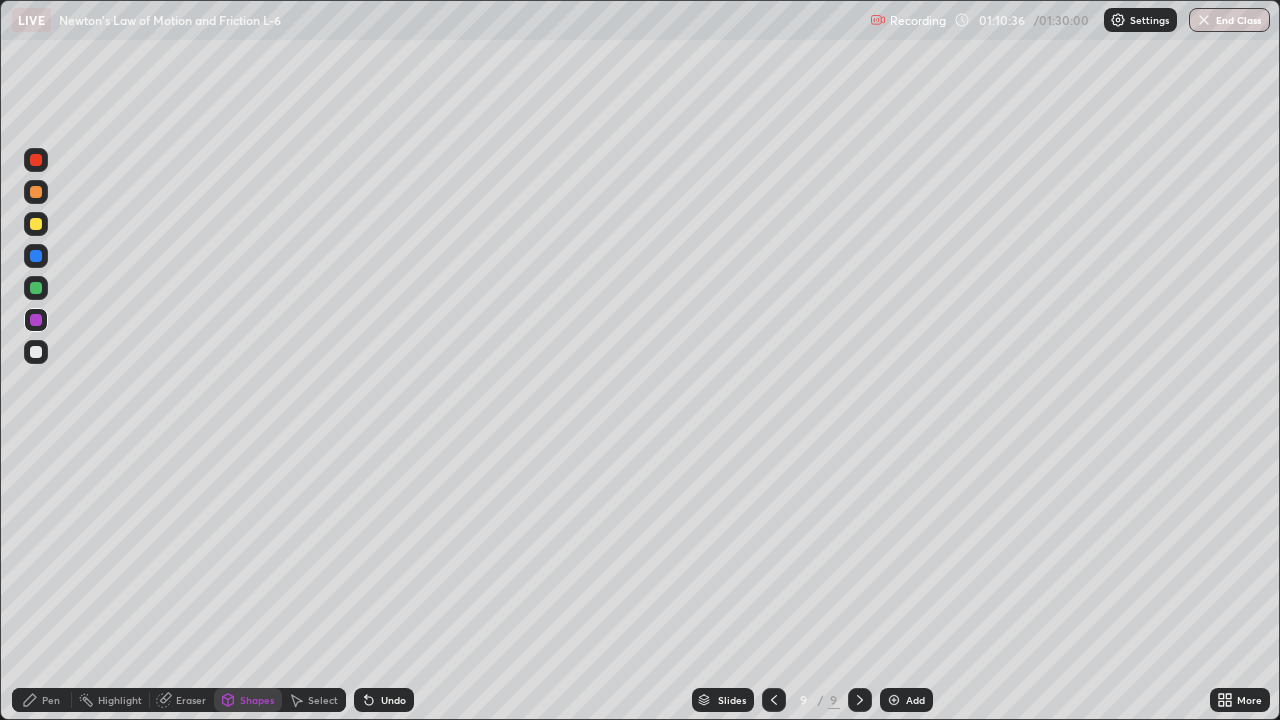 click on "Shapes" at bounding box center [257, 700] 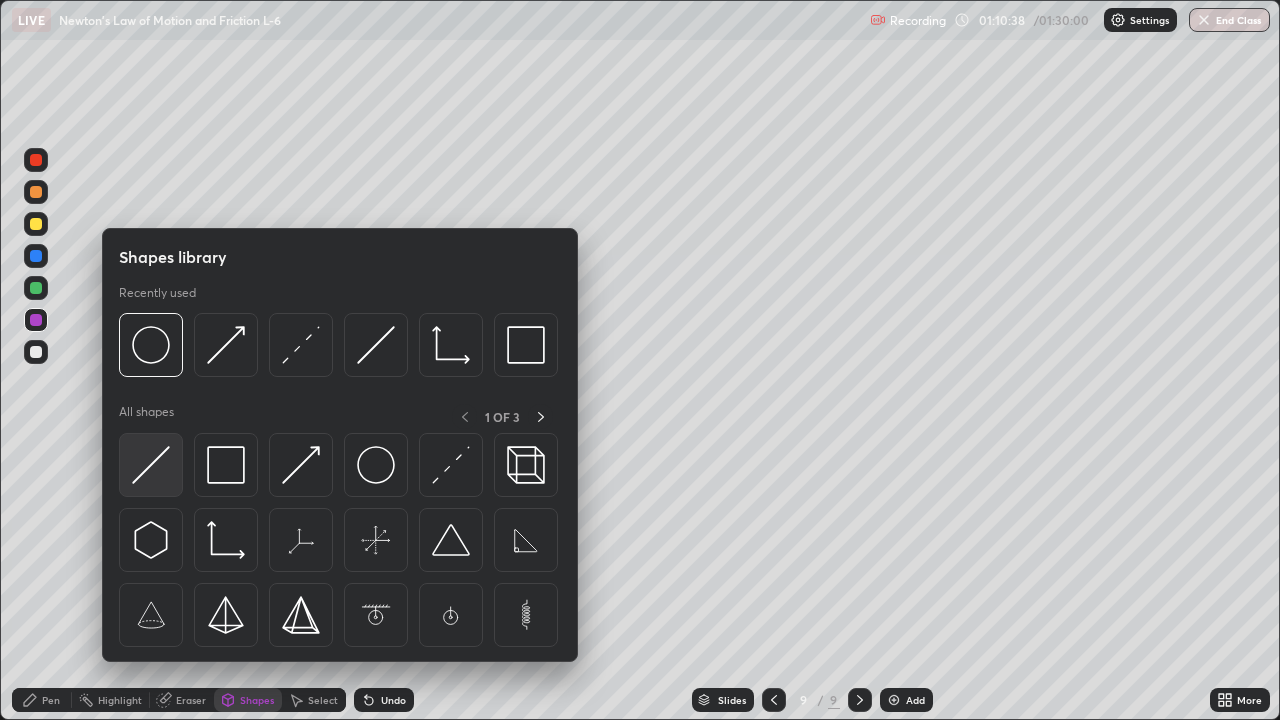 click at bounding box center (151, 465) 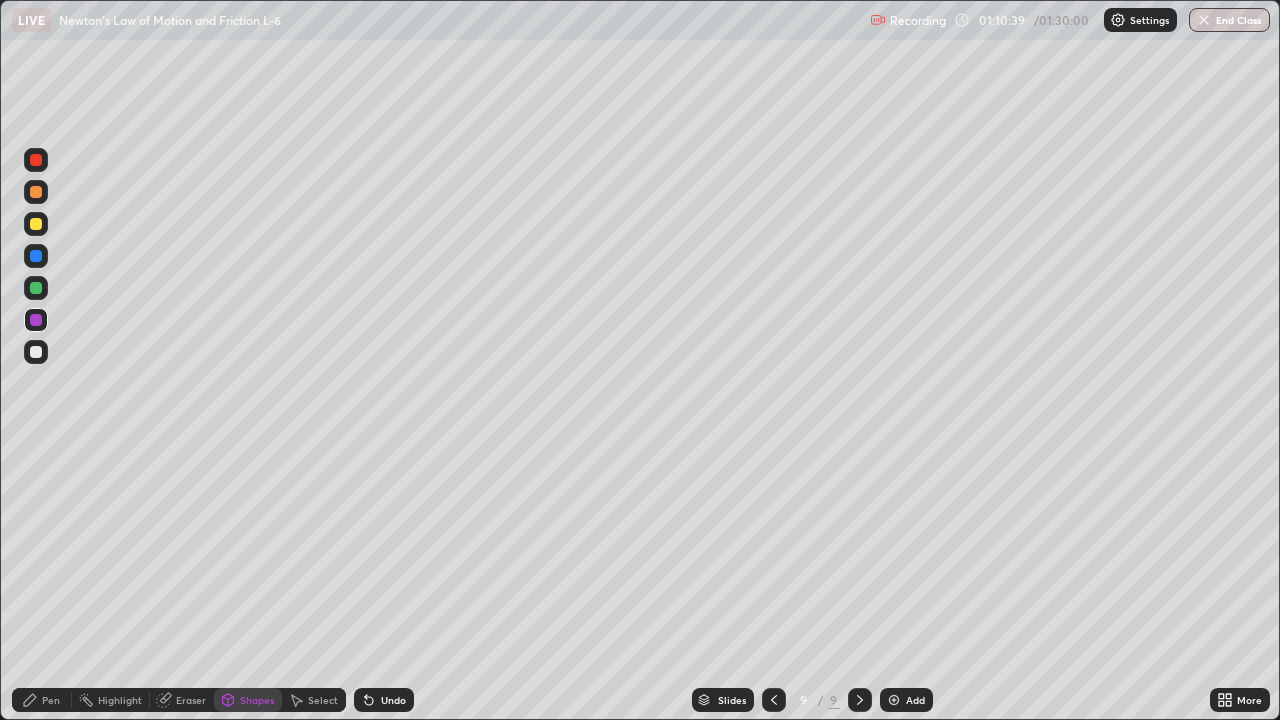 click at bounding box center (36, 352) 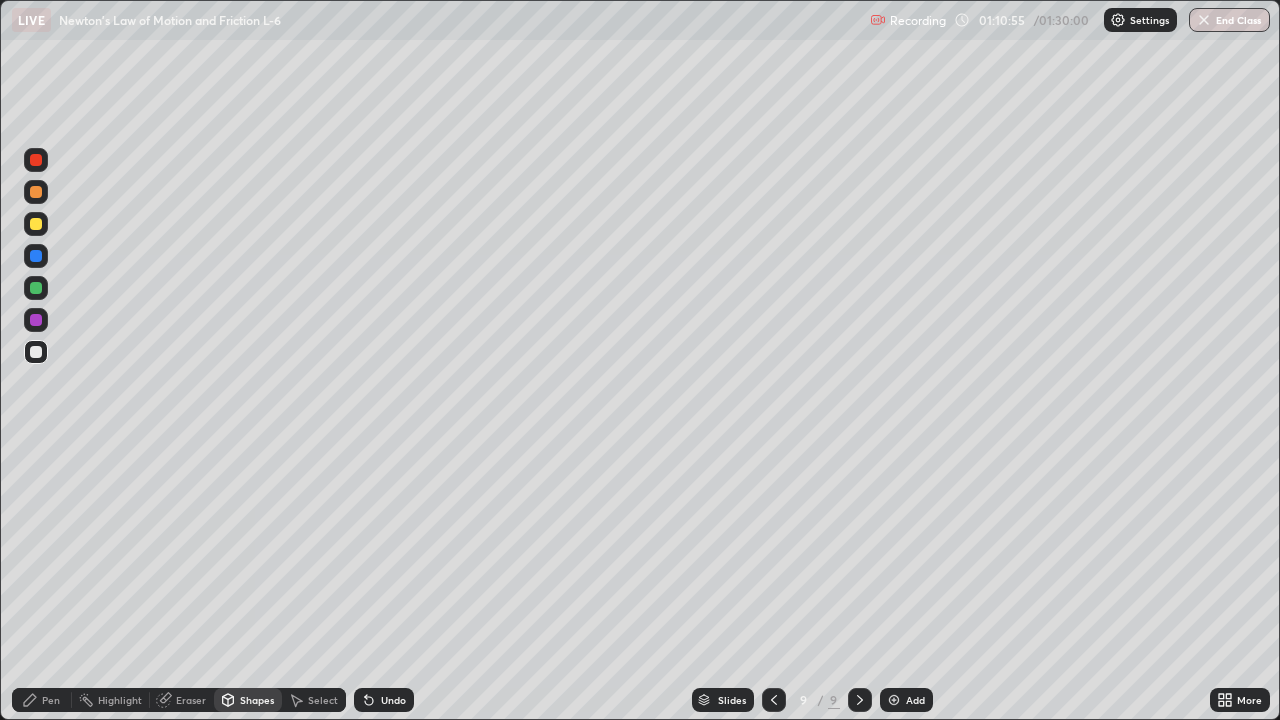 click on "Pen" at bounding box center [51, 700] 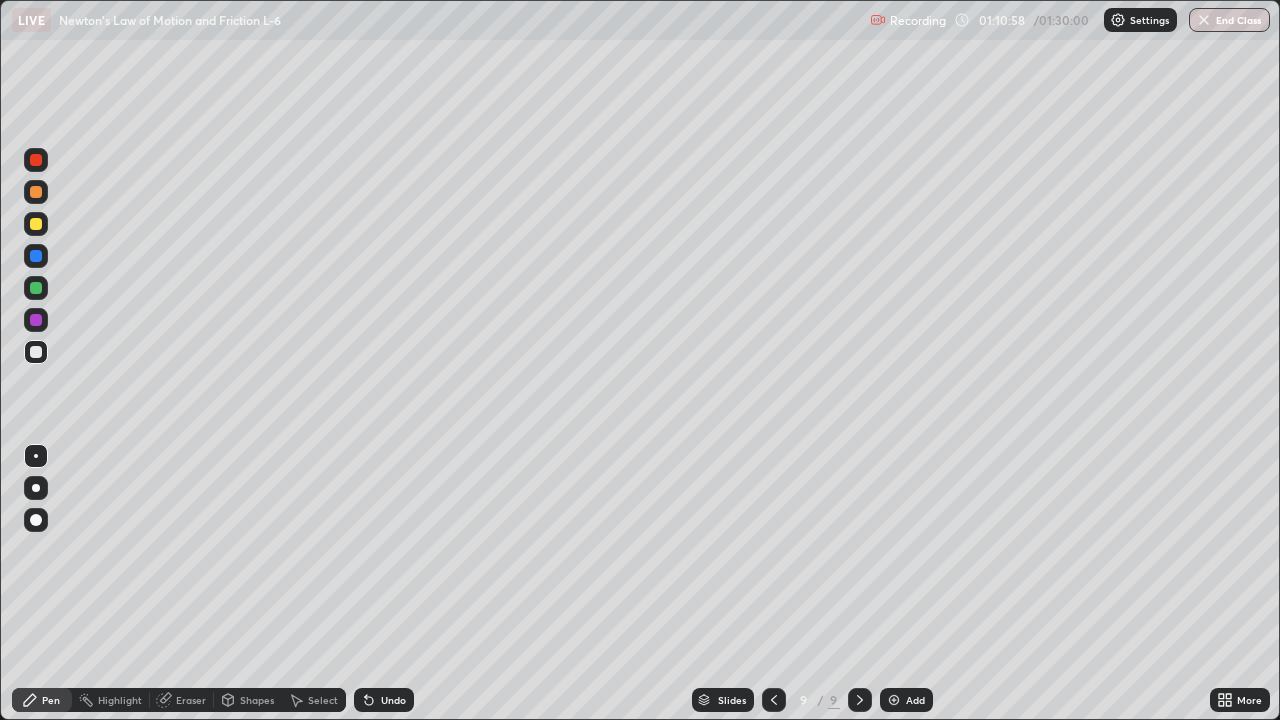click at bounding box center [36, 192] 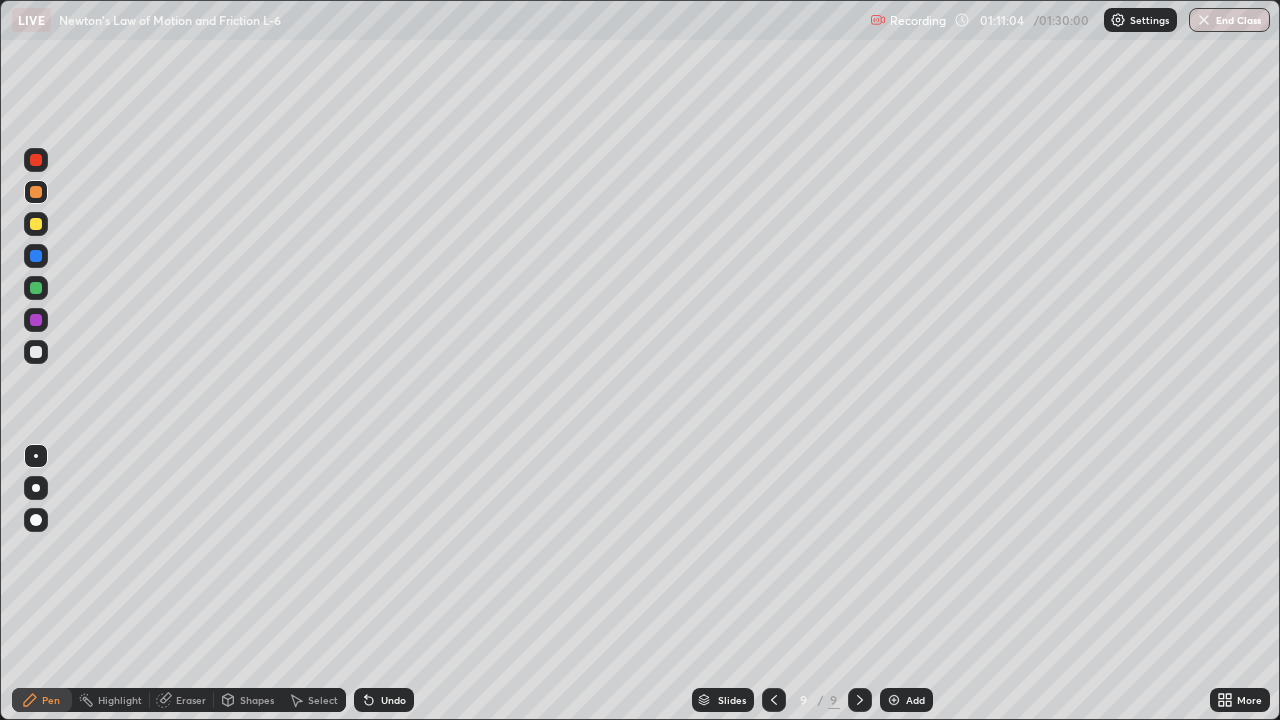 click on "Undo" at bounding box center [384, 700] 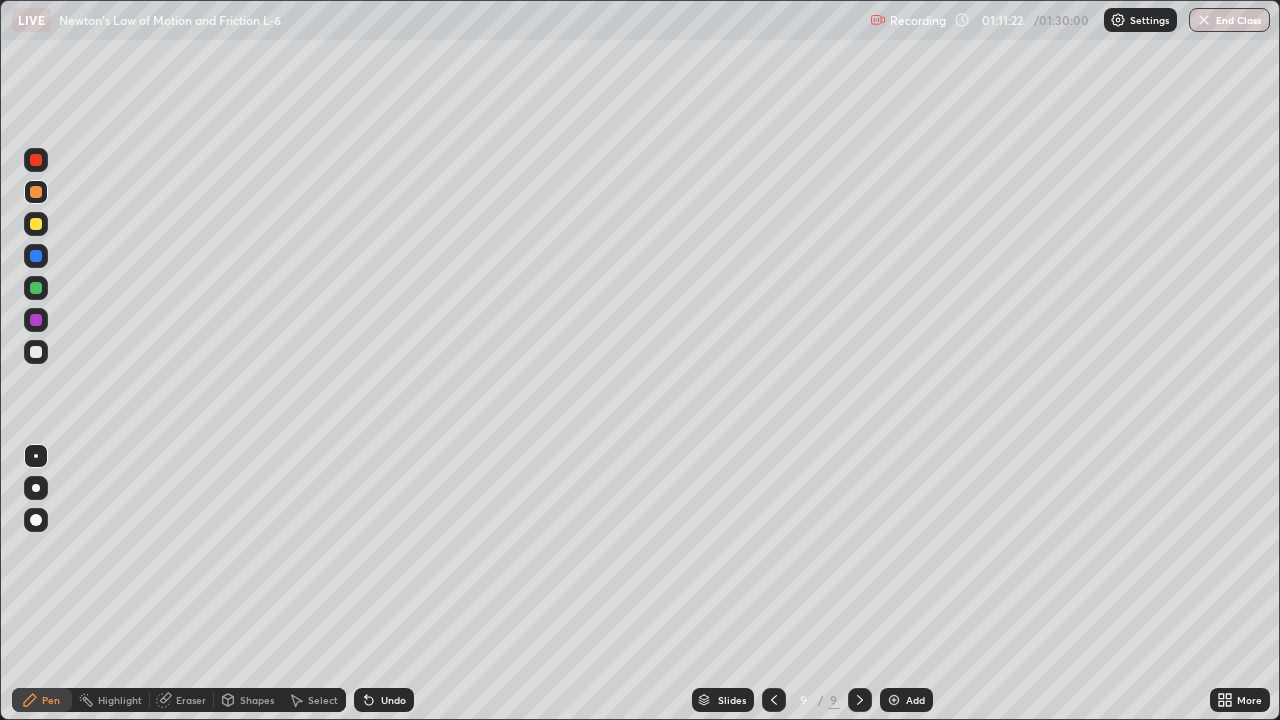 click on "Shapes" at bounding box center [257, 700] 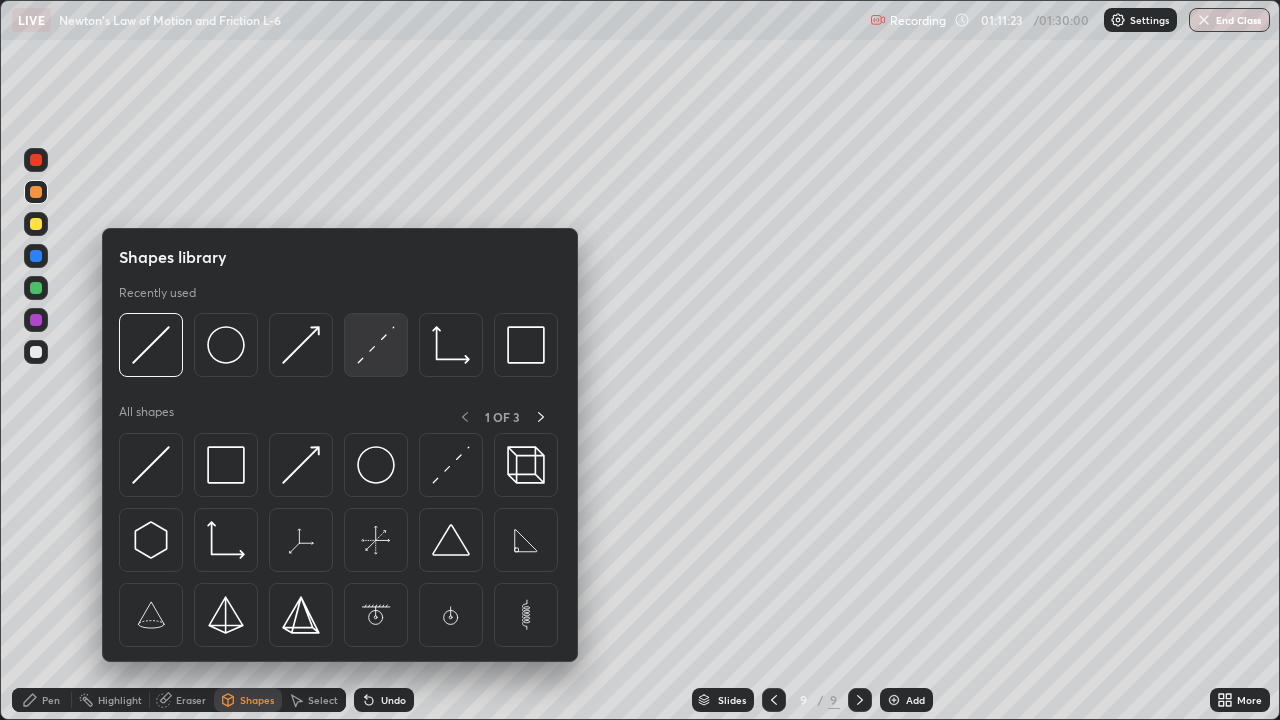 click at bounding box center [376, 345] 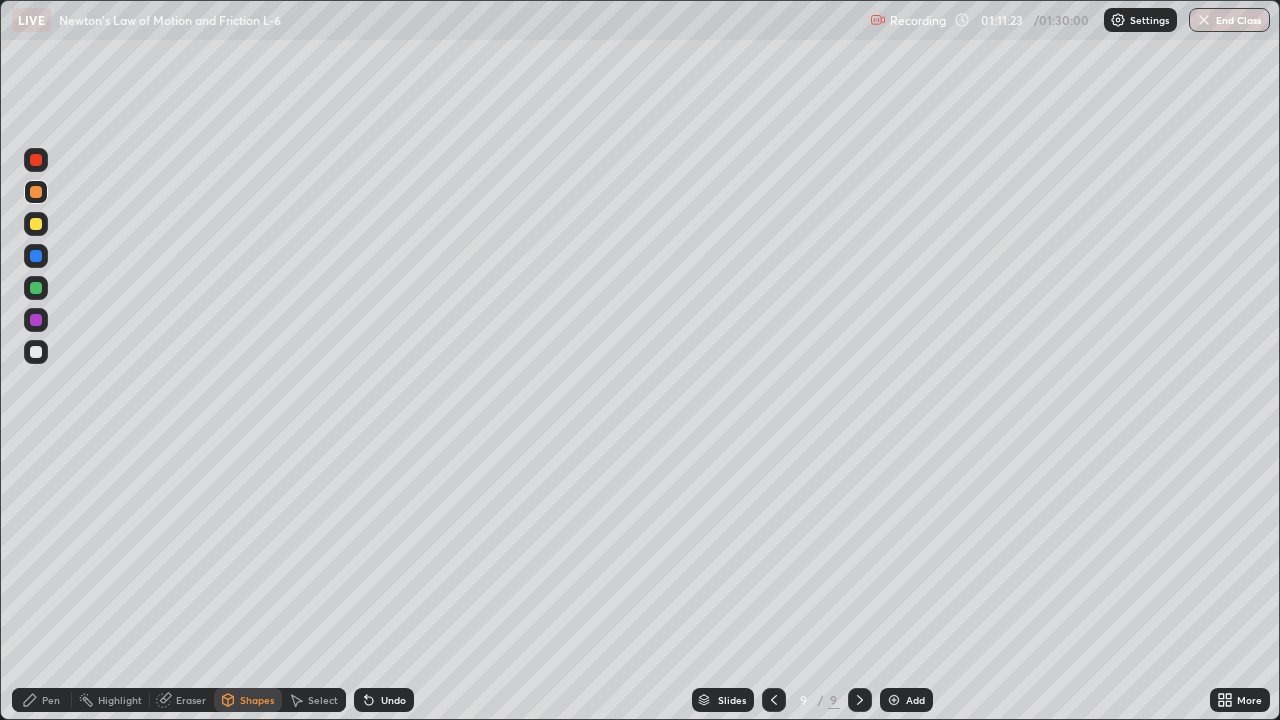 click at bounding box center [36, 288] 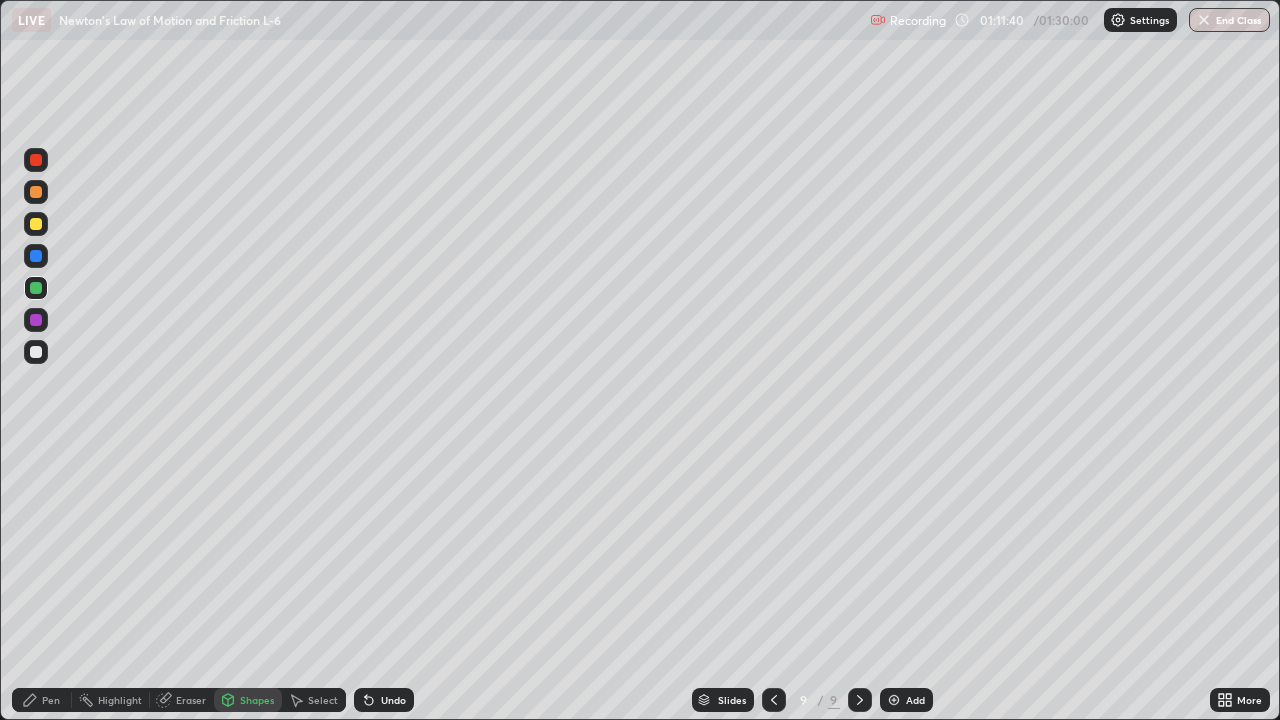 click on "Pen" at bounding box center (42, 700) 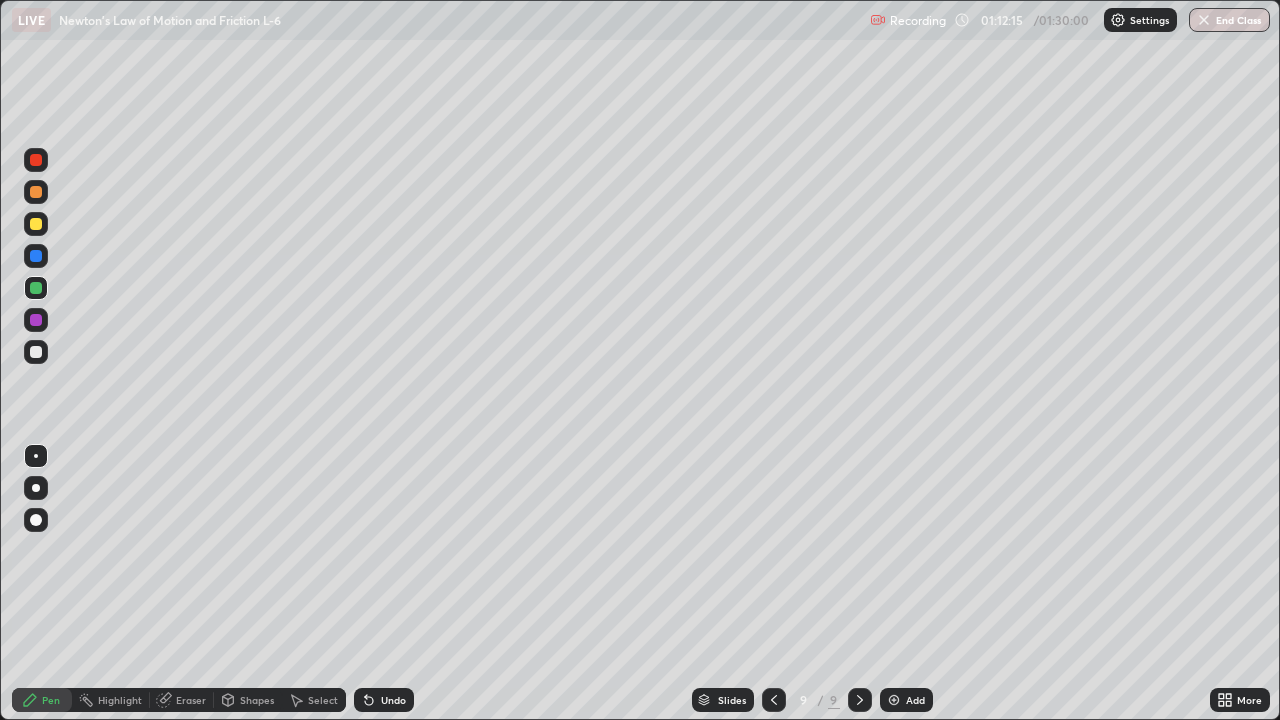 click on "Shapes" at bounding box center (248, 700) 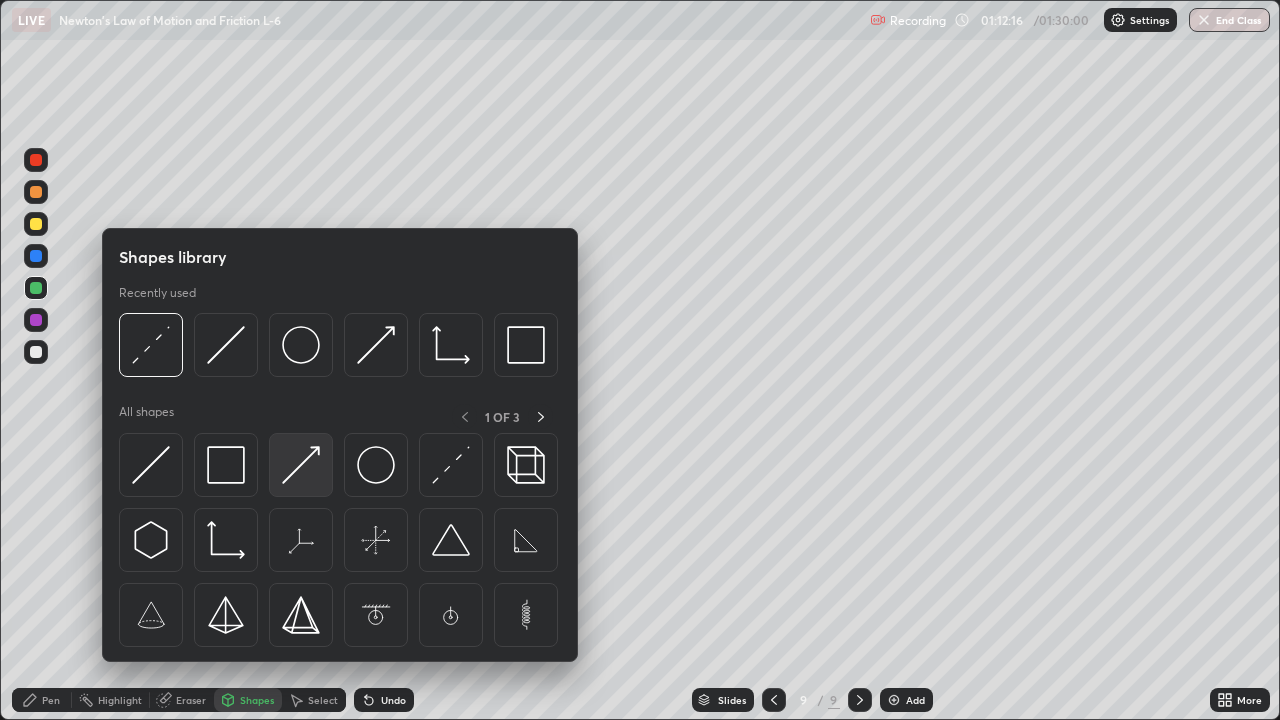 click at bounding box center (301, 465) 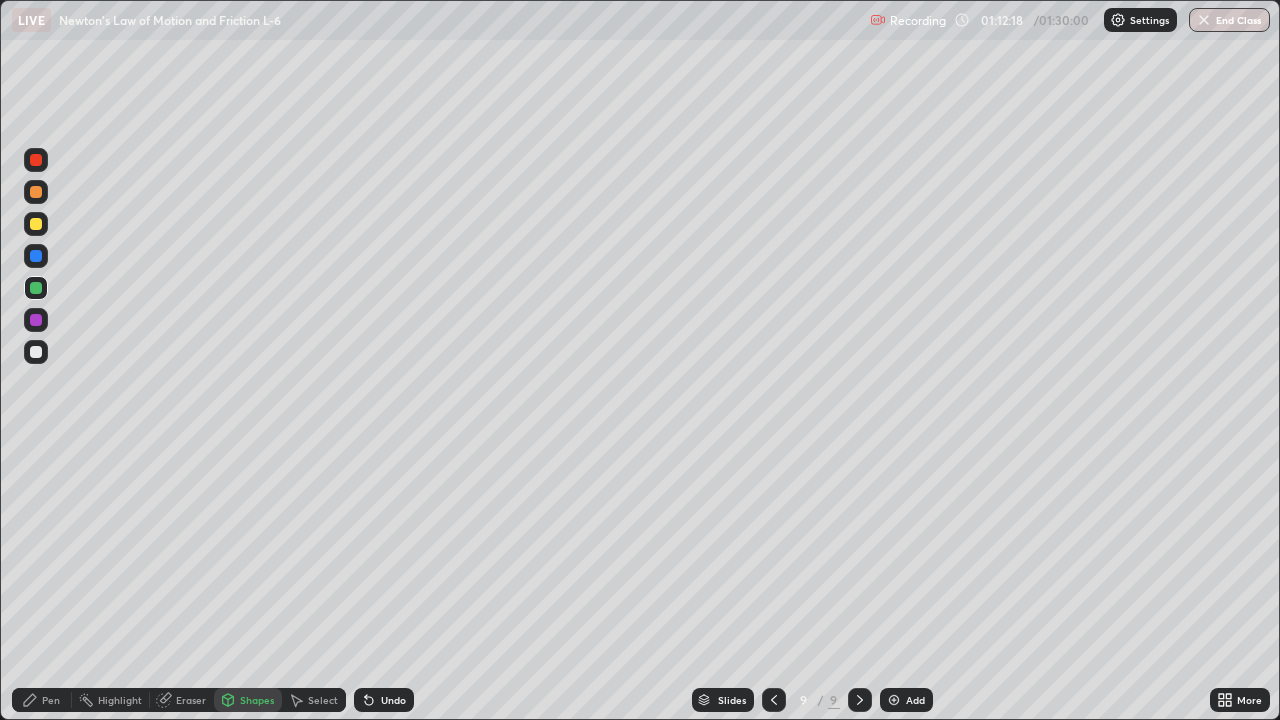 click at bounding box center [36, 224] 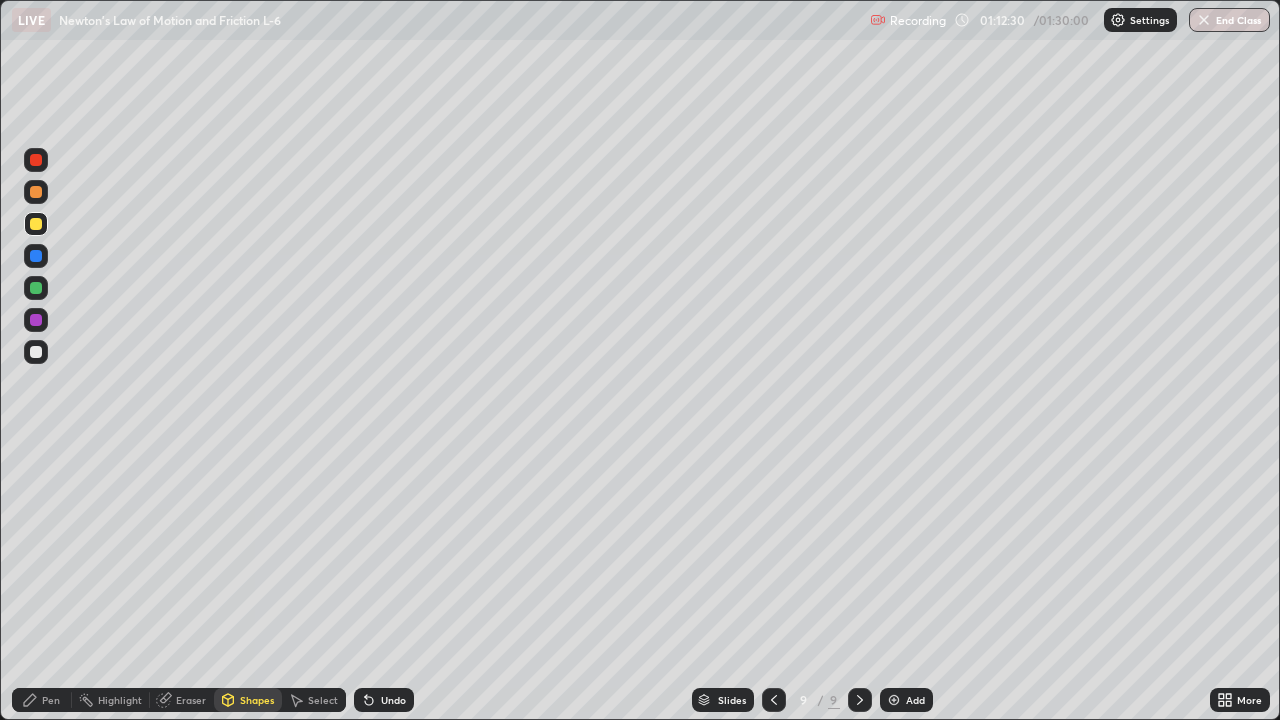 click at bounding box center [36, 192] 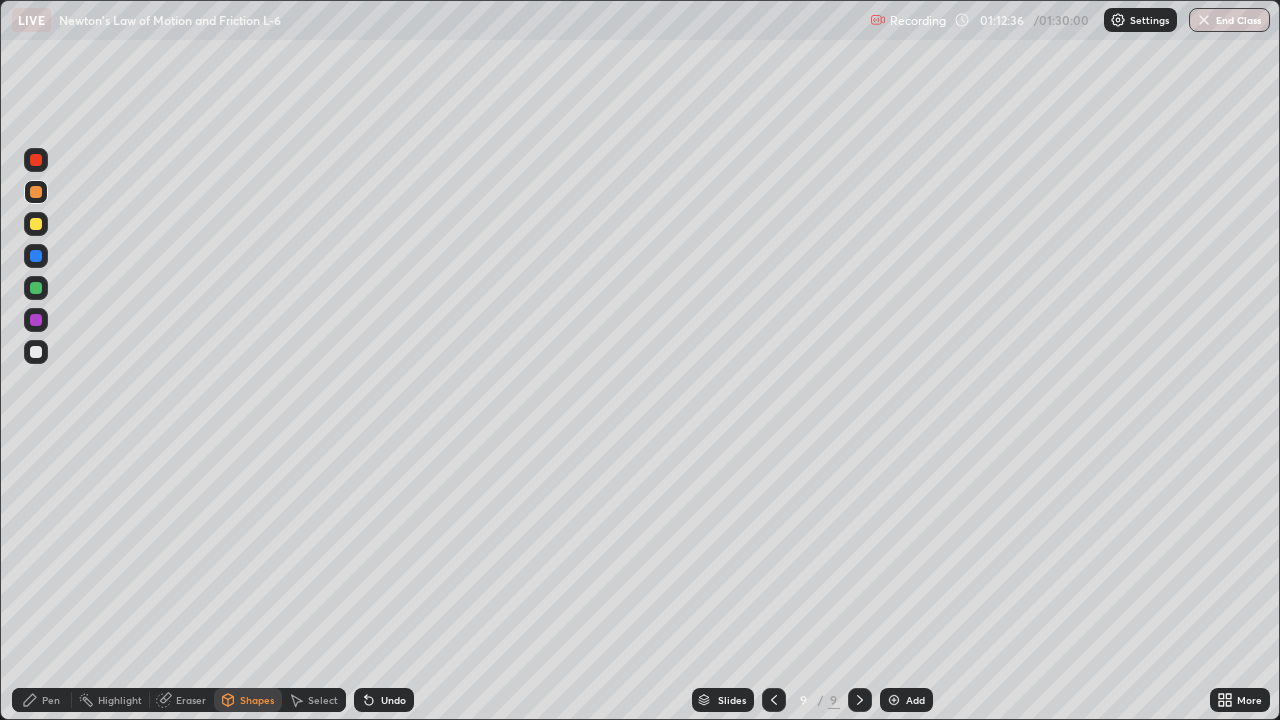 click at bounding box center [36, 256] 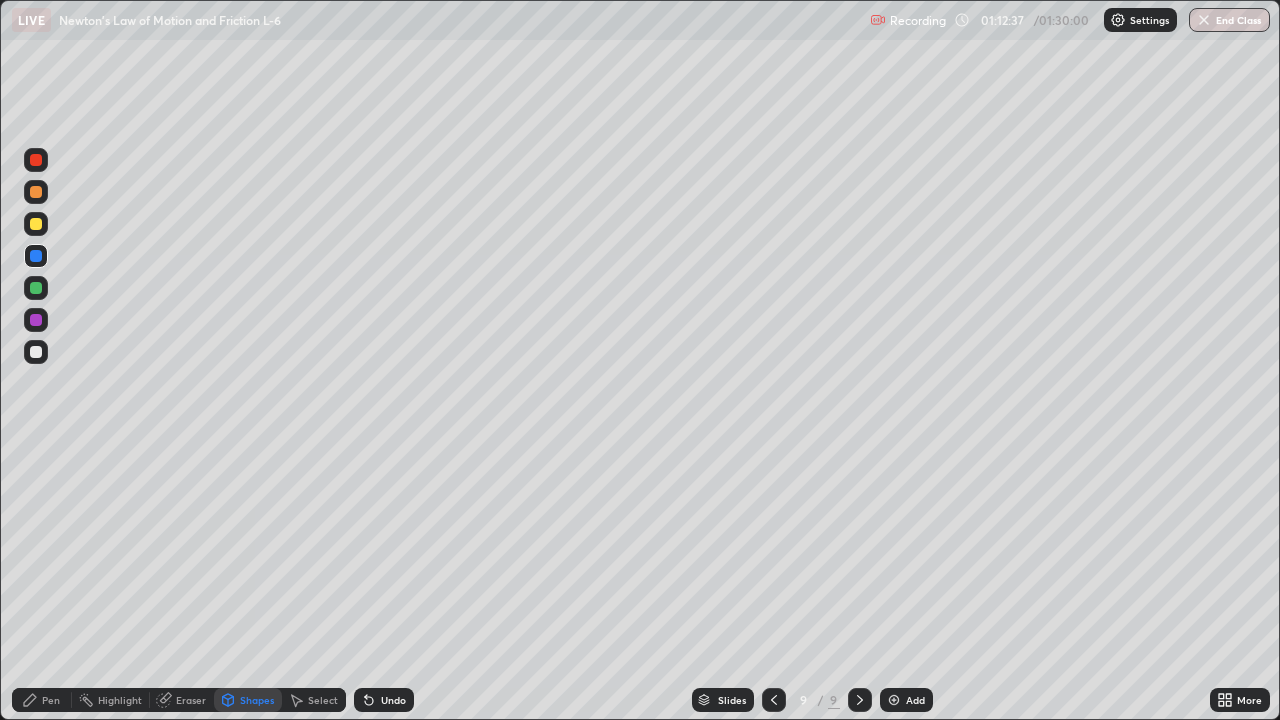 click on "Pen" at bounding box center (42, 700) 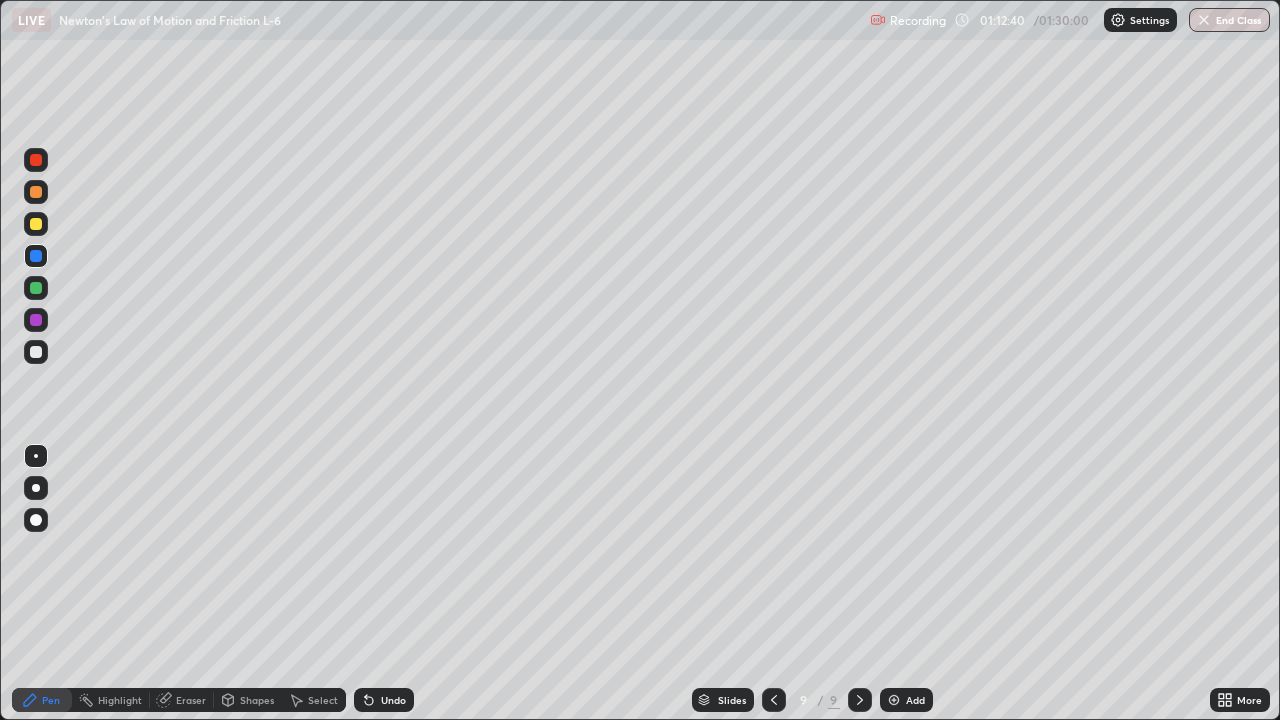 click on "Undo" at bounding box center [384, 700] 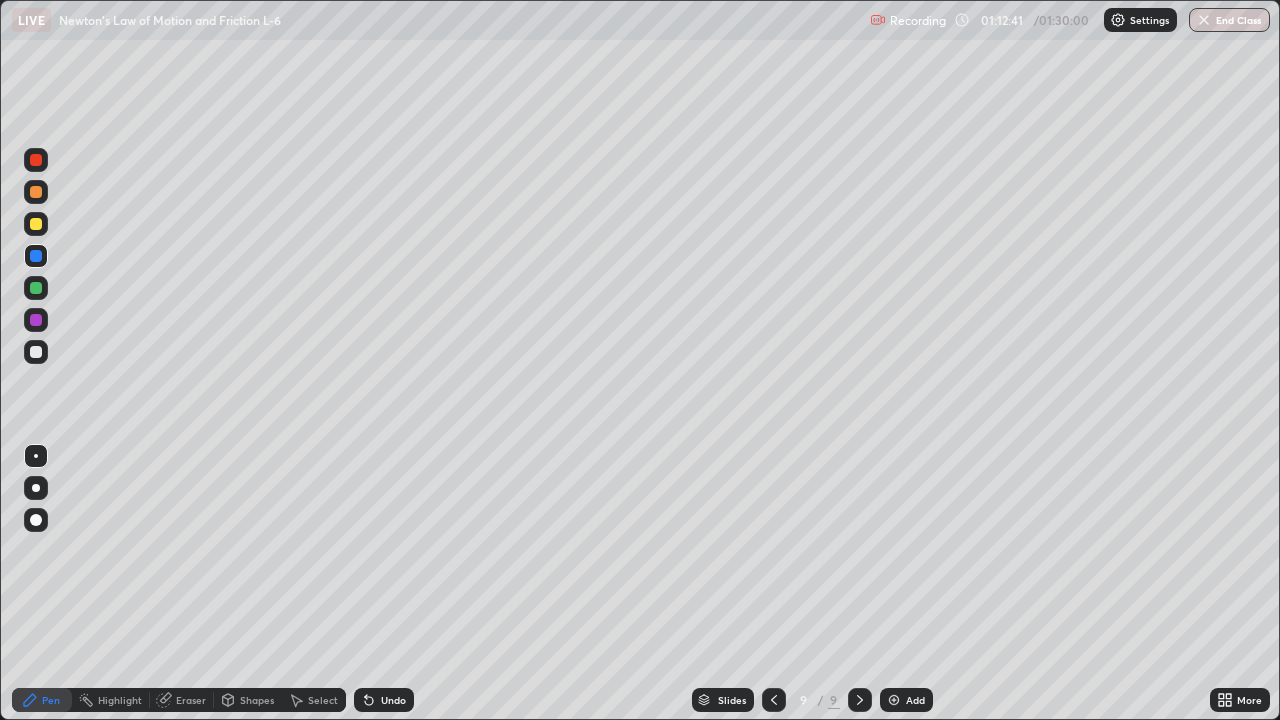 click on "Undo" at bounding box center (384, 700) 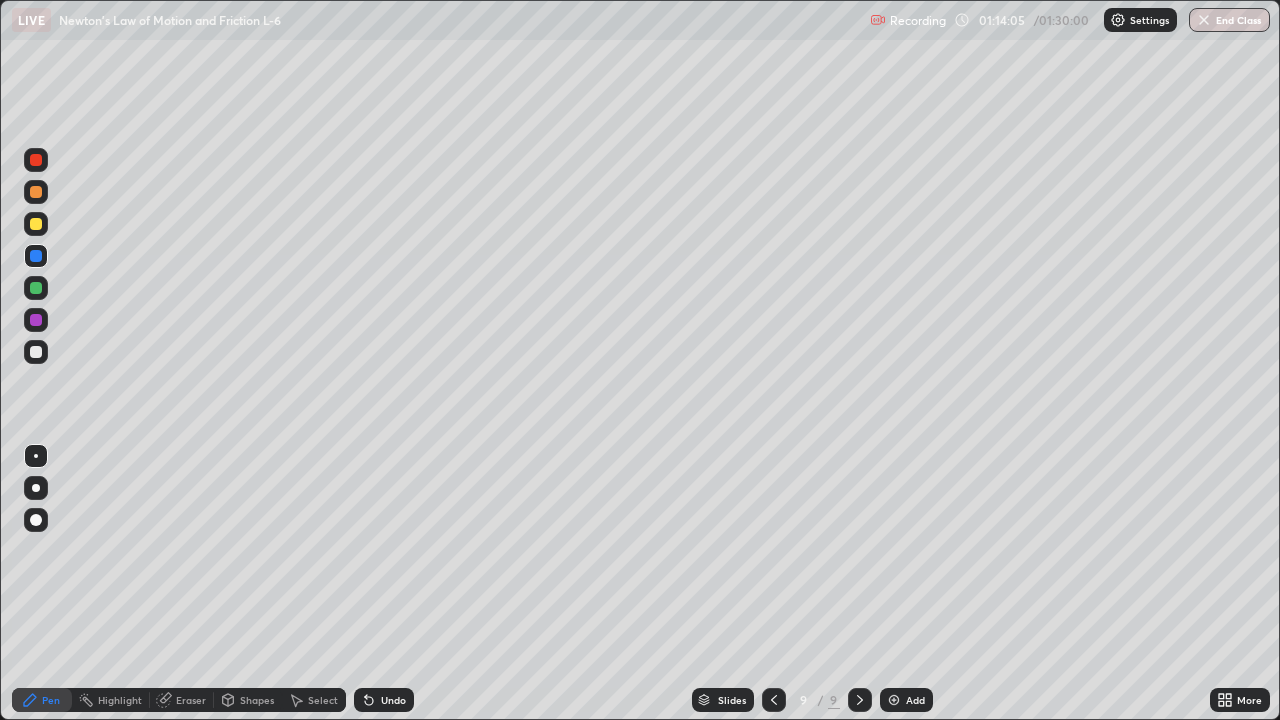 click on "Add" at bounding box center [915, 700] 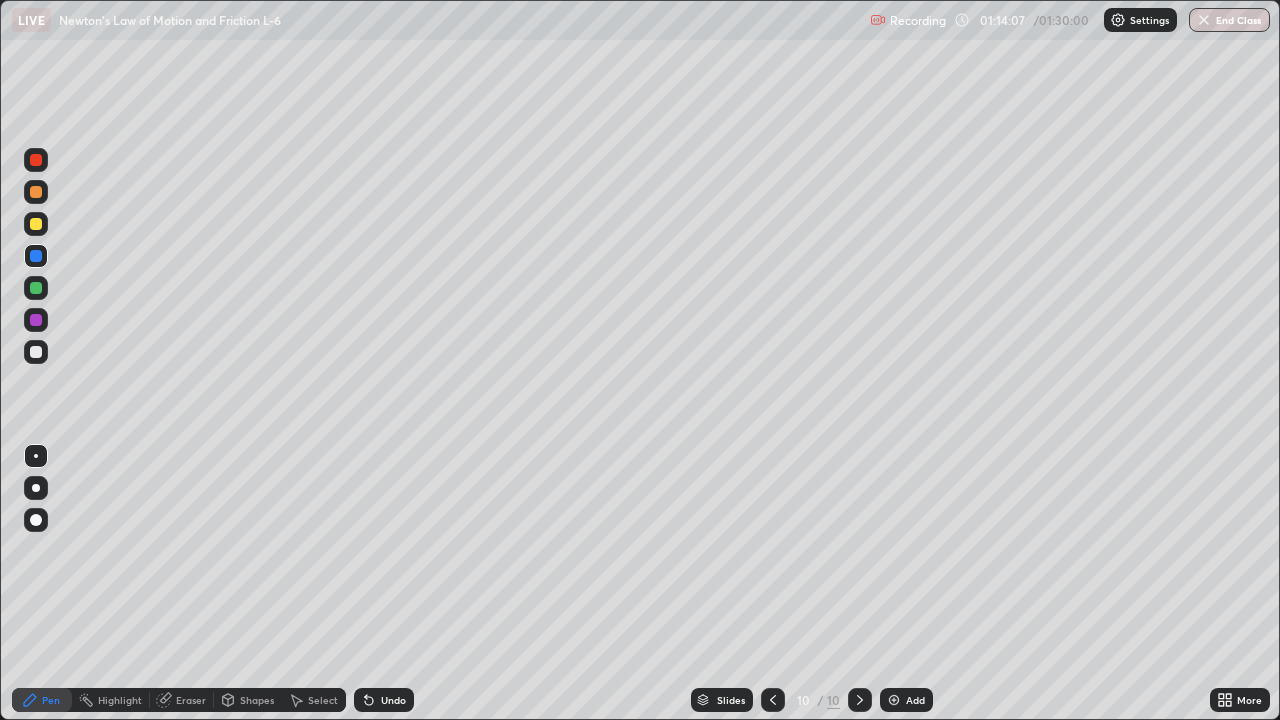 click at bounding box center [36, 352] 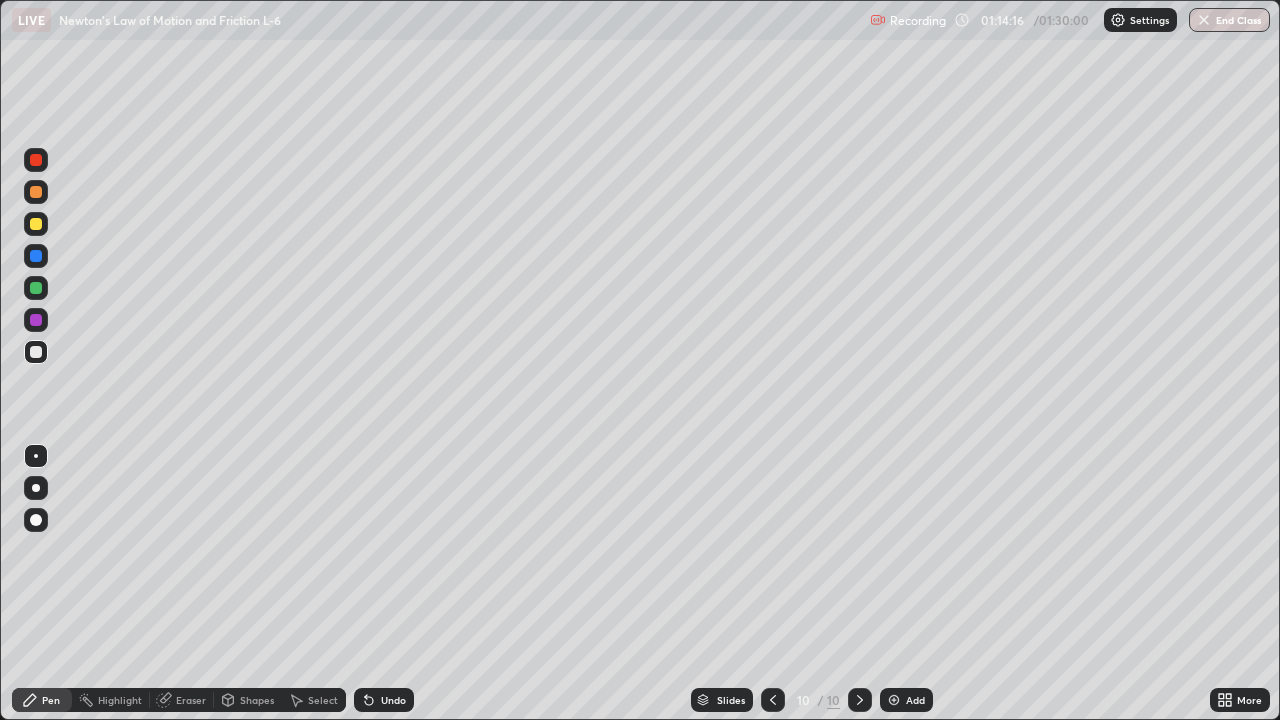 click on "Undo" at bounding box center [384, 700] 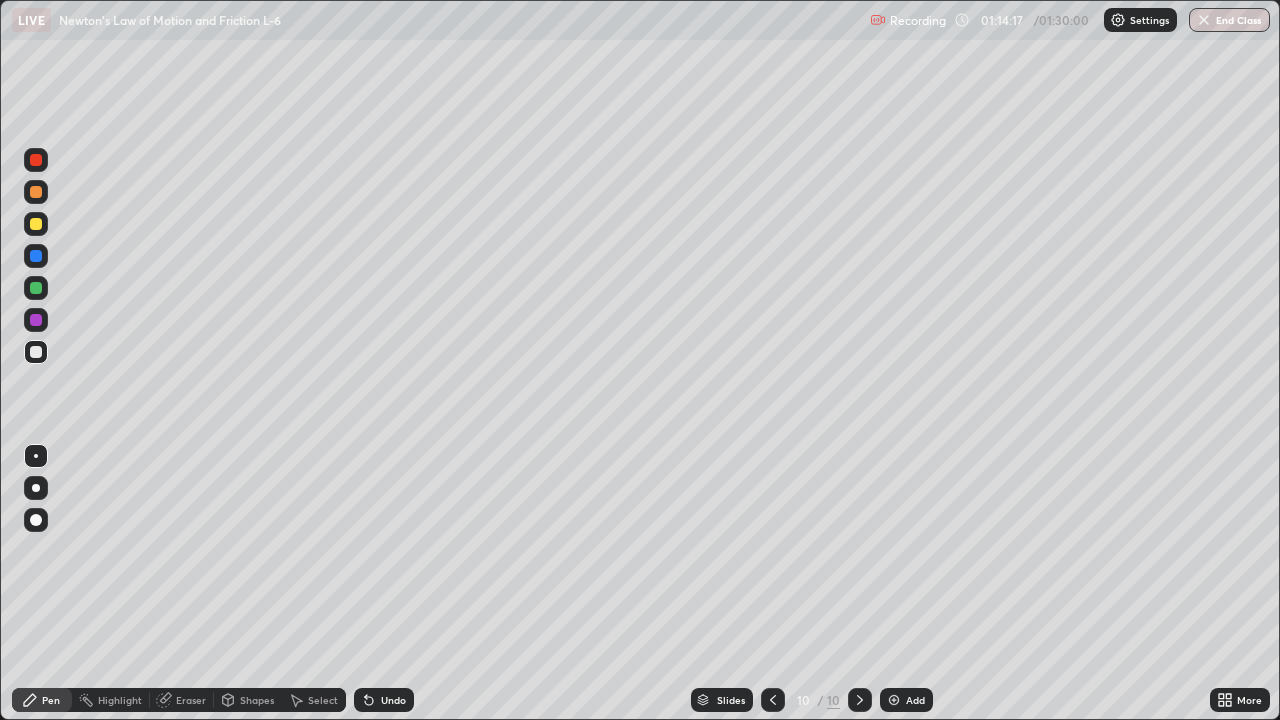 click on "Undo" at bounding box center (384, 700) 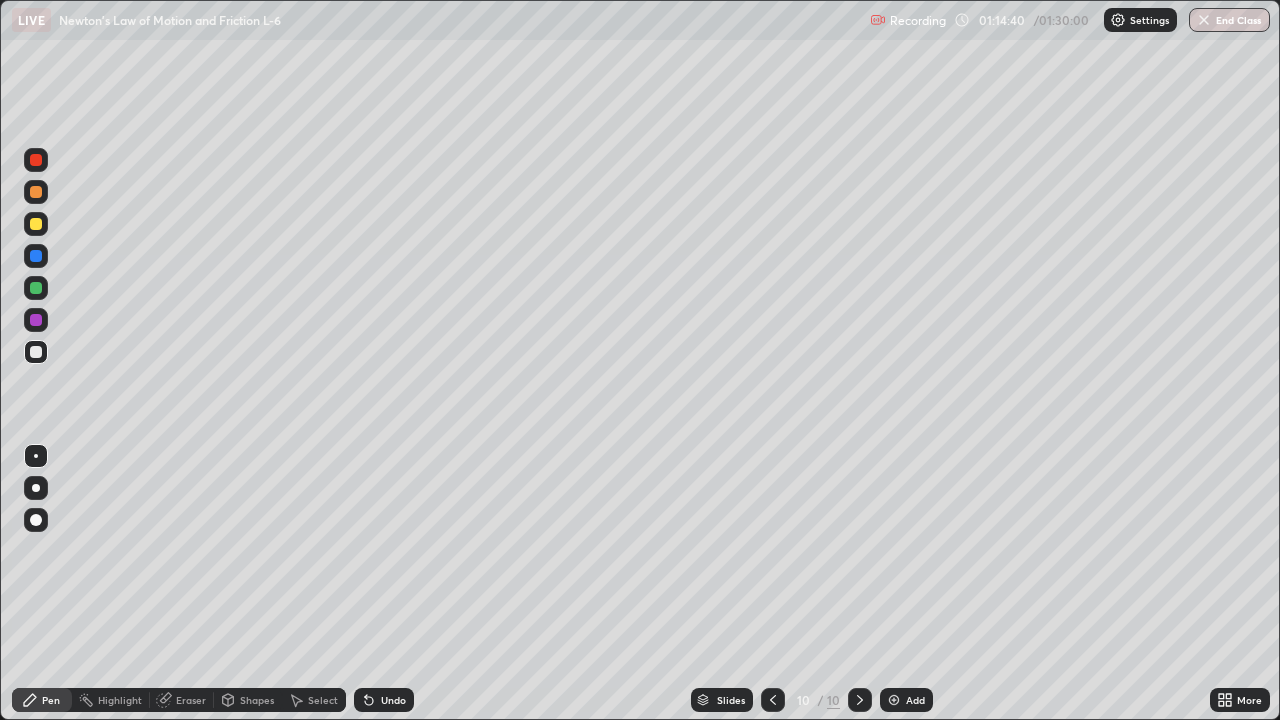 click on "Undo" at bounding box center (384, 700) 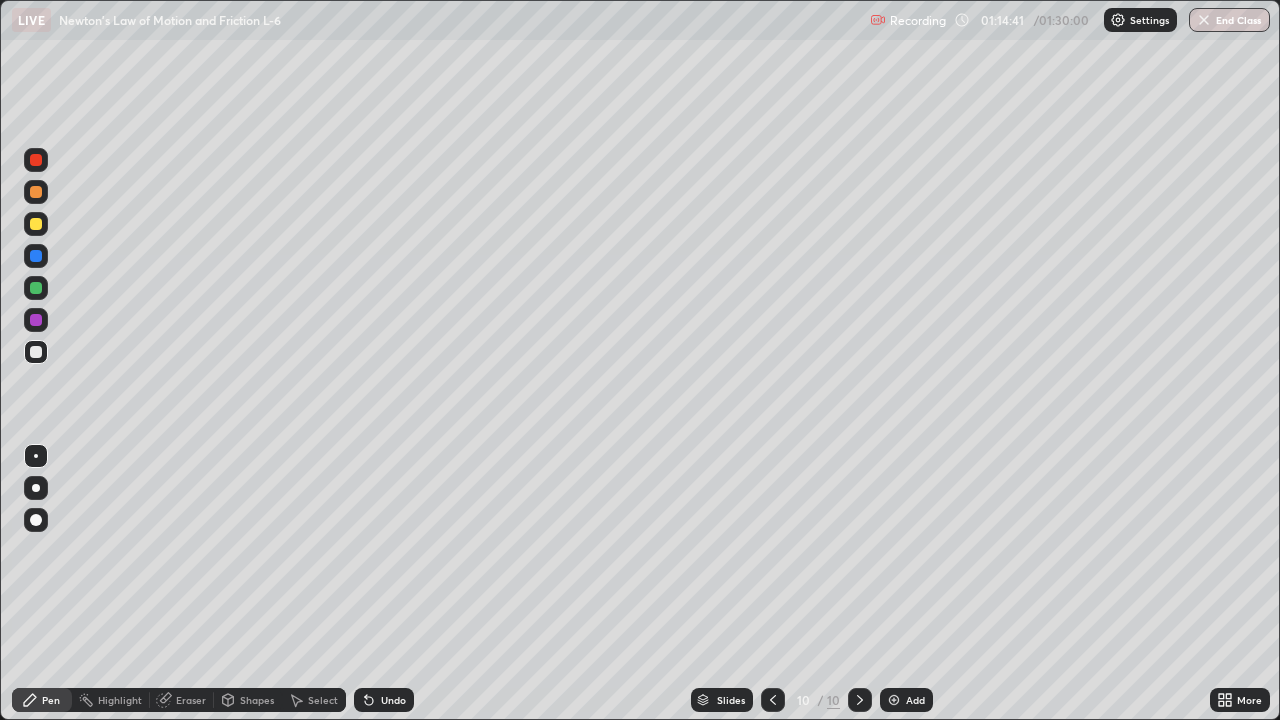 click on "Undo" at bounding box center (384, 700) 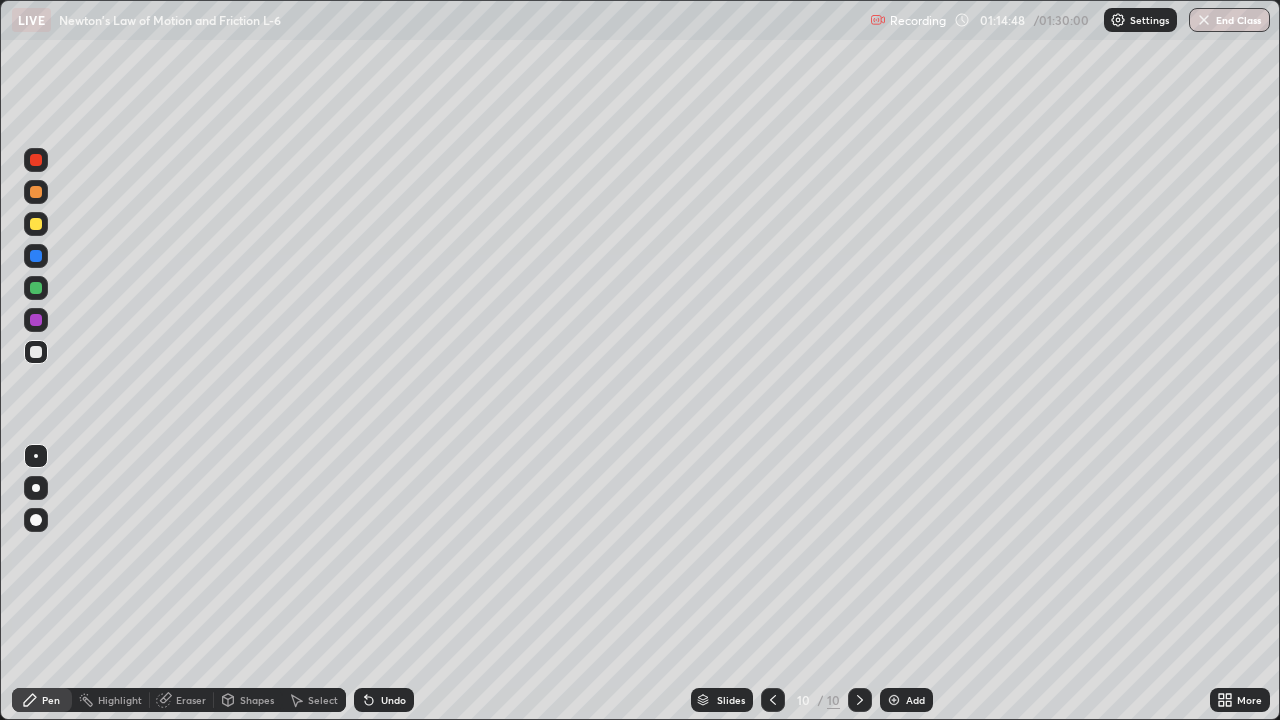 click on "Undo" at bounding box center (384, 700) 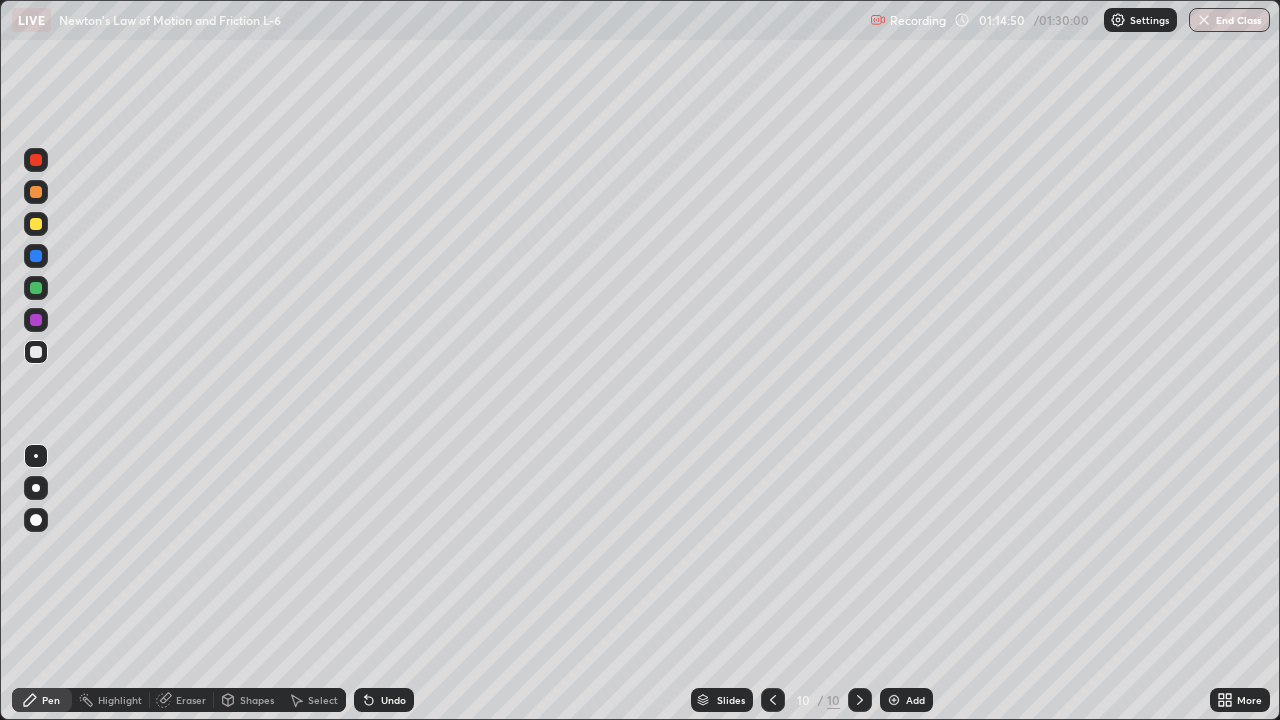 click on "Undo" at bounding box center [384, 700] 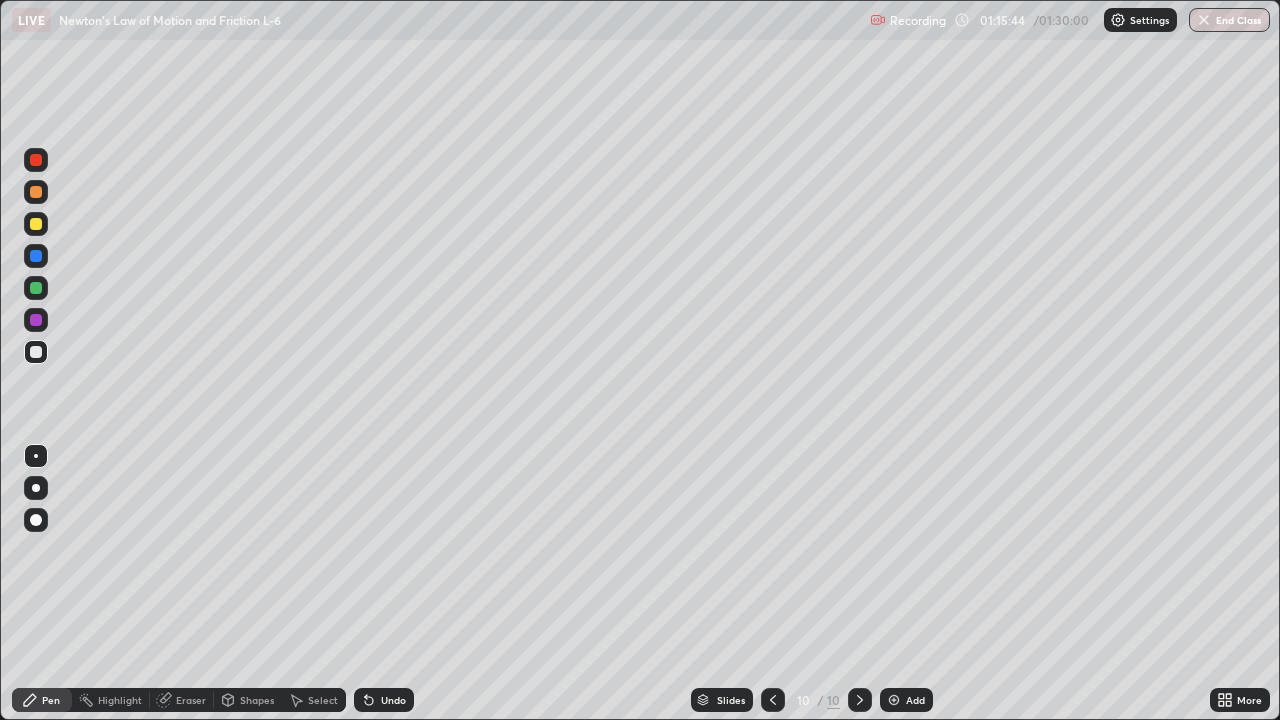 click on "Undo" at bounding box center (384, 700) 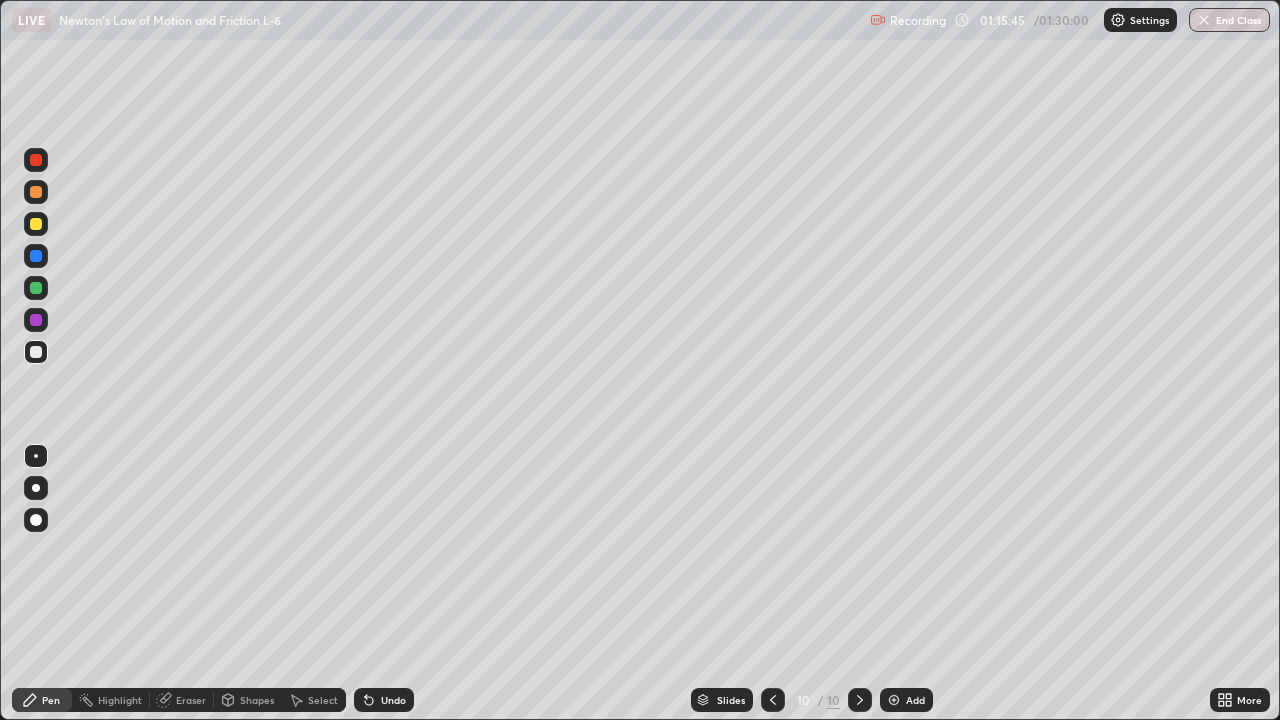 click on "Undo" at bounding box center [393, 700] 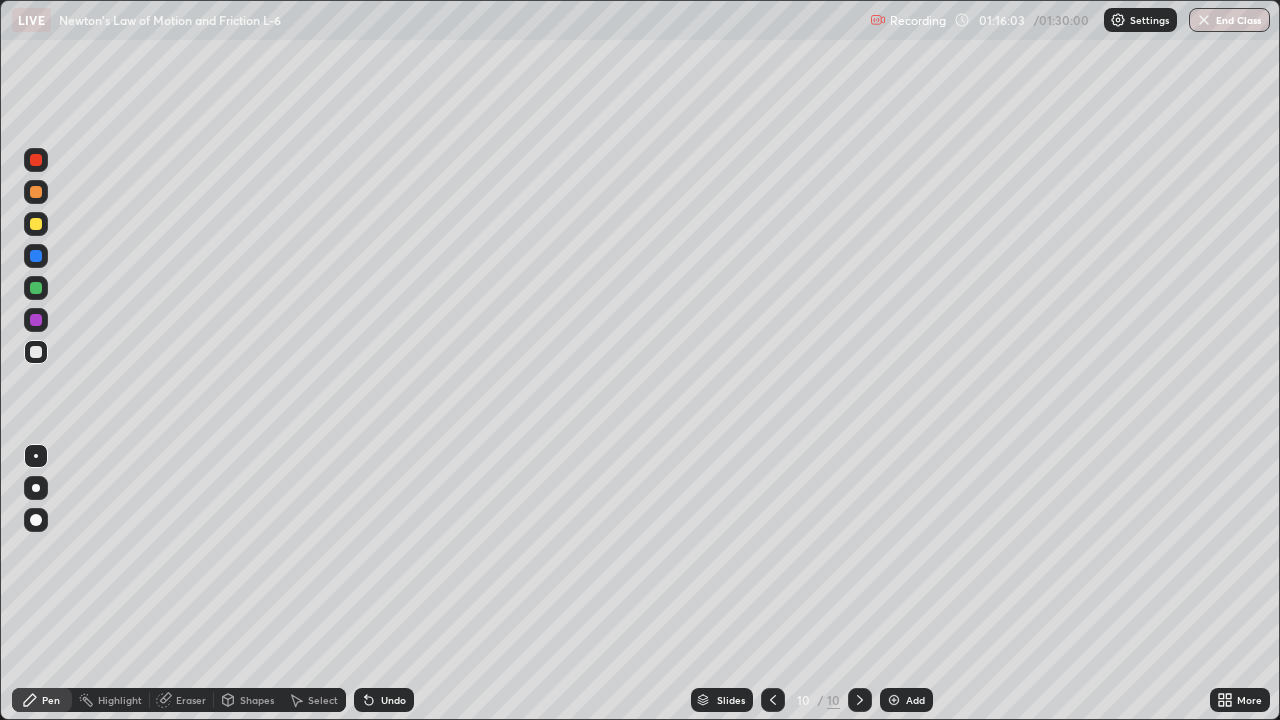 click on "Undo" at bounding box center (393, 700) 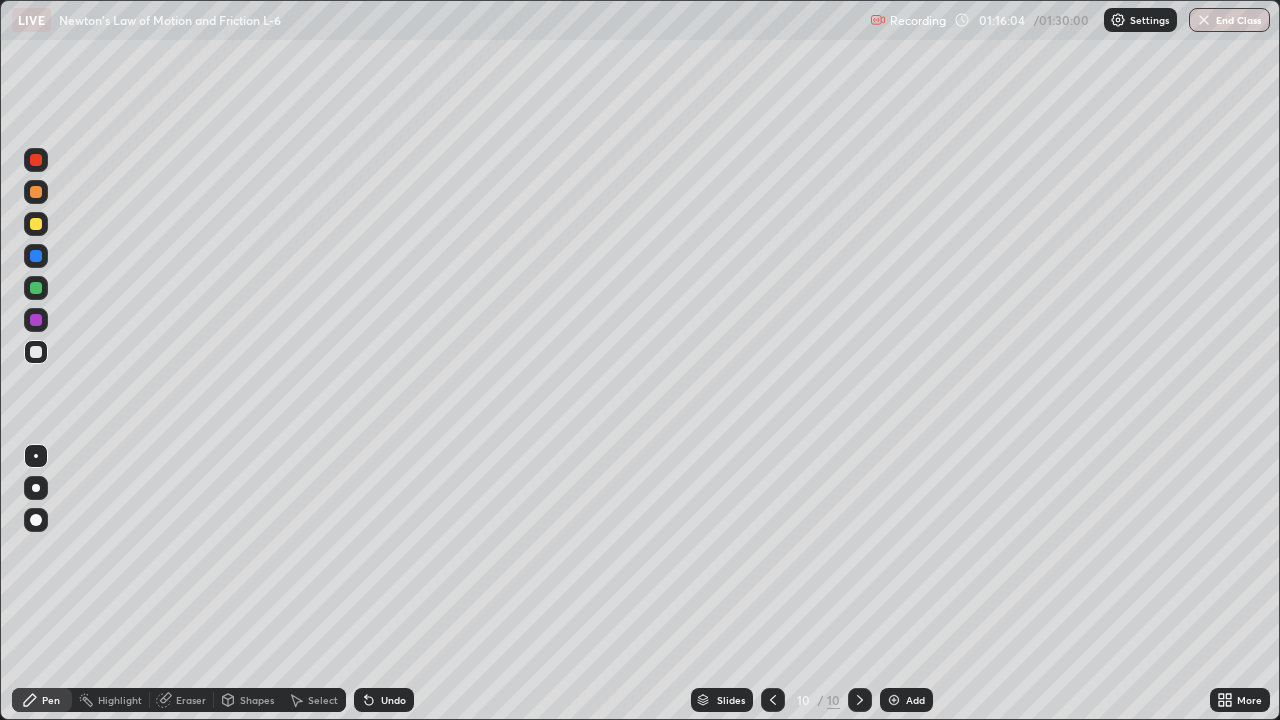 click on "Undo" at bounding box center [393, 700] 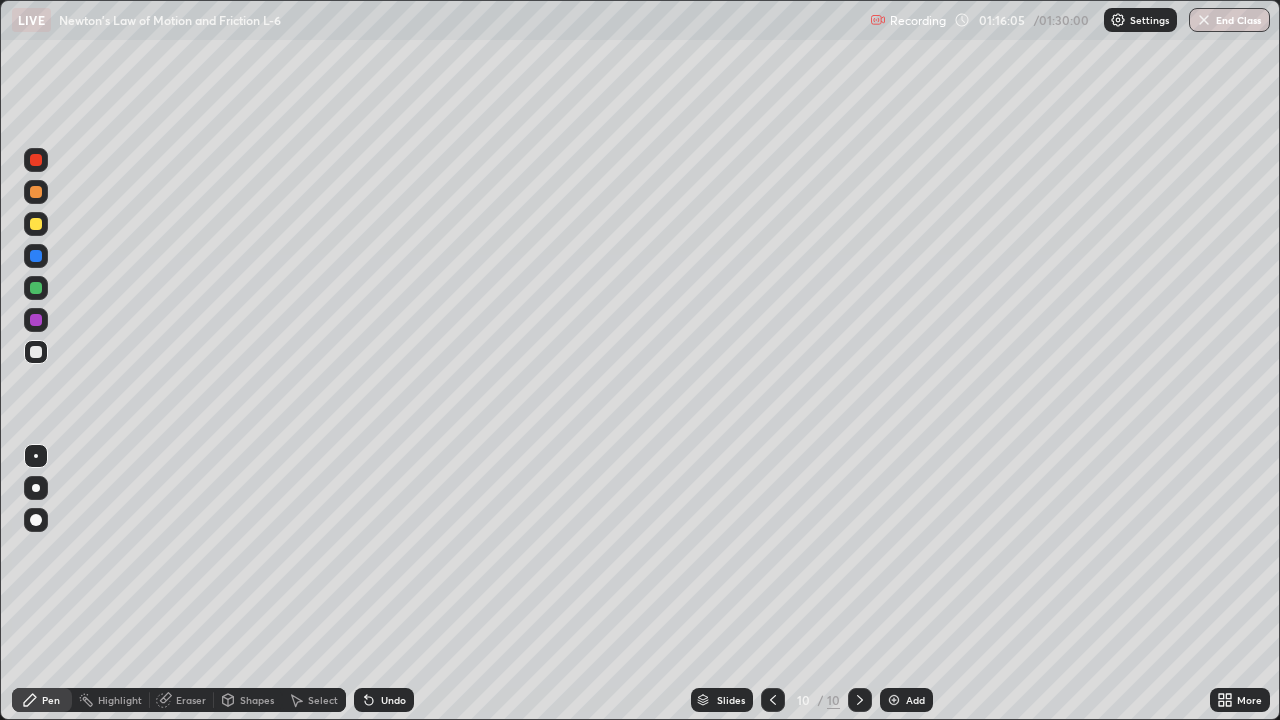 click on "Undo" at bounding box center (393, 700) 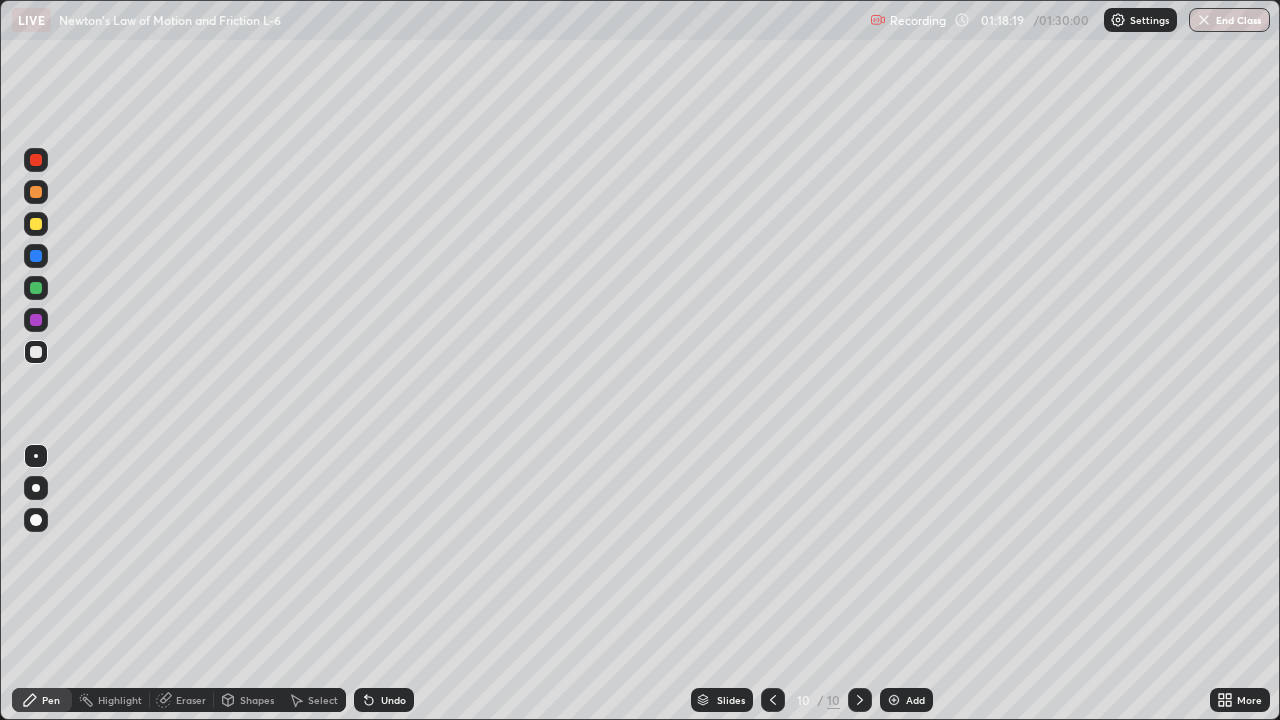 click on "Add" at bounding box center [915, 700] 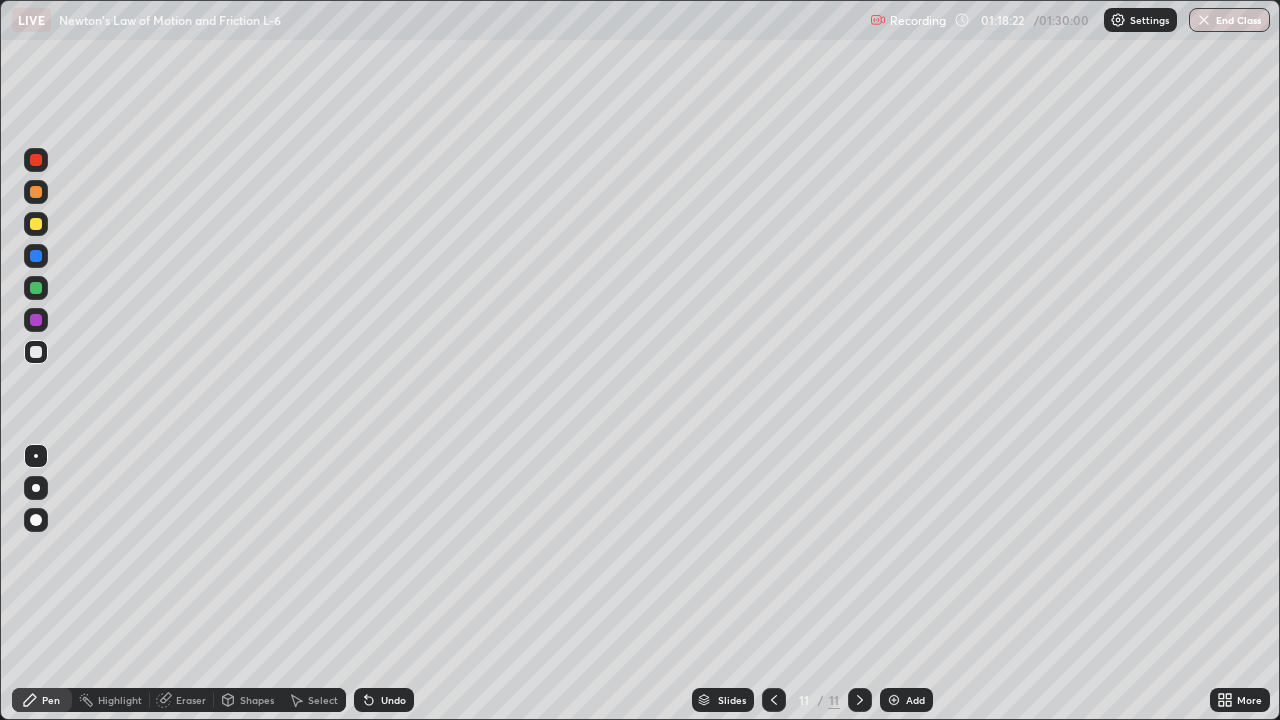 click at bounding box center (36, 192) 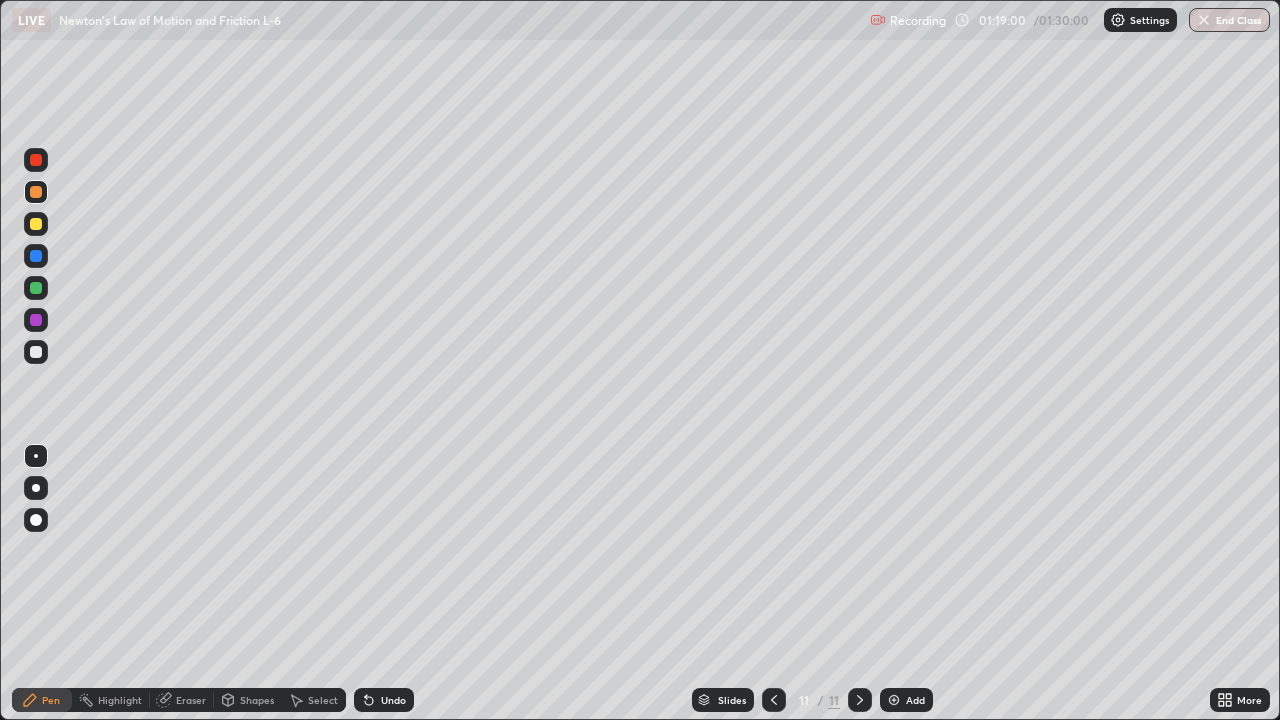 click at bounding box center [36, 352] 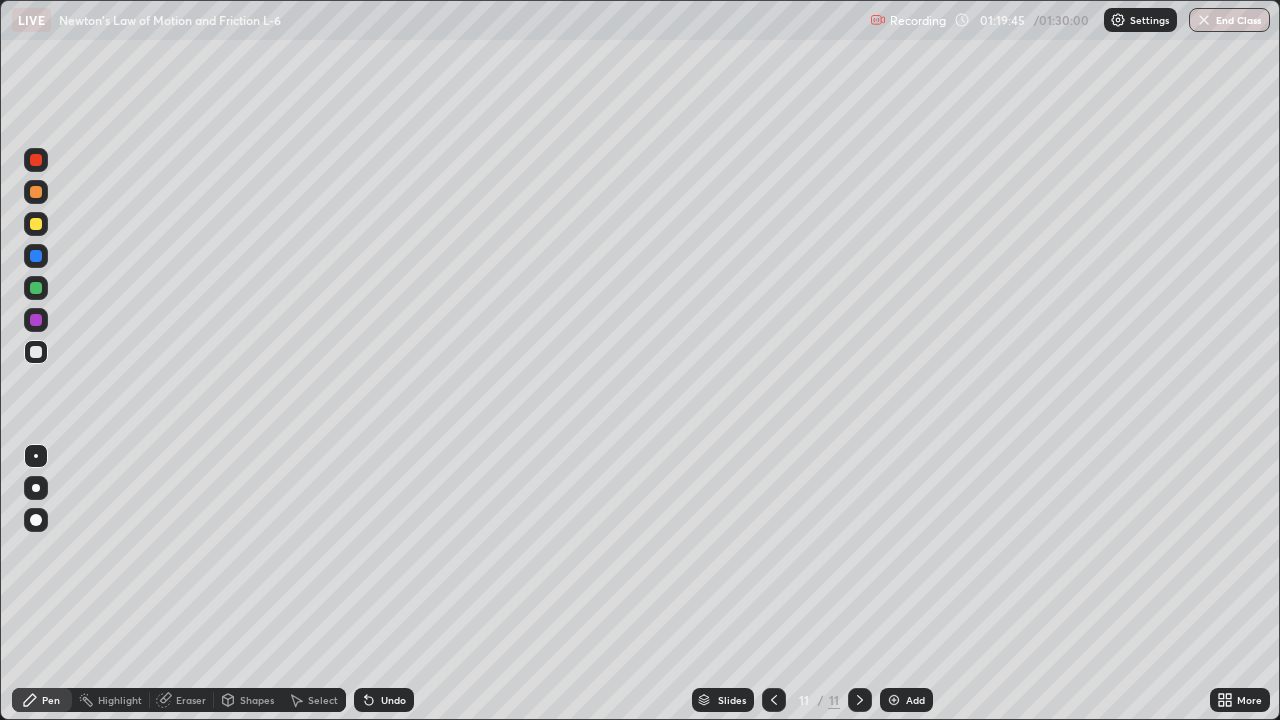 click at bounding box center (36, 320) 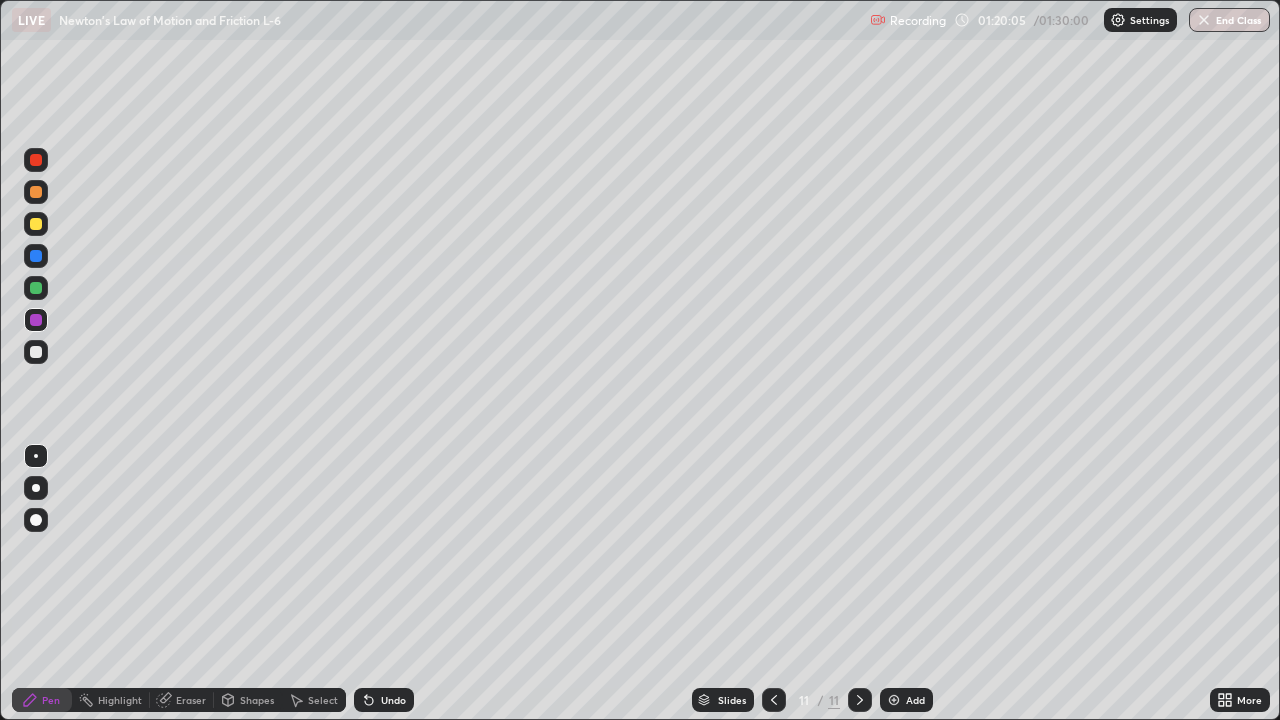 click at bounding box center [36, 288] 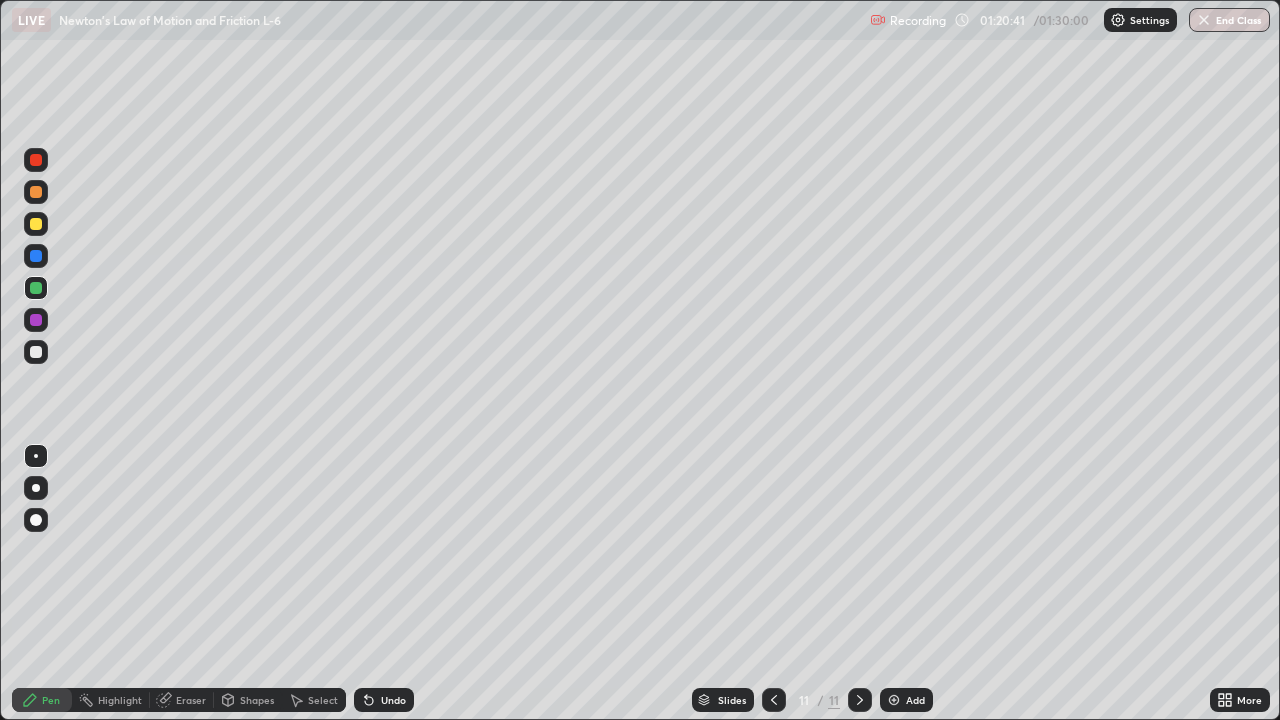 click on "Add" at bounding box center (915, 700) 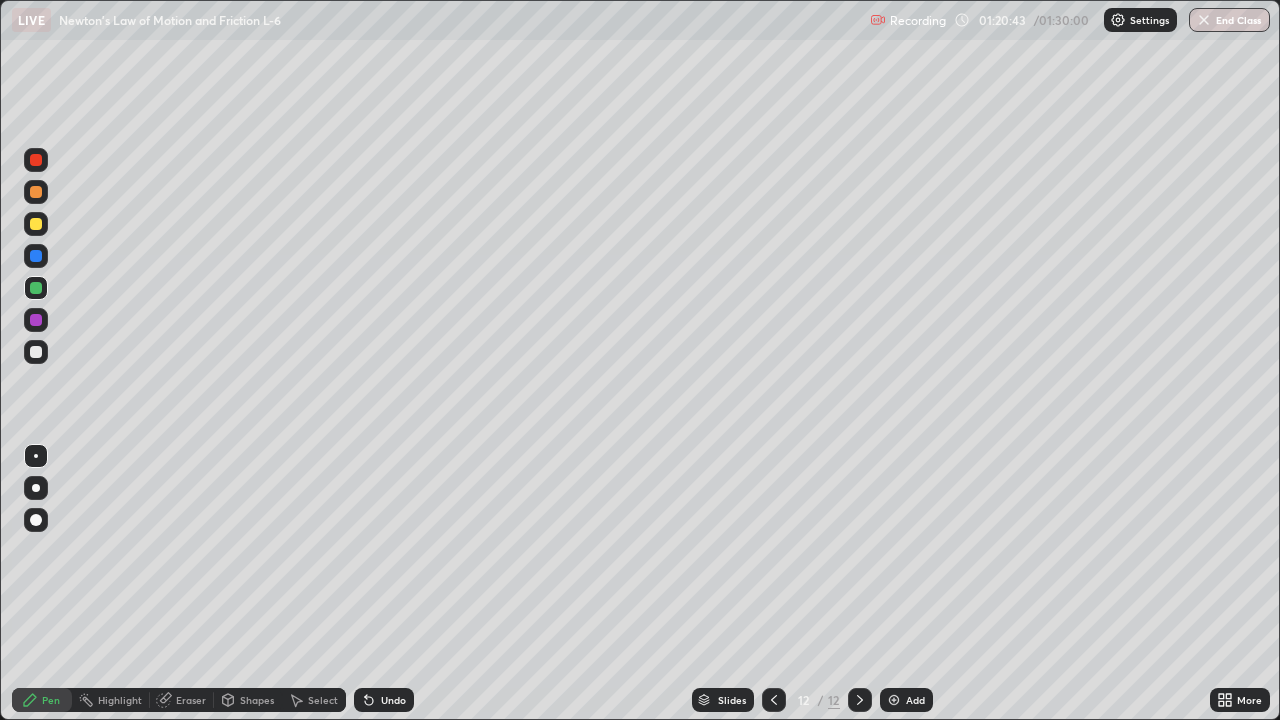 click at bounding box center [36, 352] 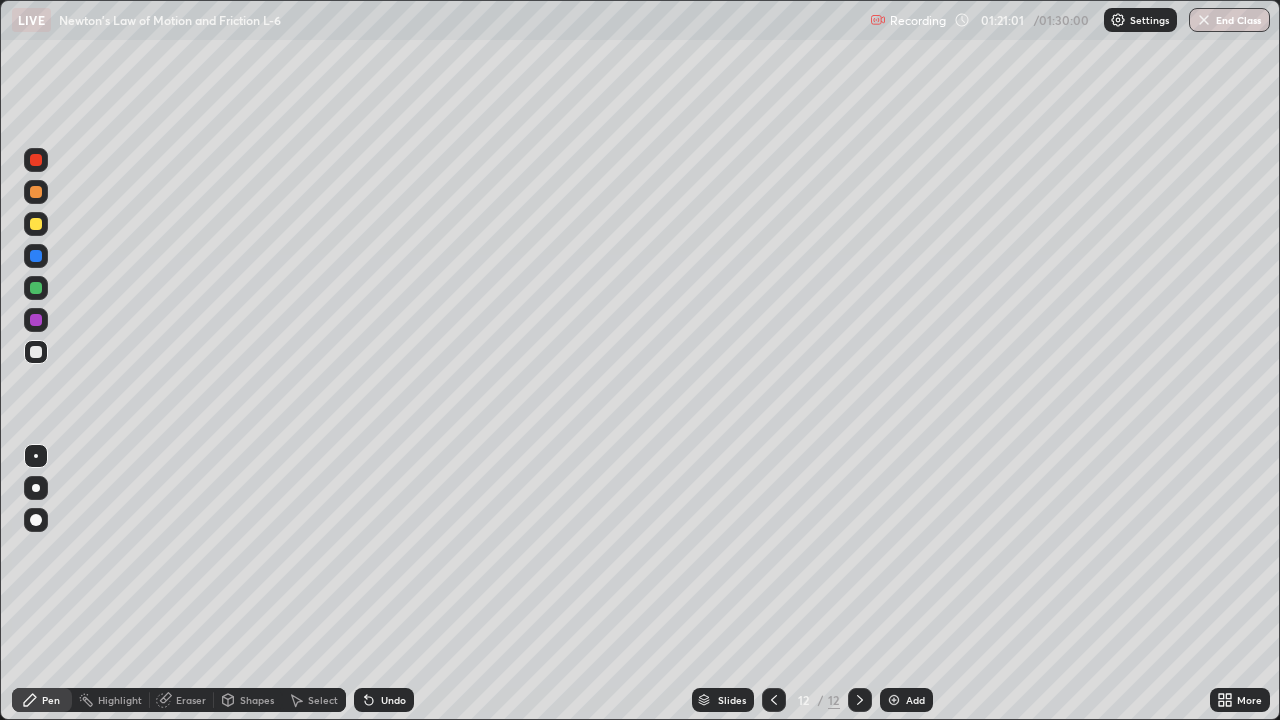 click at bounding box center [36, 224] 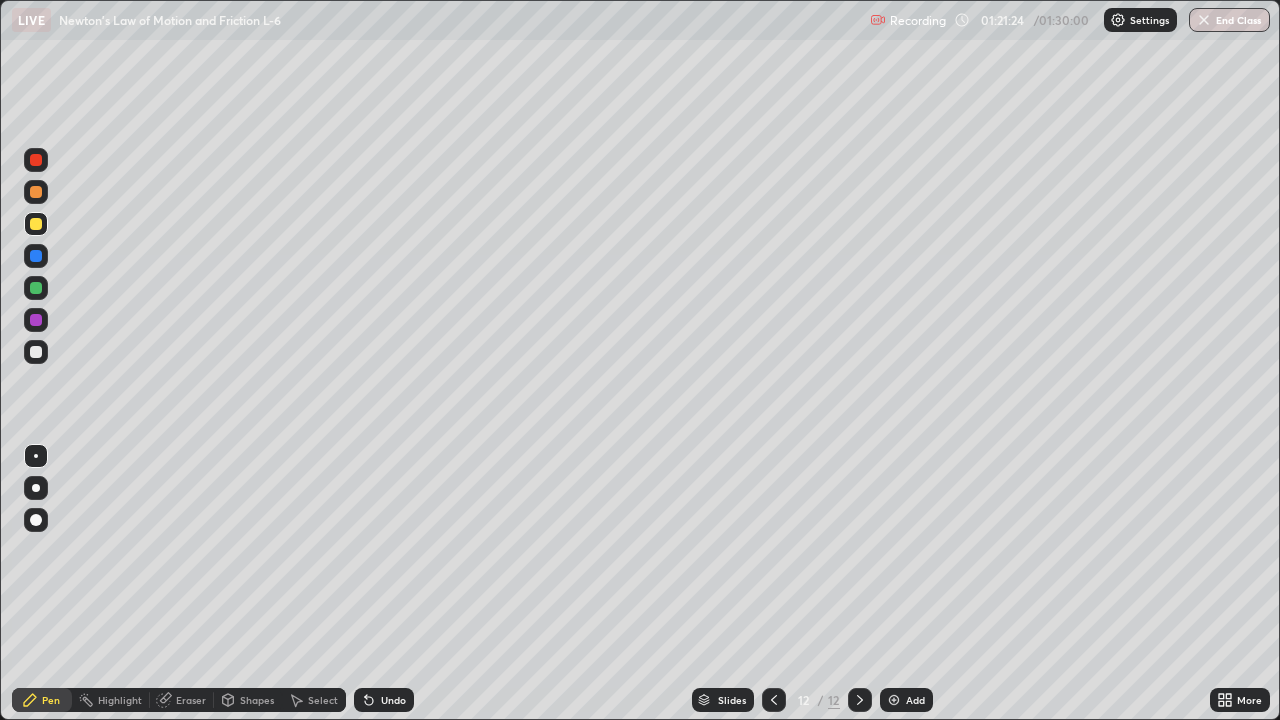 click at bounding box center (36, 192) 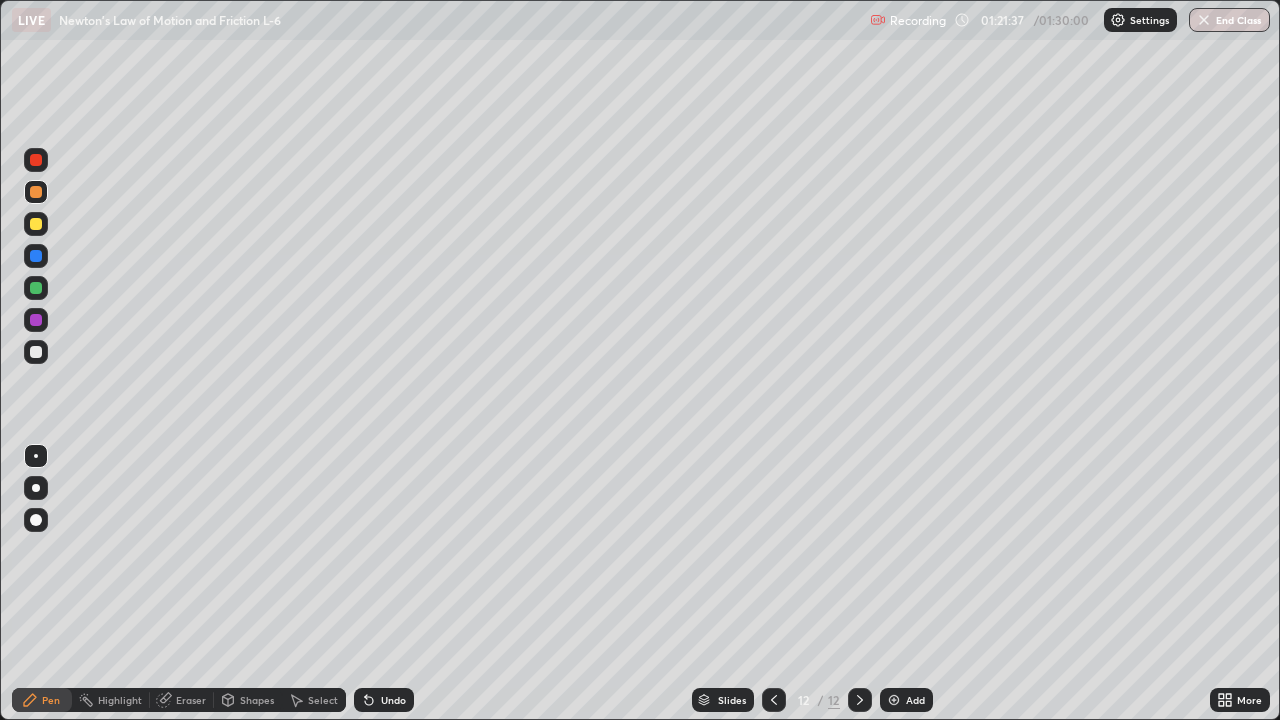click 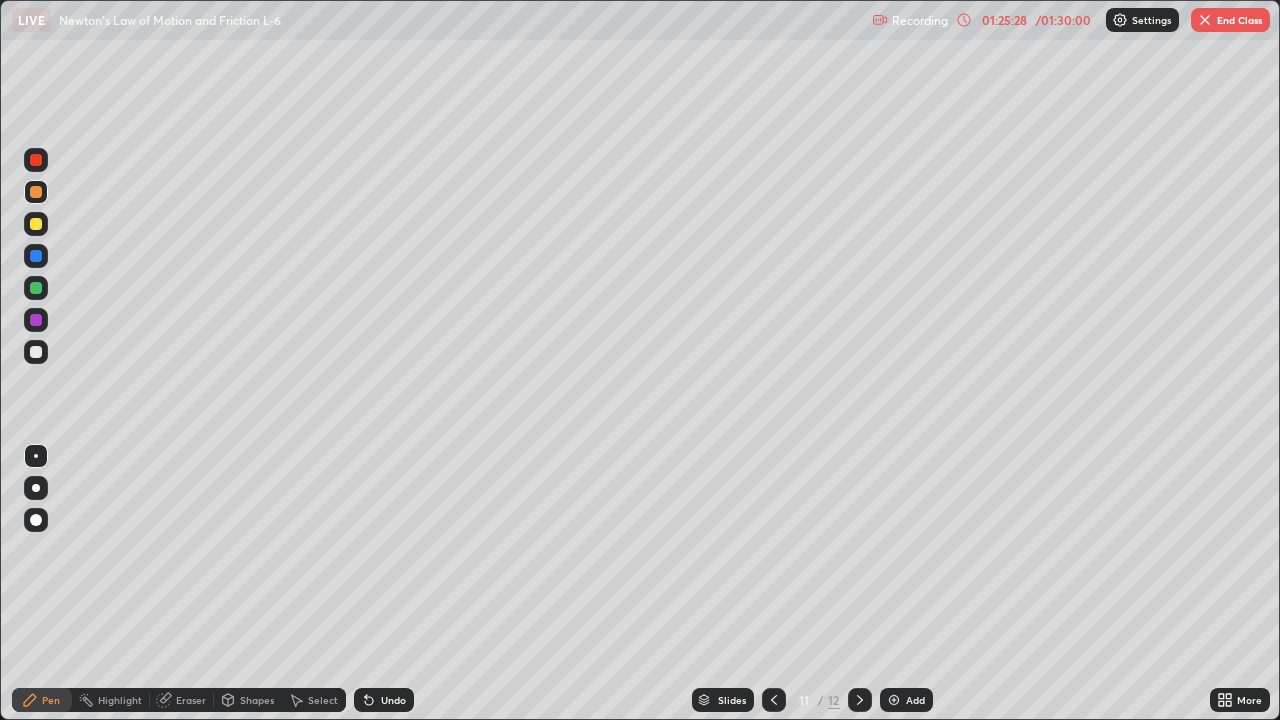 click on "End Class" at bounding box center [1230, 20] 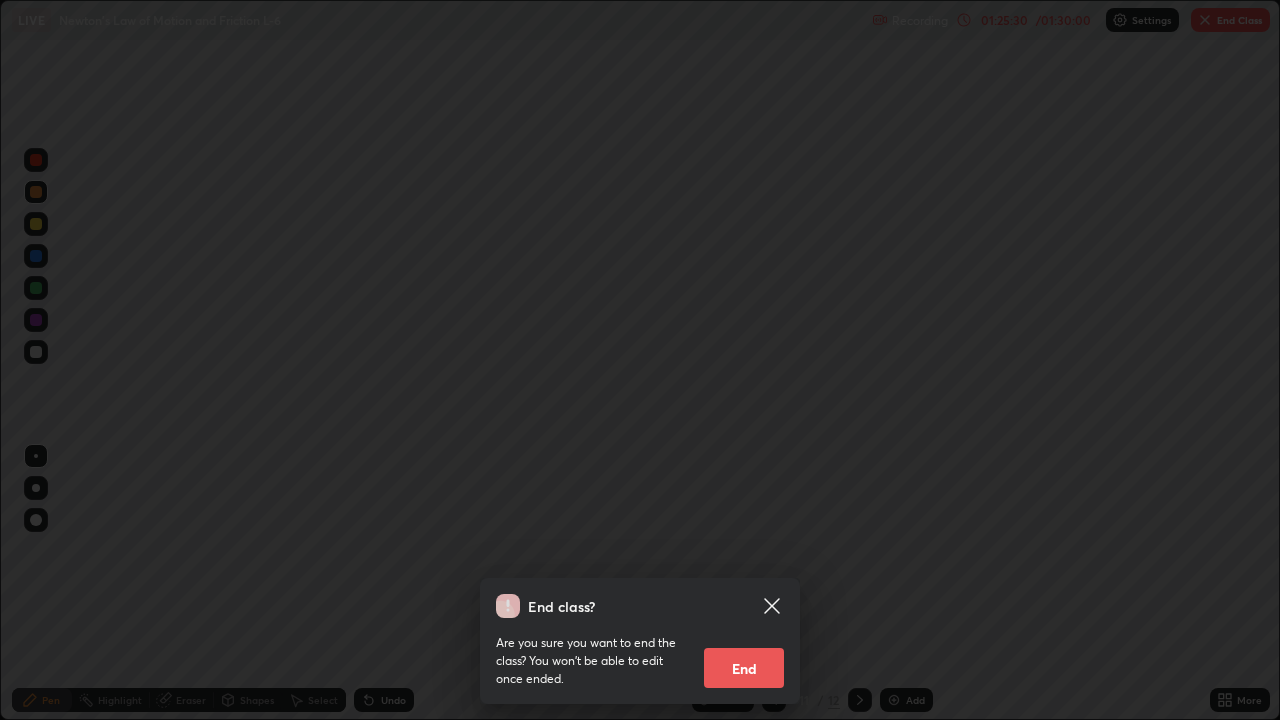 click on "End" at bounding box center (744, 668) 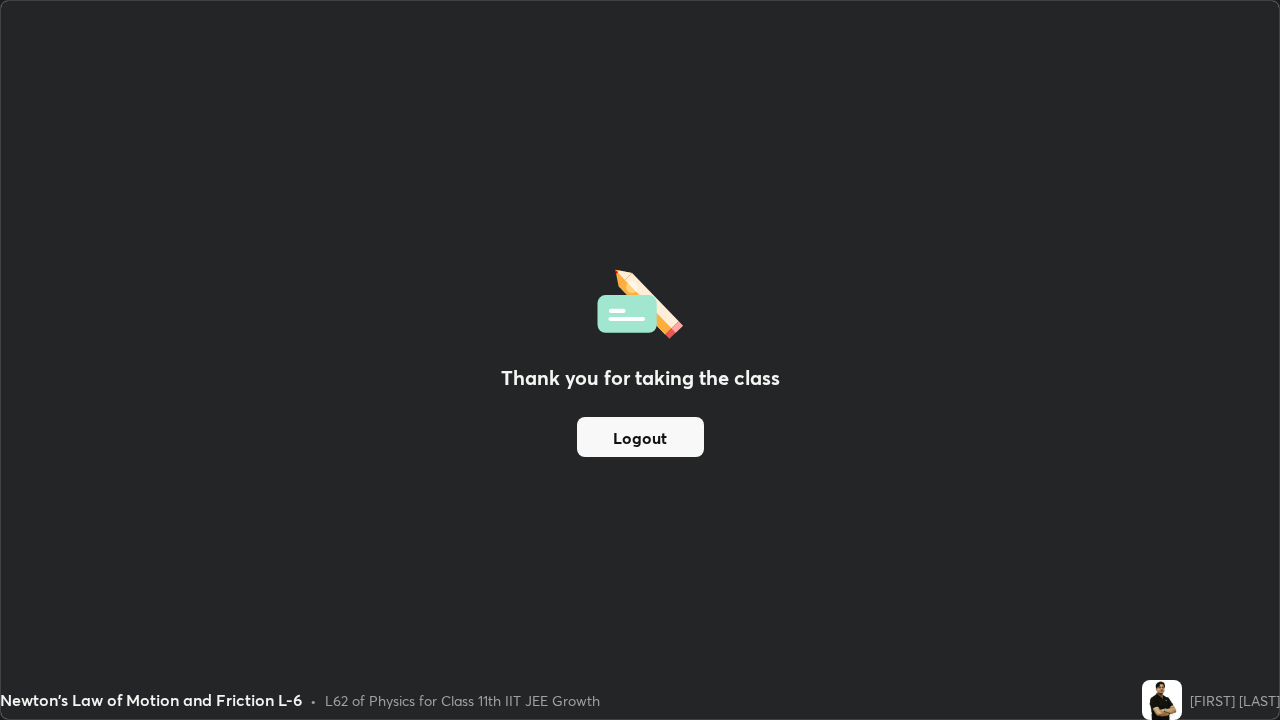 click on "Logout" at bounding box center (640, 437) 